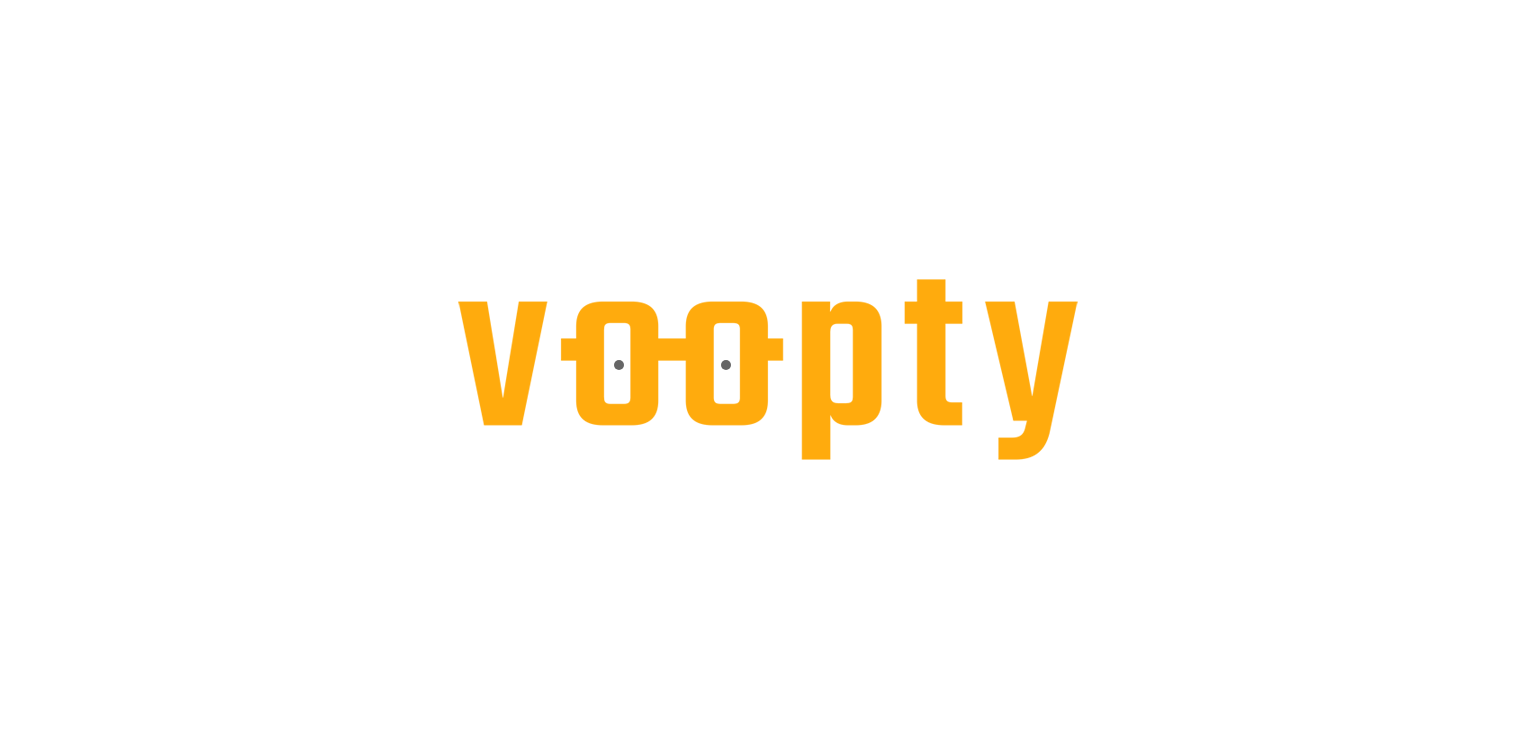 scroll, scrollTop: 0, scrollLeft: 0, axis: both 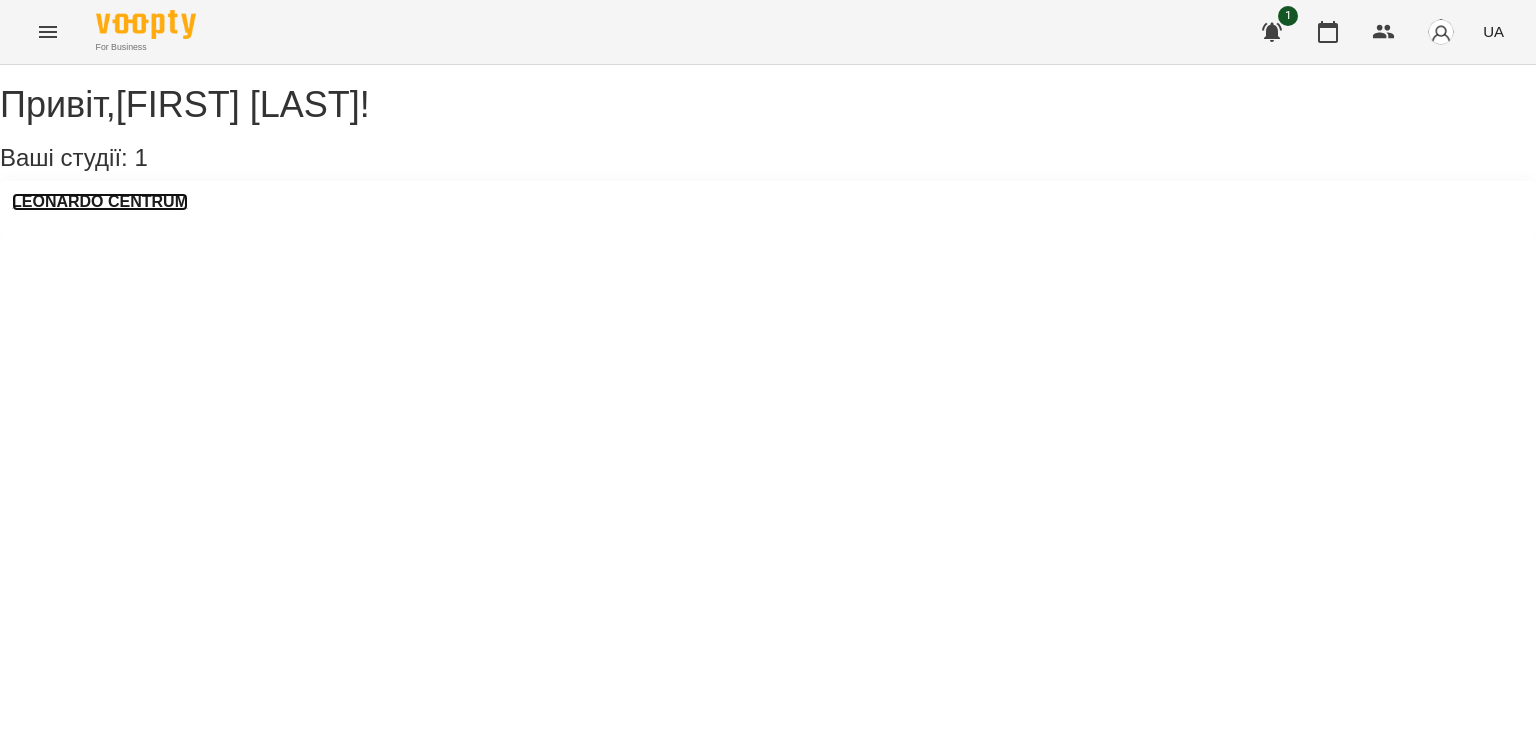 click on "LEONARDO CENTRUM" at bounding box center [100, 202] 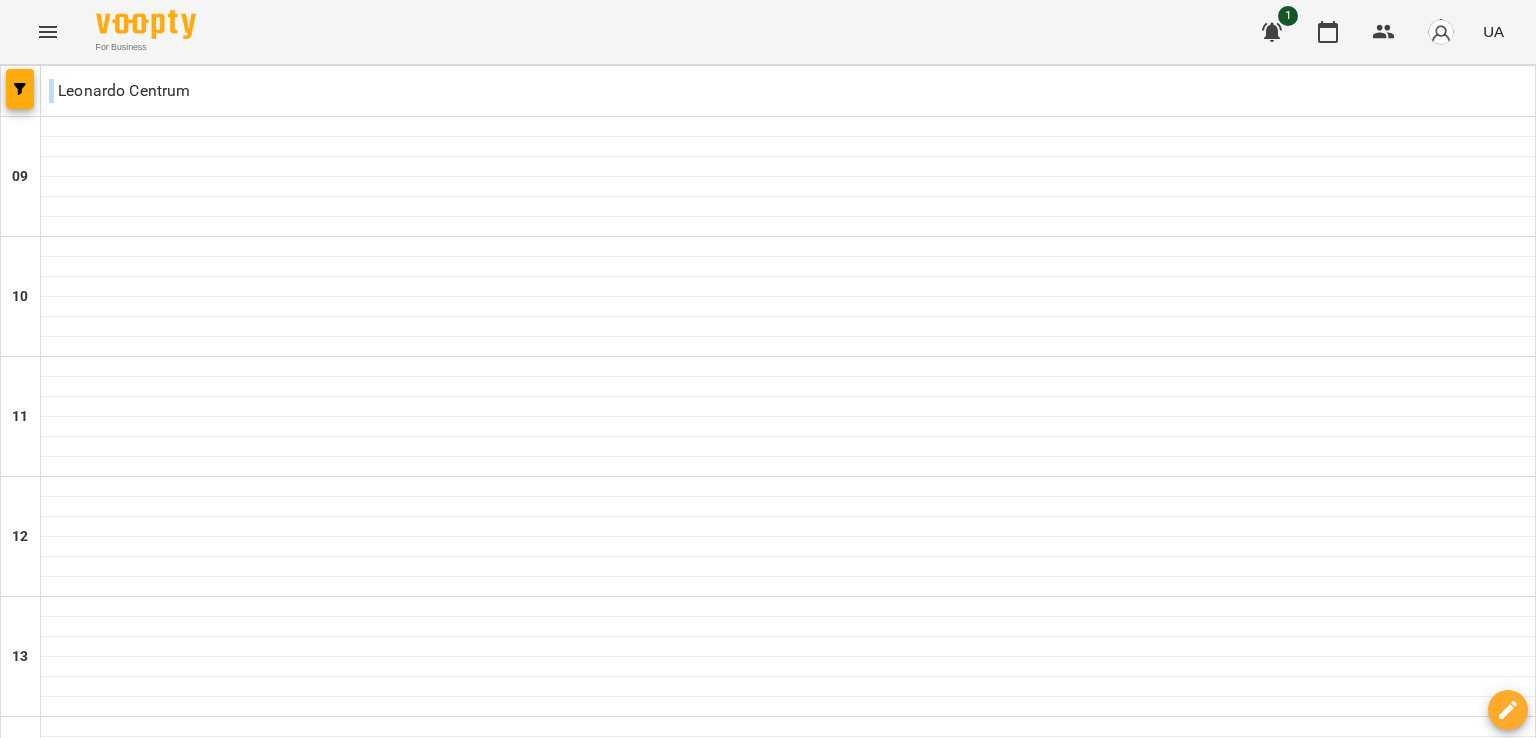 click 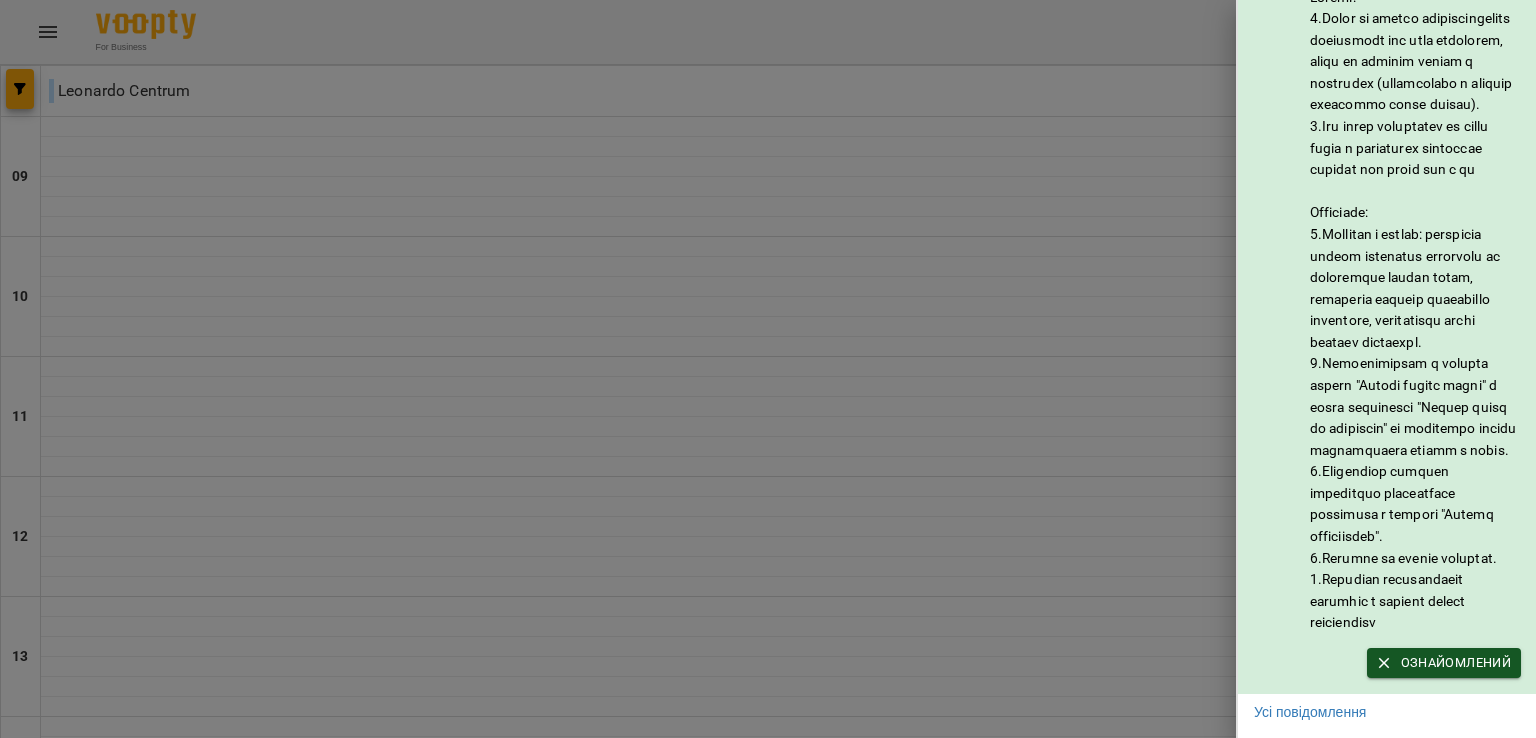 scroll, scrollTop: 142, scrollLeft: 0, axis: vertical 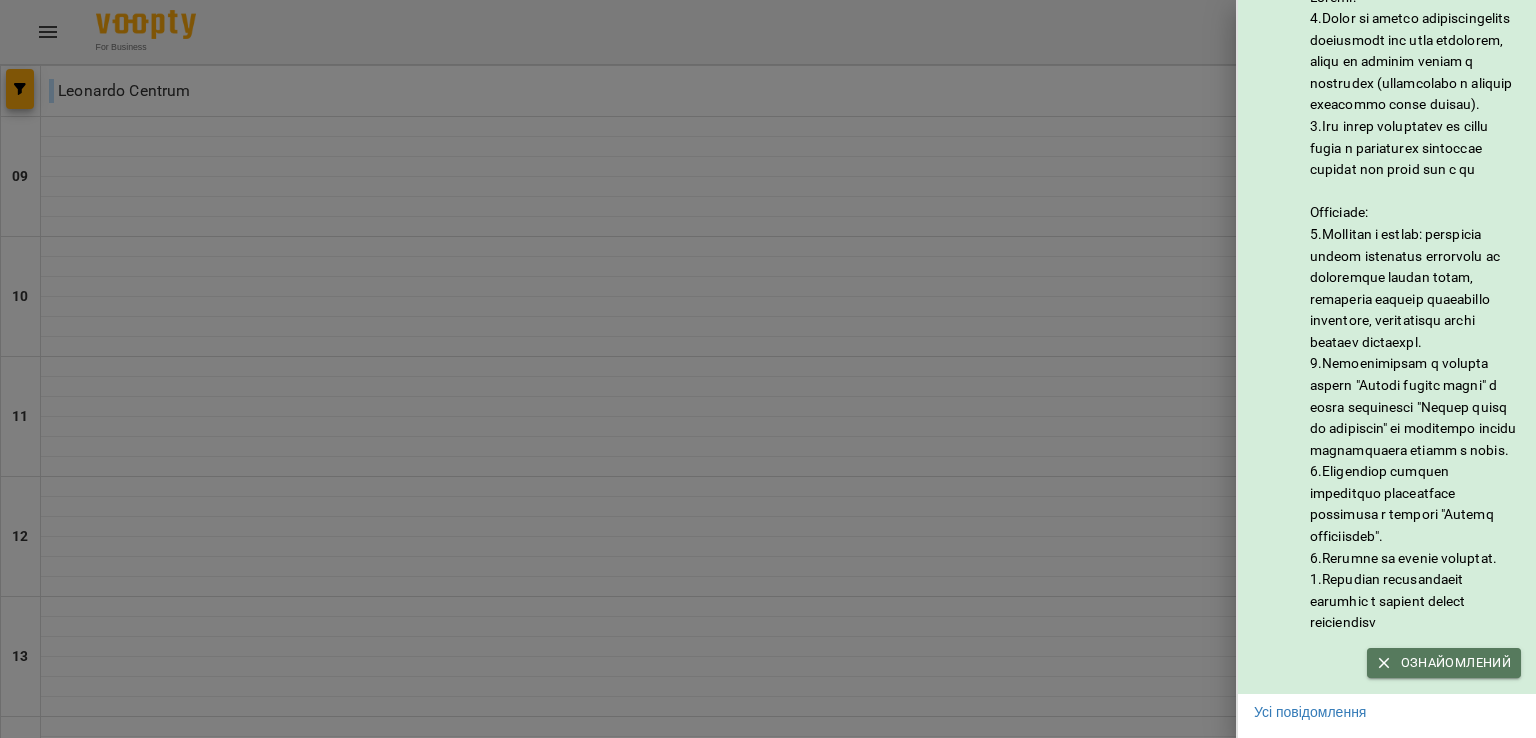 click on "Ознайомлений" at bounding box center [1444, 663] 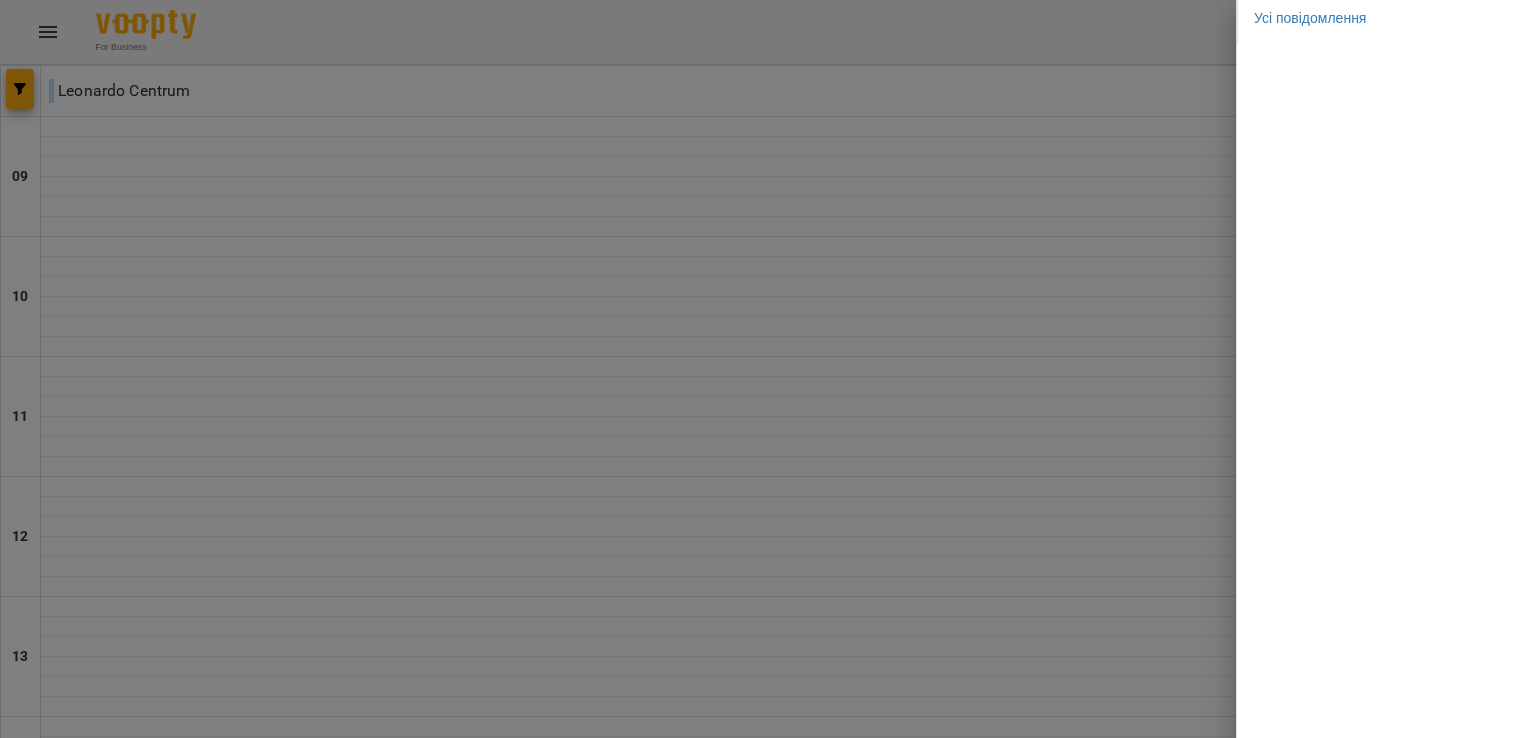 scroll, scrollTop: 0, scrollLeft: 0, axis: both 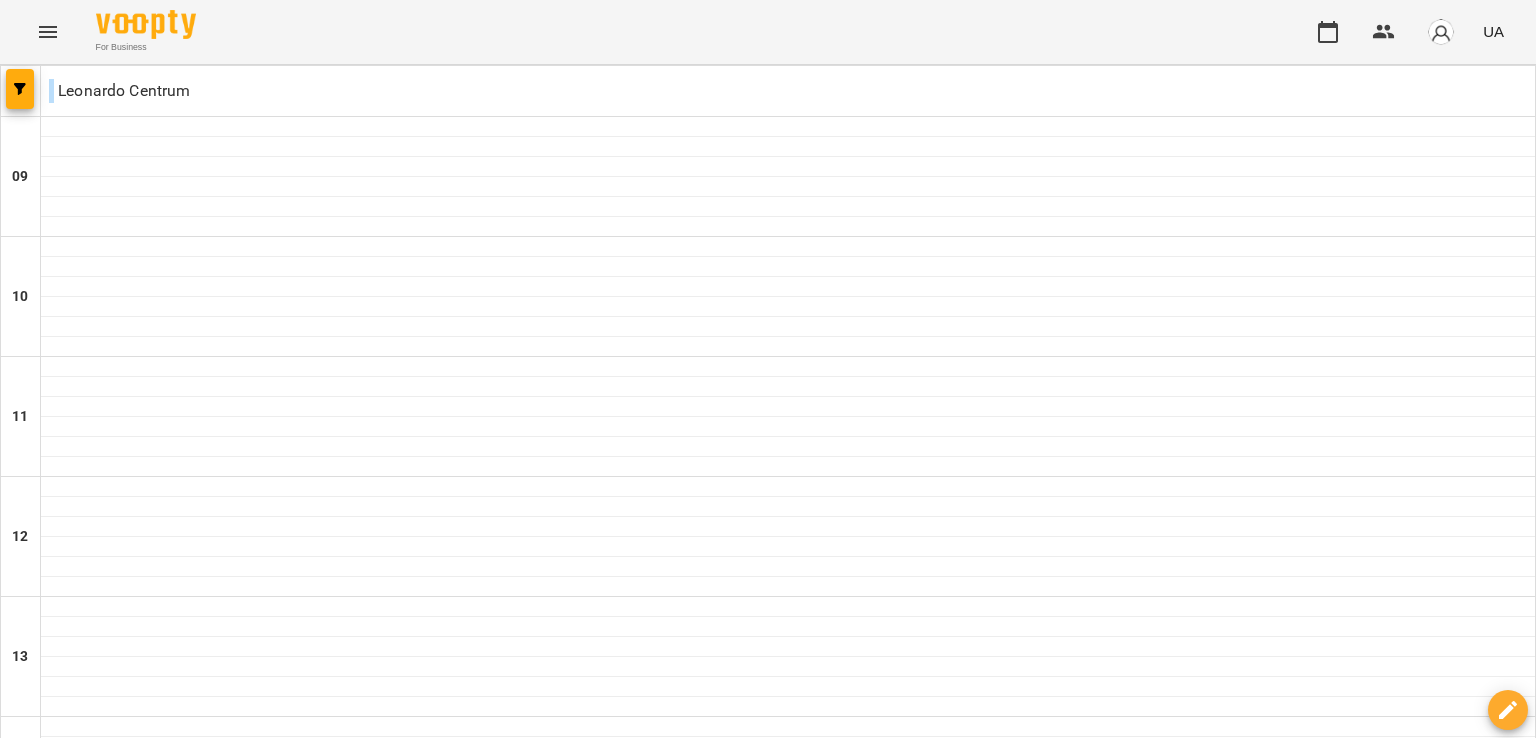 click on "вт 05 серп" at bounding box center [283, 1709] 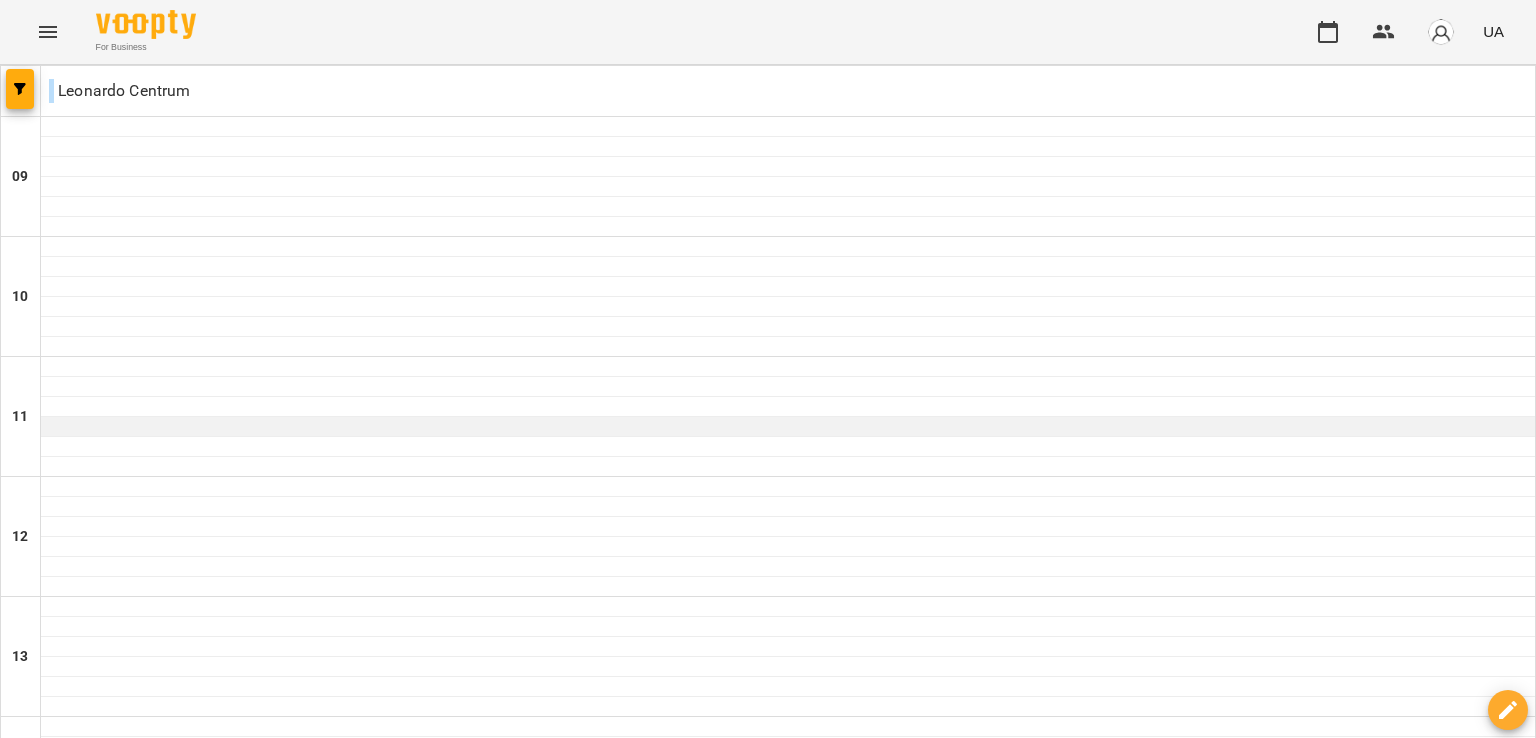 scroll, scrollTop: 840, scrollLeft: 0, axis: vertical 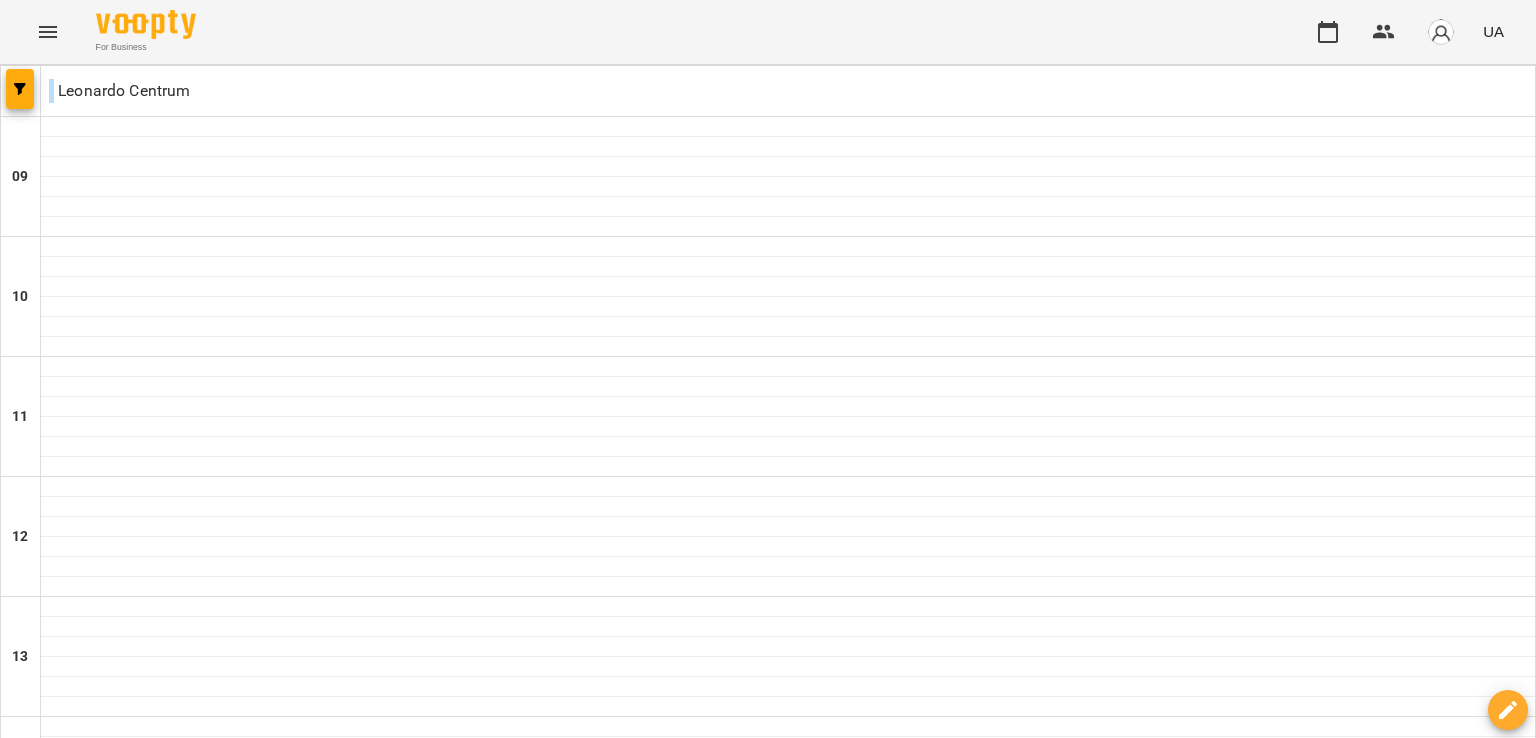 click at bounding box center [788, 967] 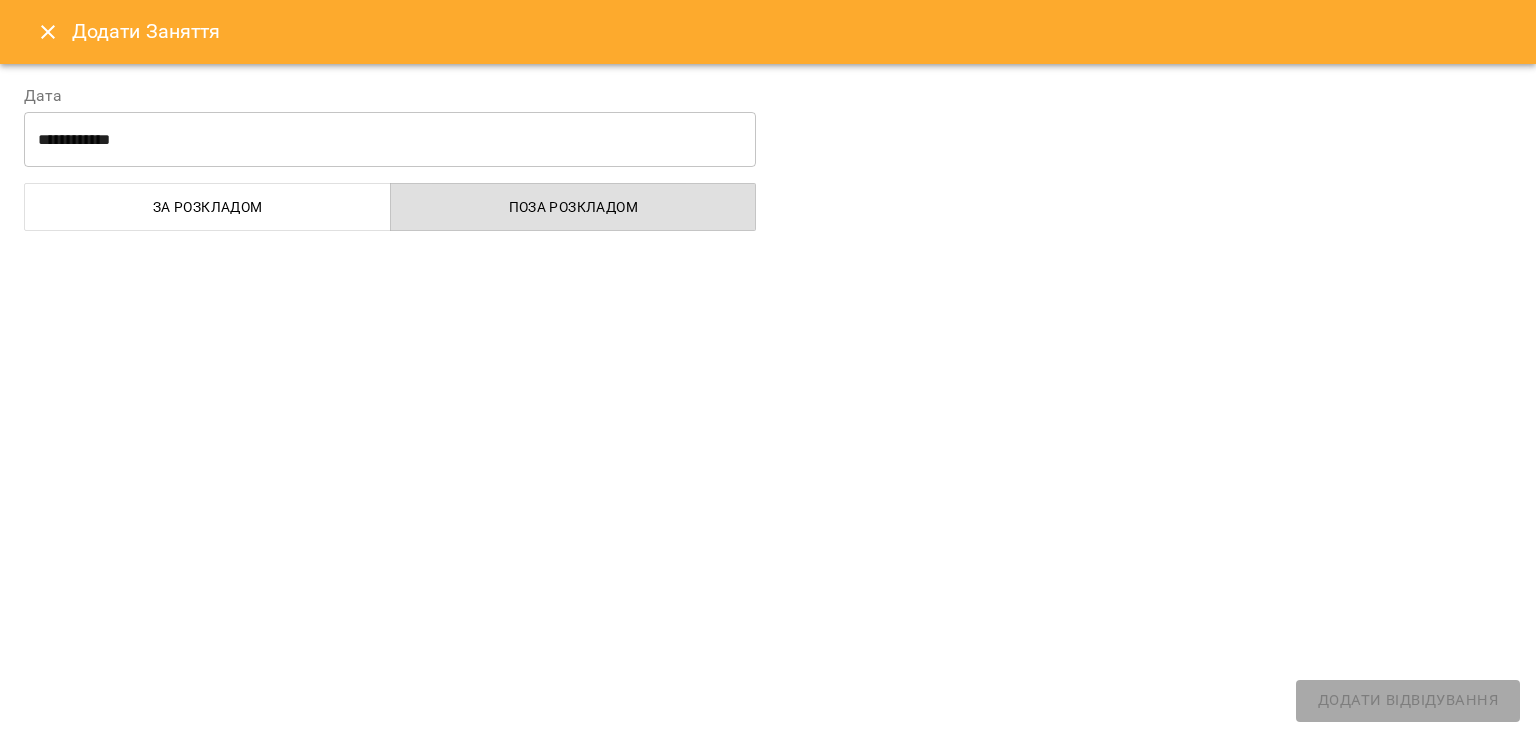 select on "**********" 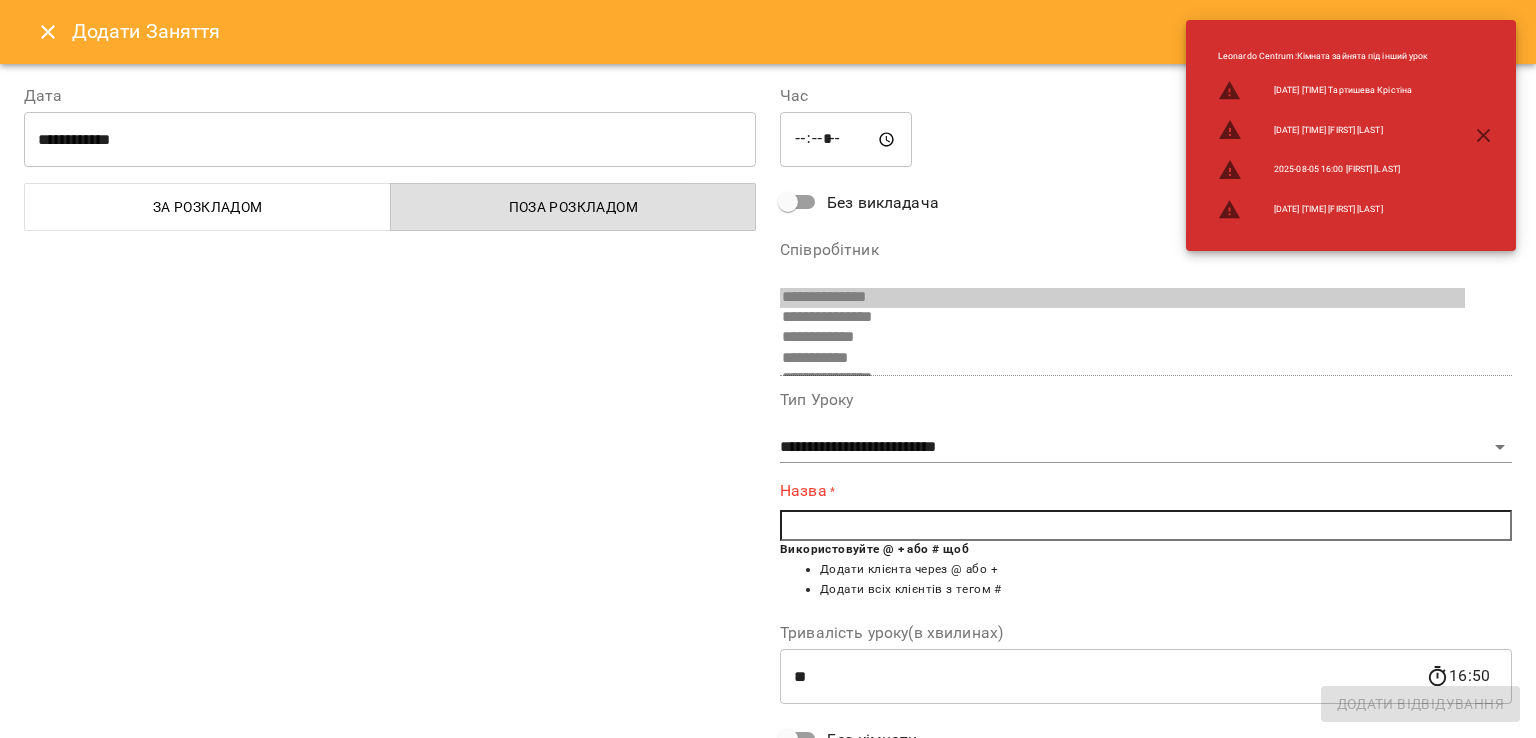 scroll, scrollTop: 296, scrollLeft: 0, axis: vertical 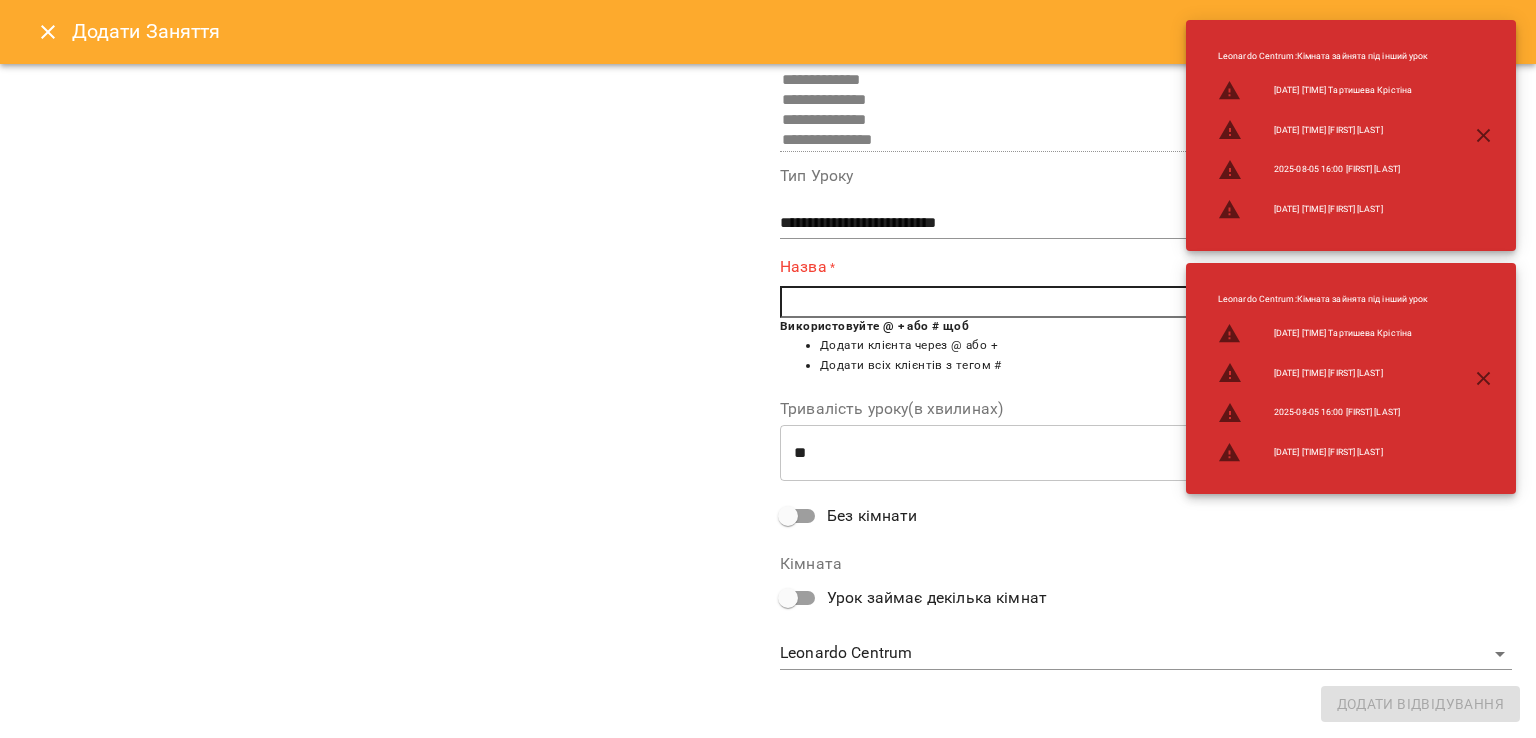 click on "Без кімнати" at bounding box center [872, 516] 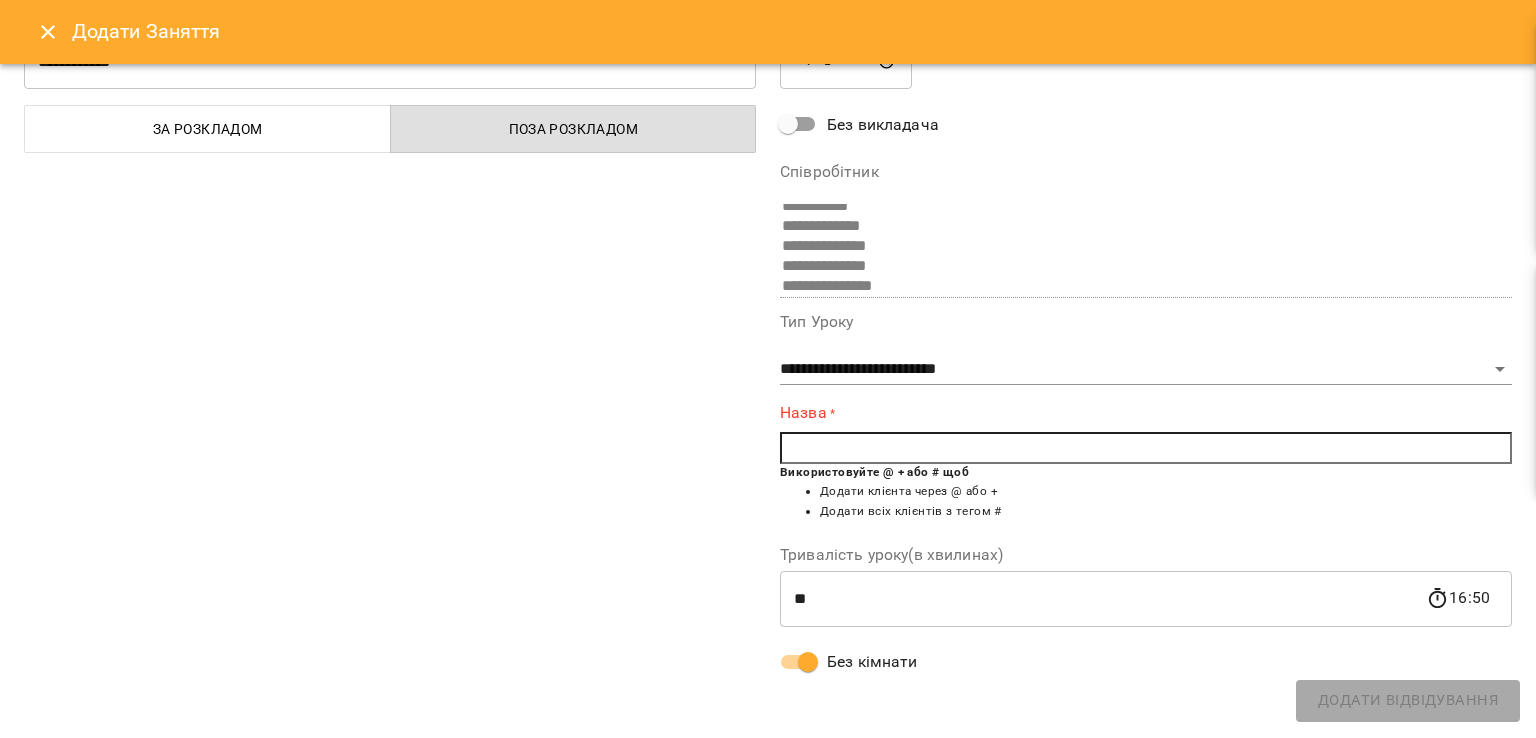 scroll, scrollTop: 4, scrollLeft: 0, axis: vertical 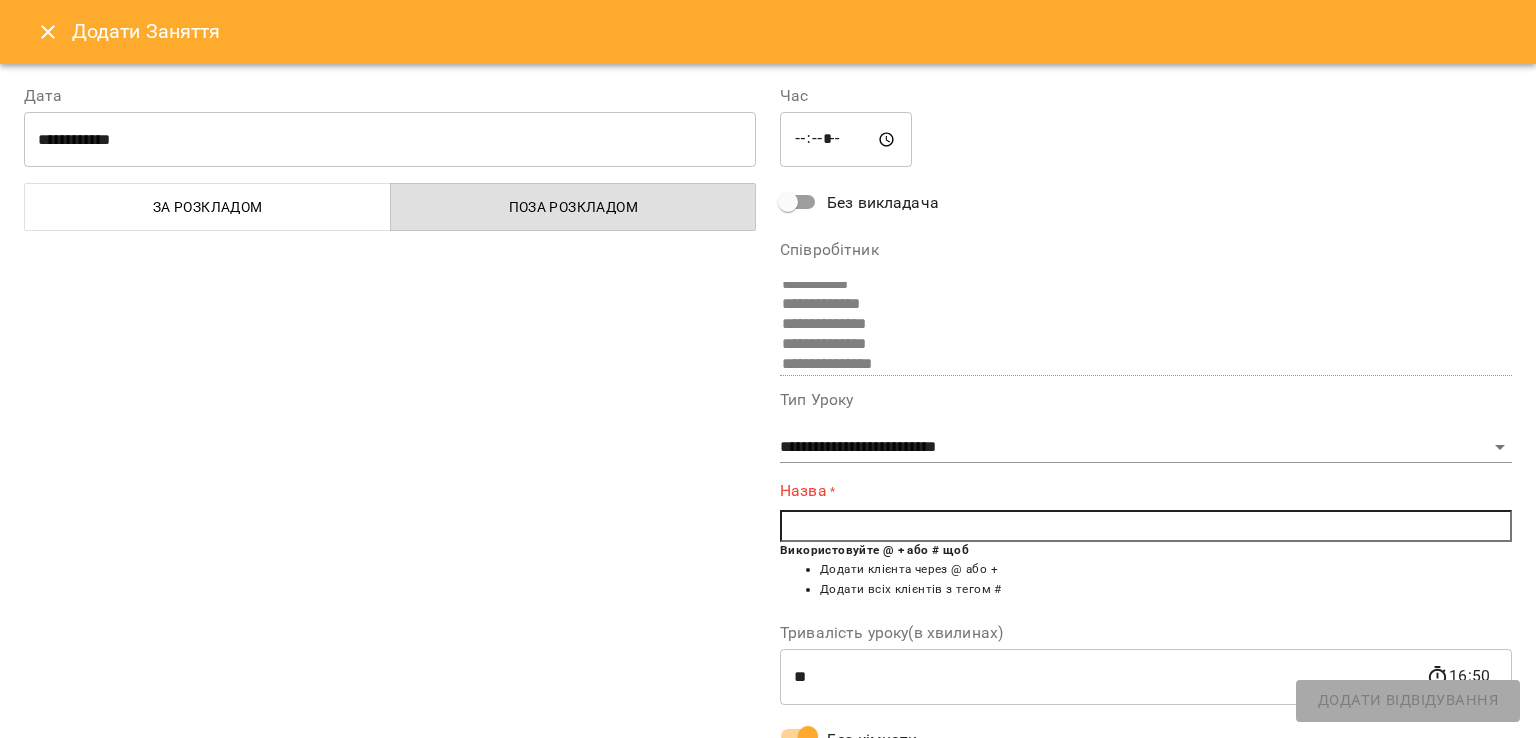 click at bounding box center (1146, 526) 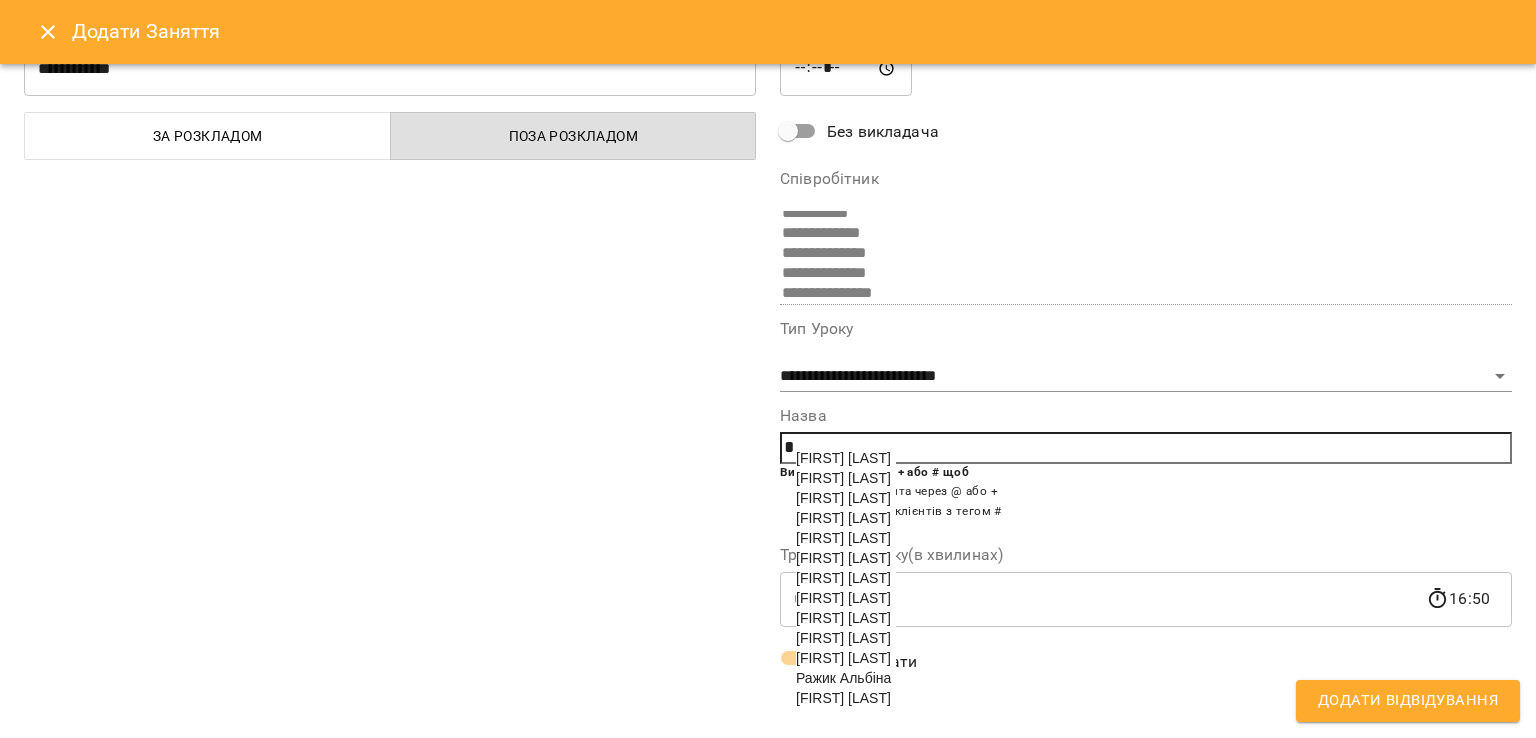 scroll, scrollTop: 77, scrollLeft: 0, axis: vertical 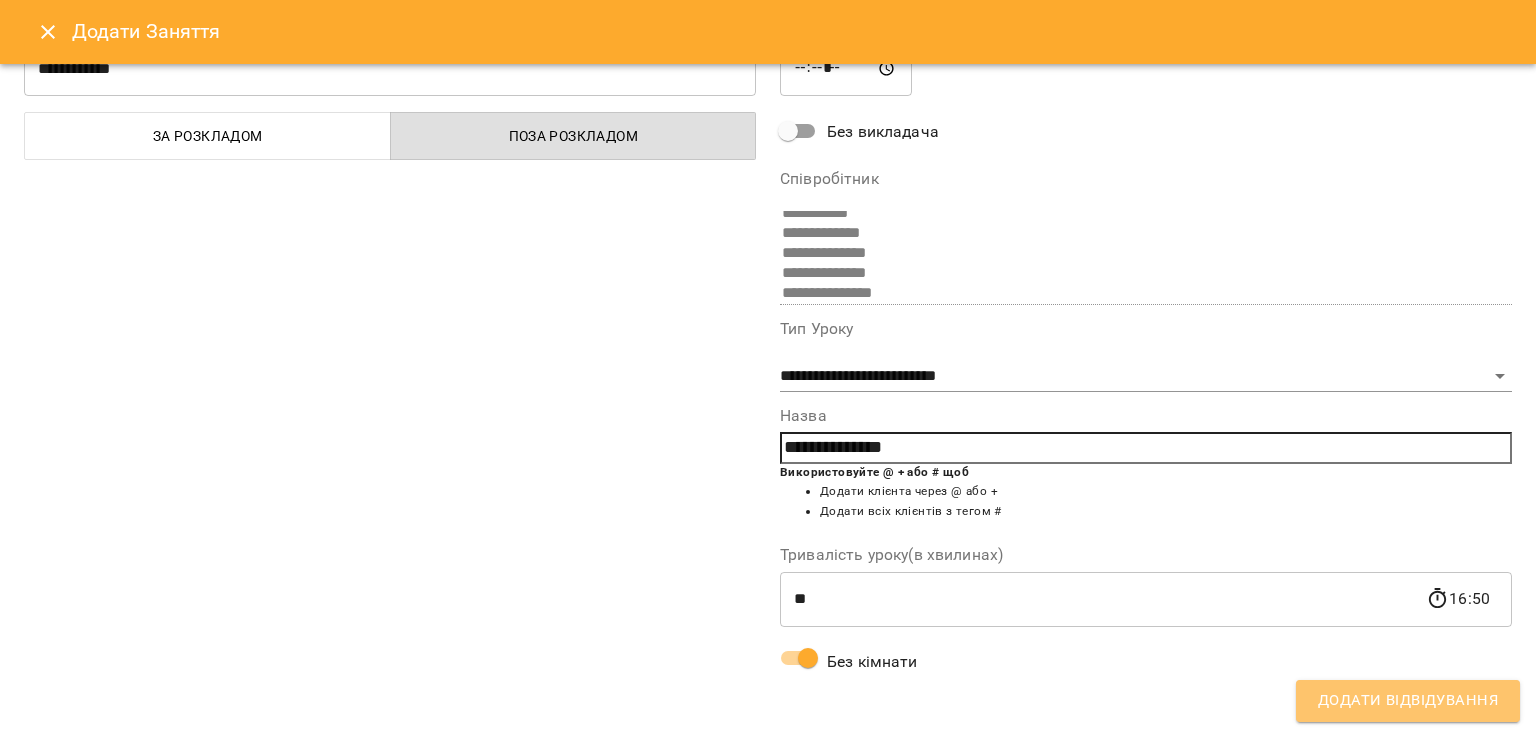 click on "Додати Відвідування" at bounding box center (1408, 701) 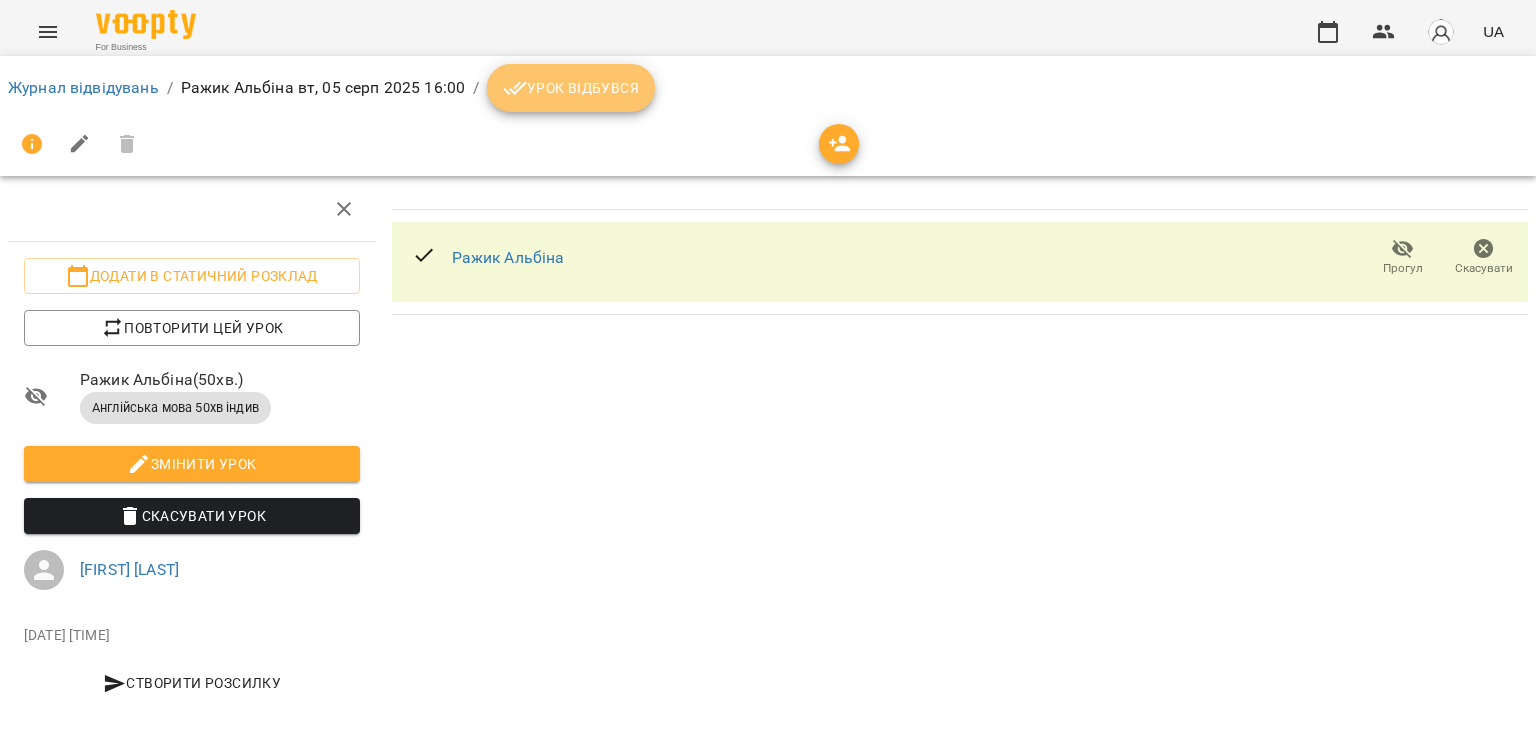 click on "Урок відбувся" at bounding box center (571, 88) 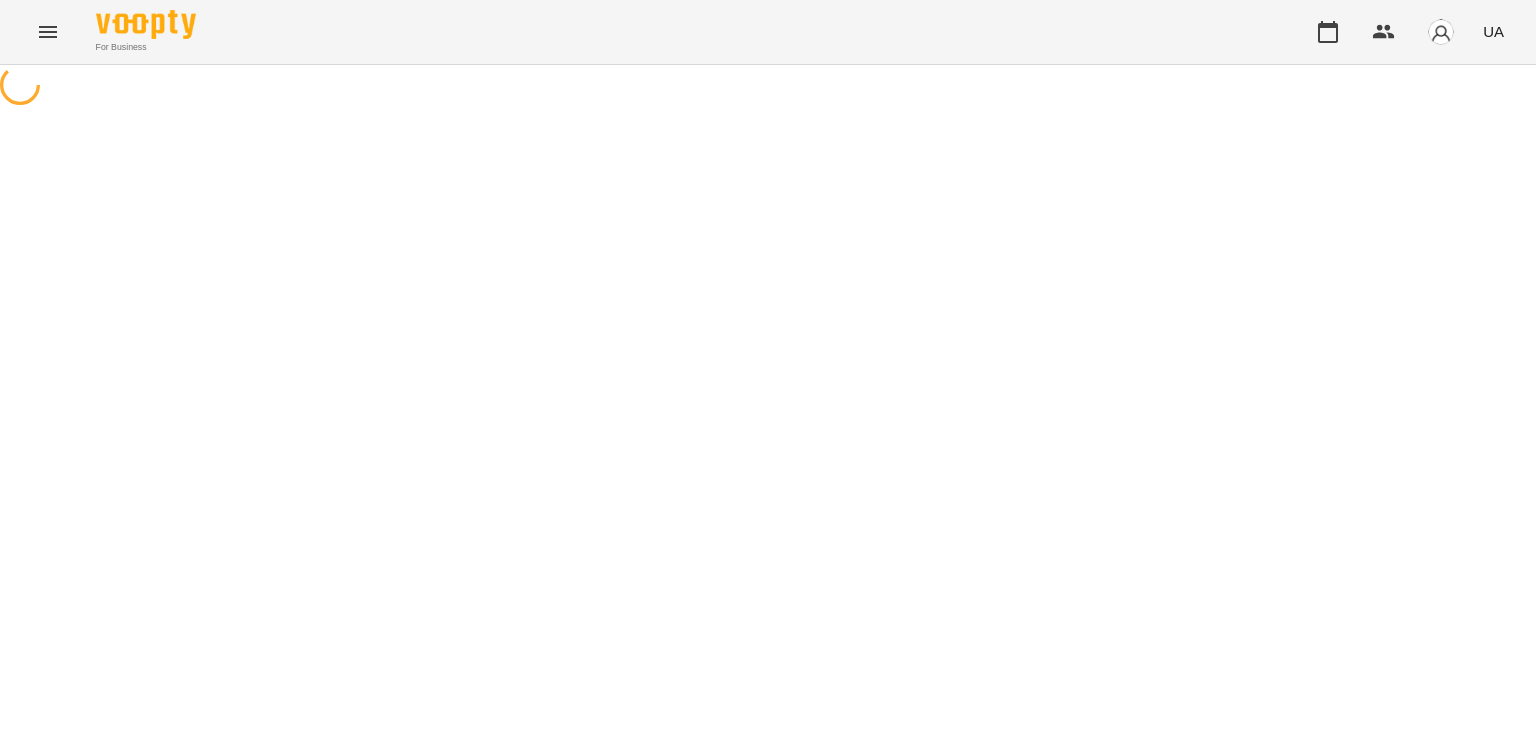 scroll, scrollTop: 0, scrollLeft: 0, axis: both 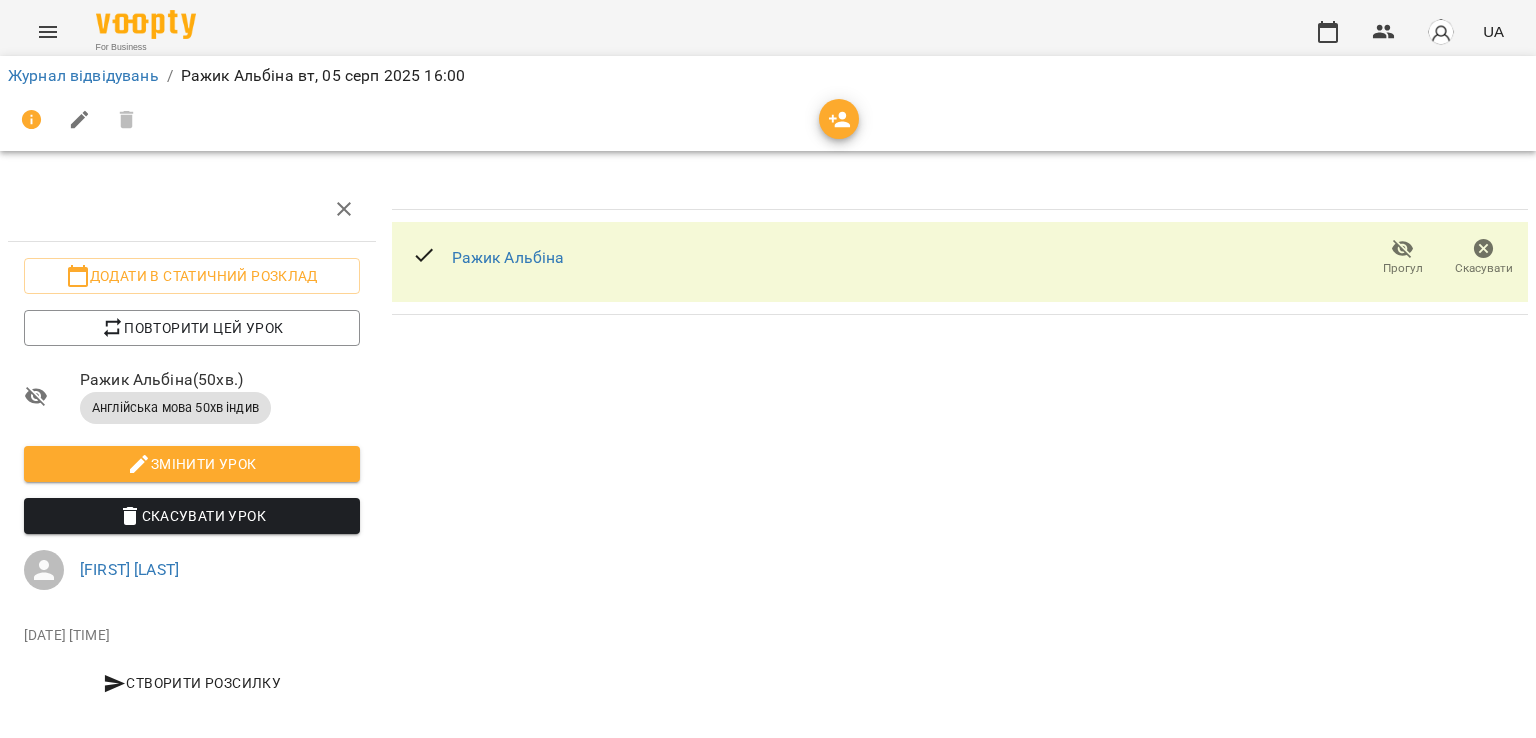 click 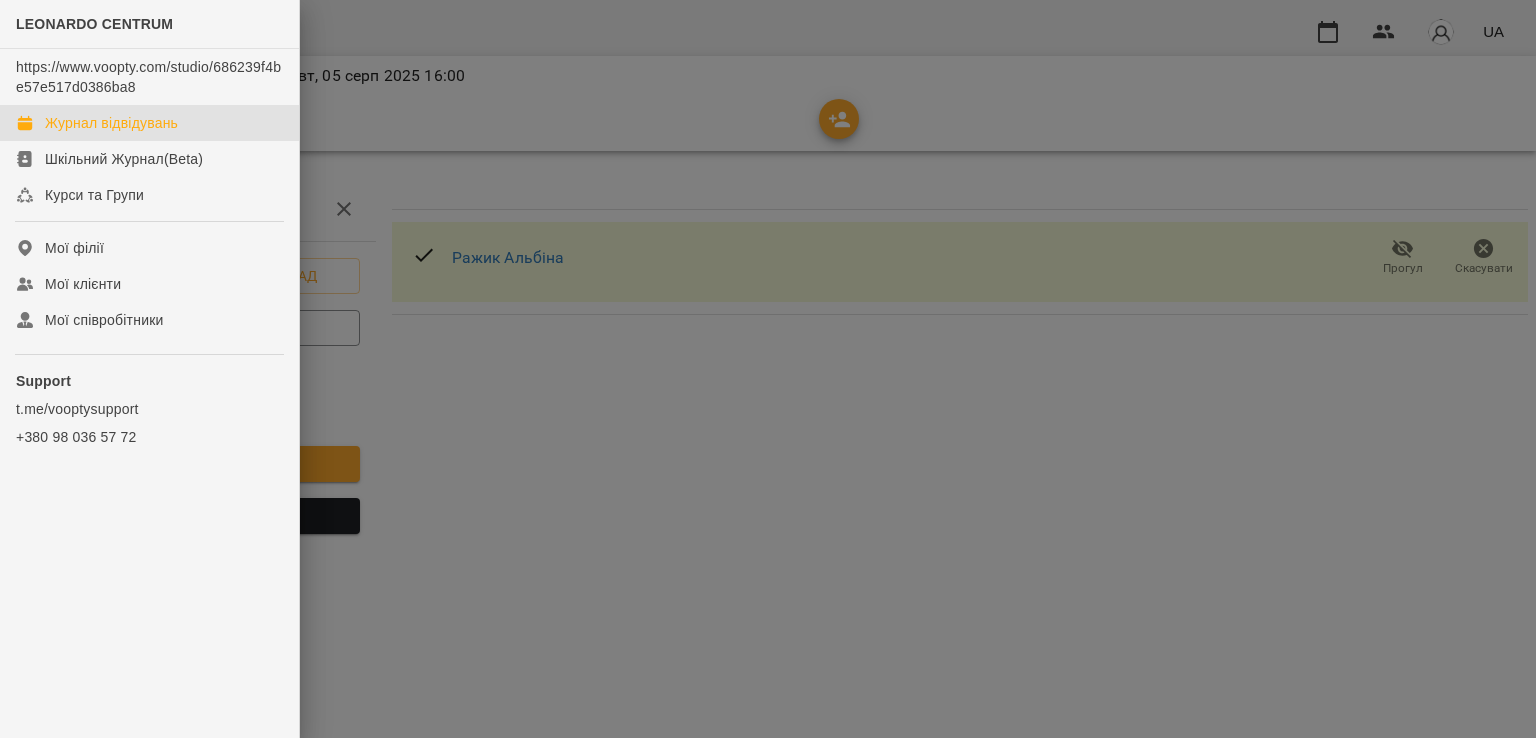 click on "Журнал відвідувань" at bounding box center (149, 123) 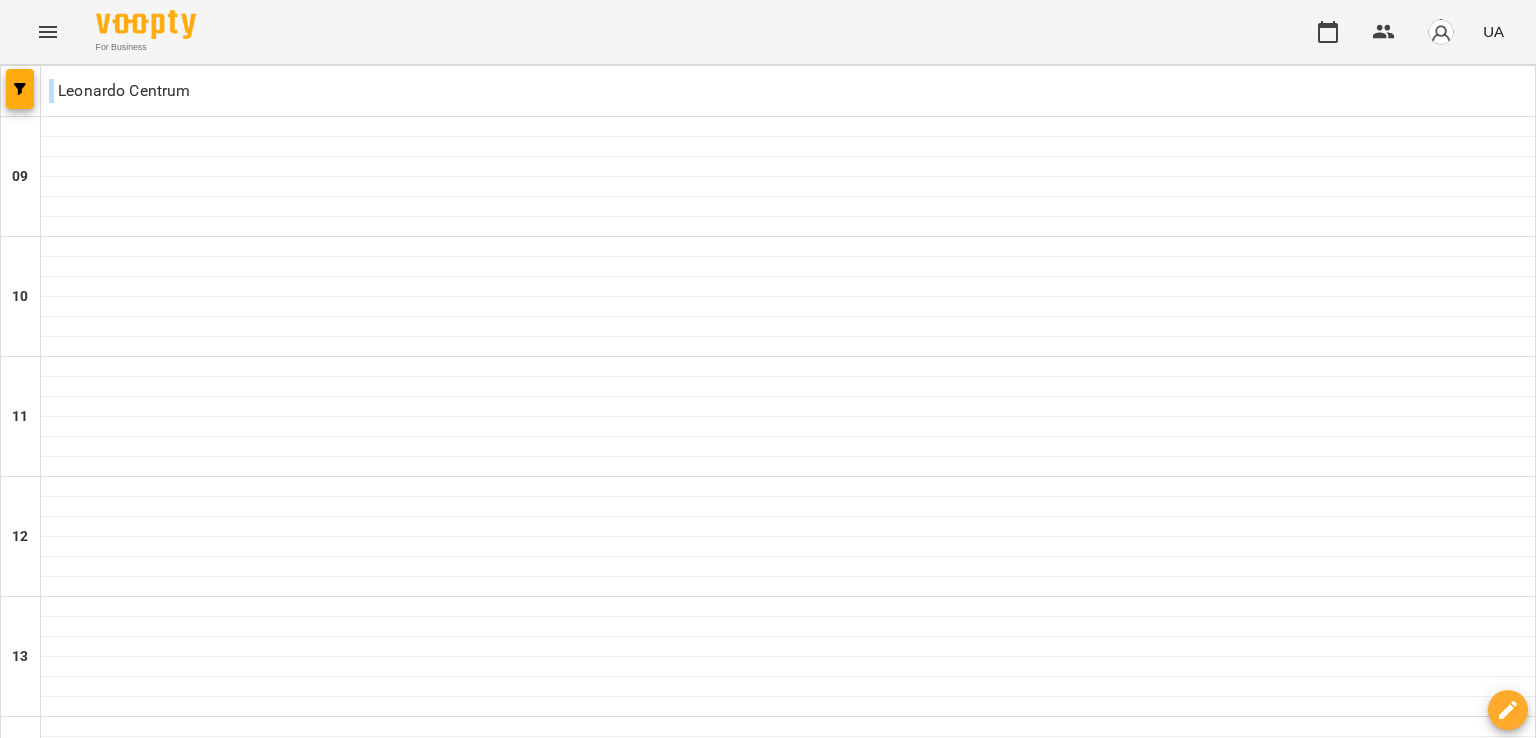 click on "ср 06 серп" at bounding box center [644, 1709] 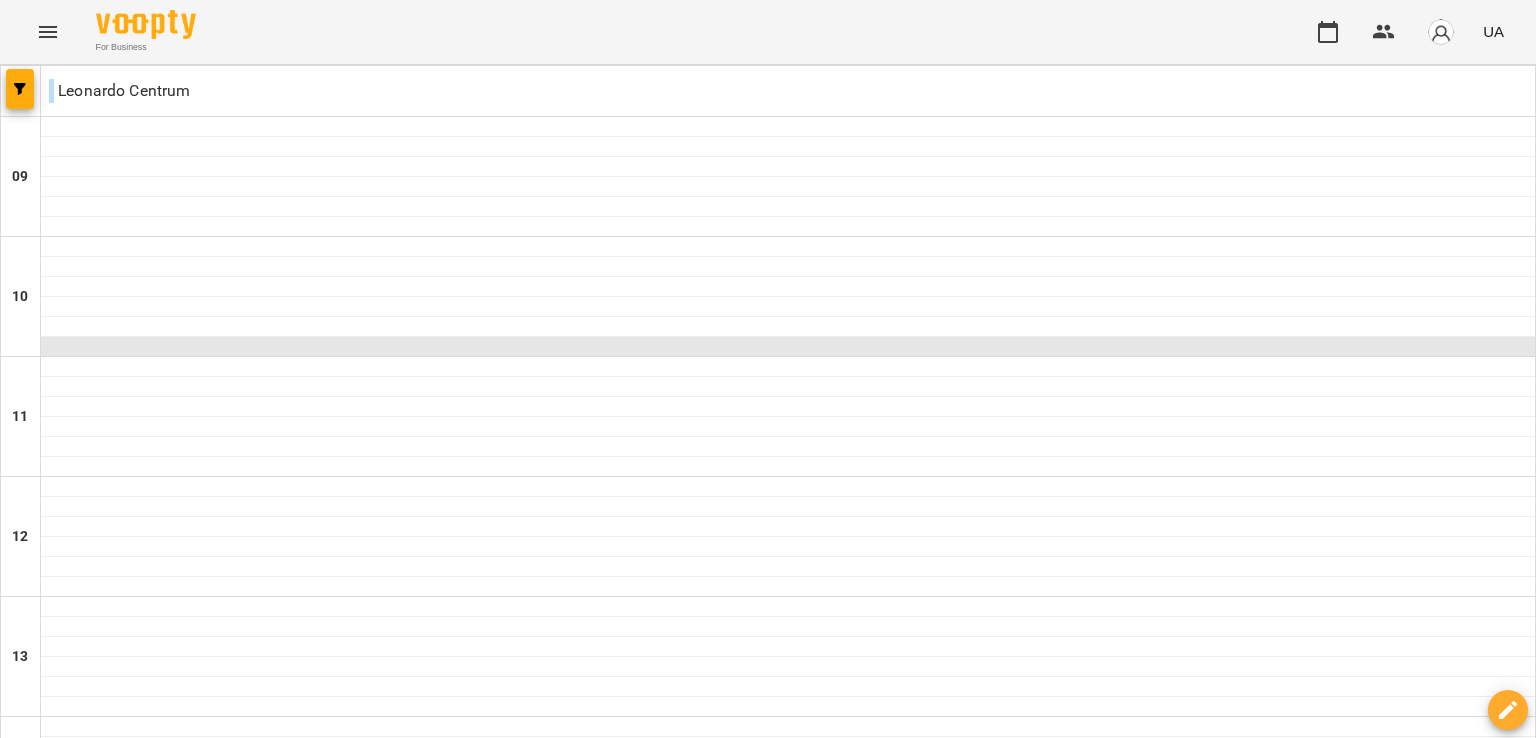 scroll, scrollTop: 0, scrollLeft: 0, axis: both 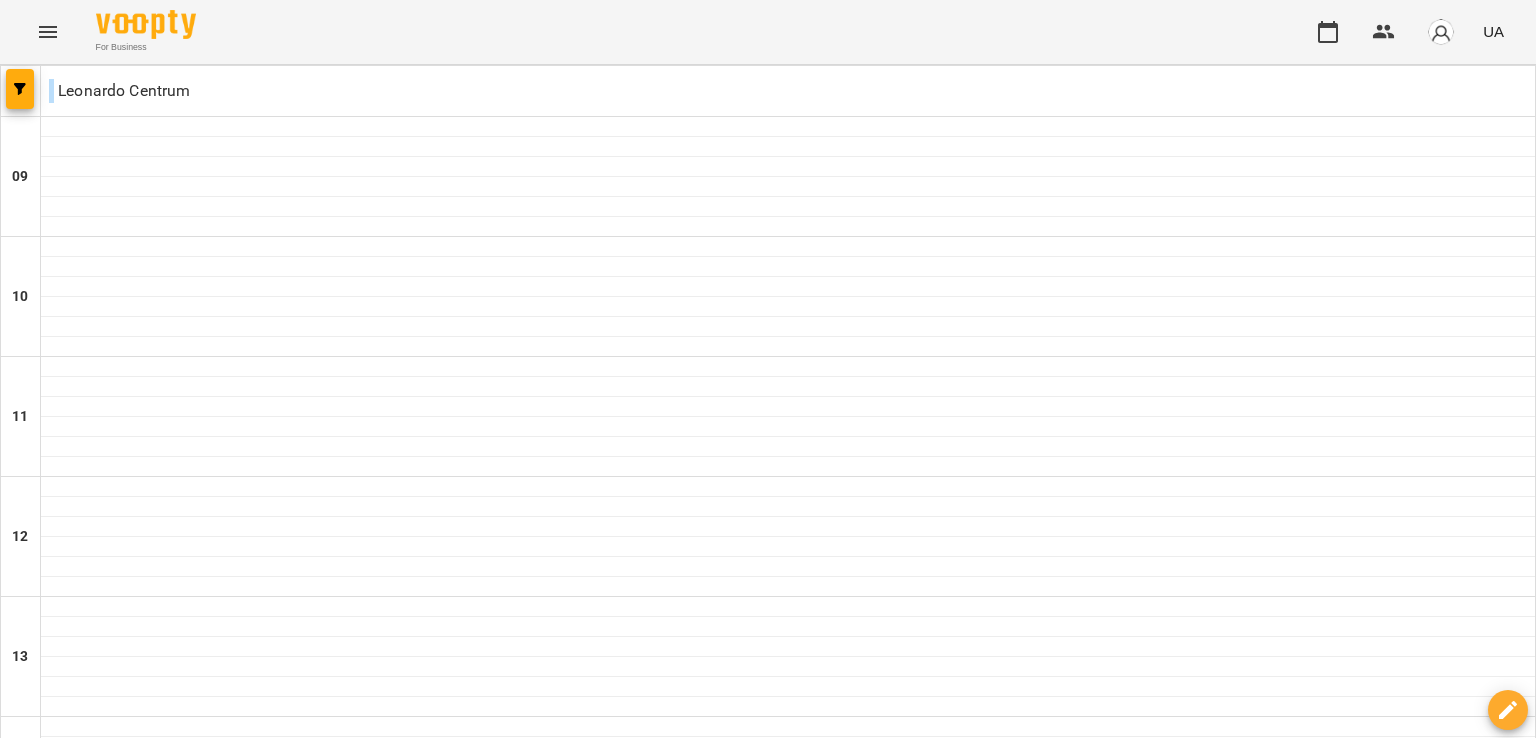 click on "вт" at bounding box center [253, 1703] 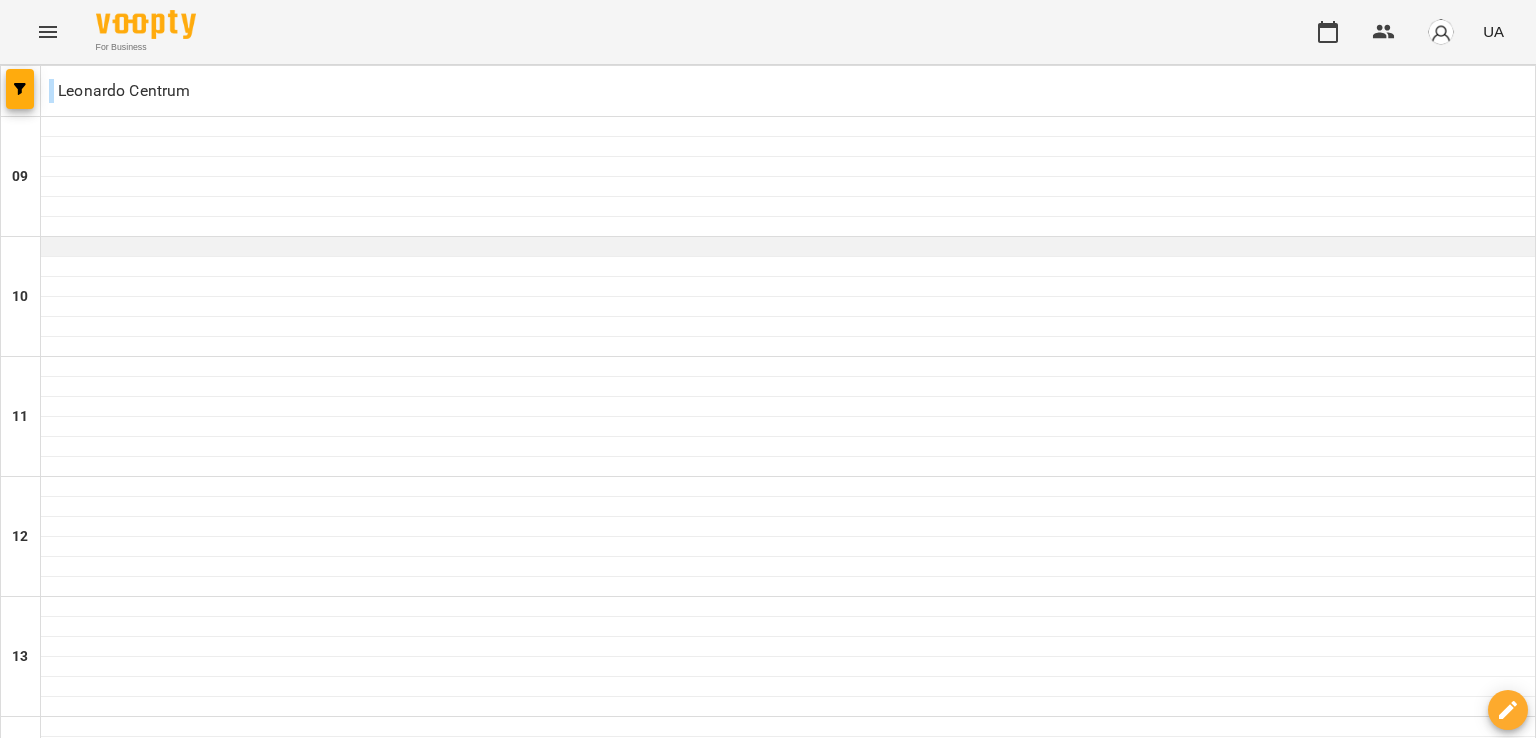 click at bounding box center [788, 247] 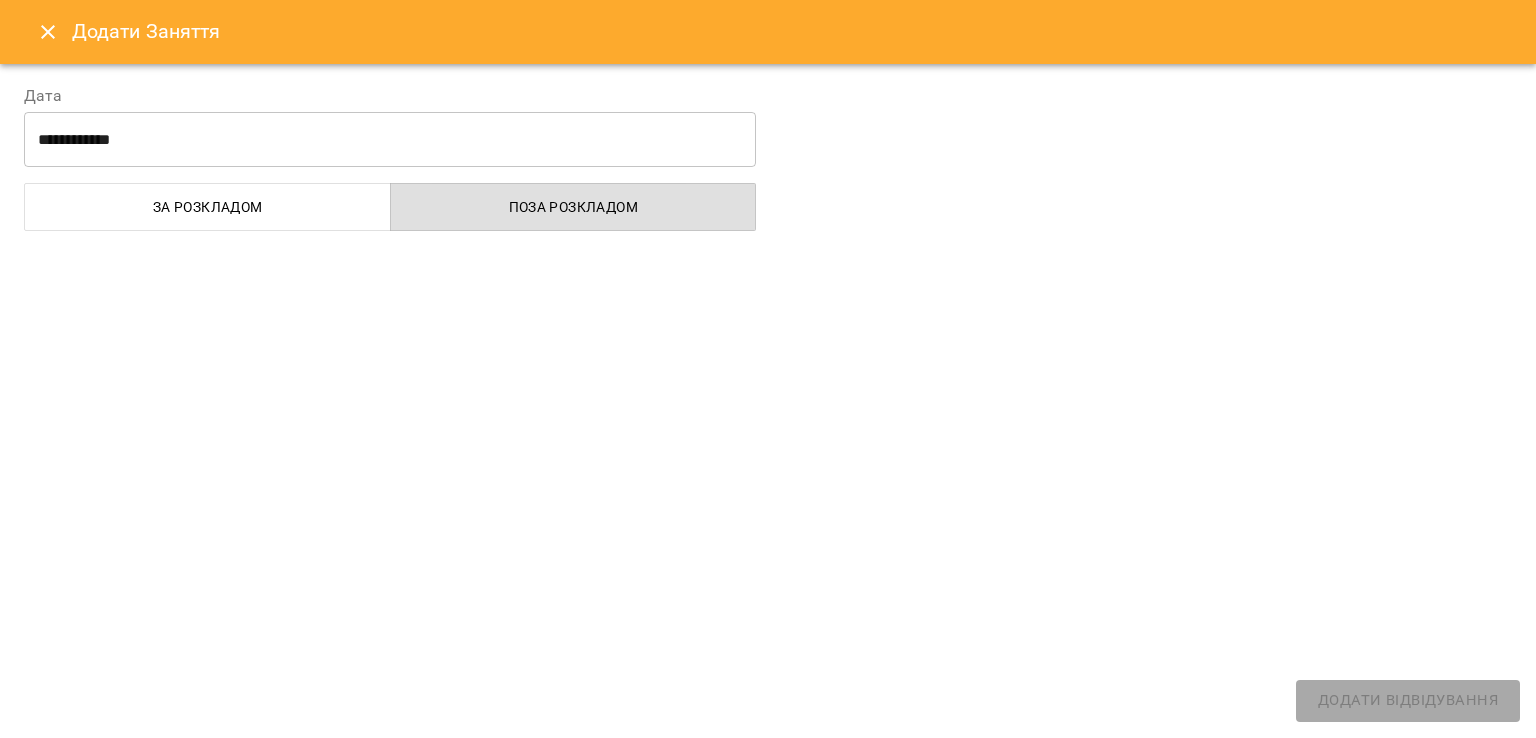 select on "**********" 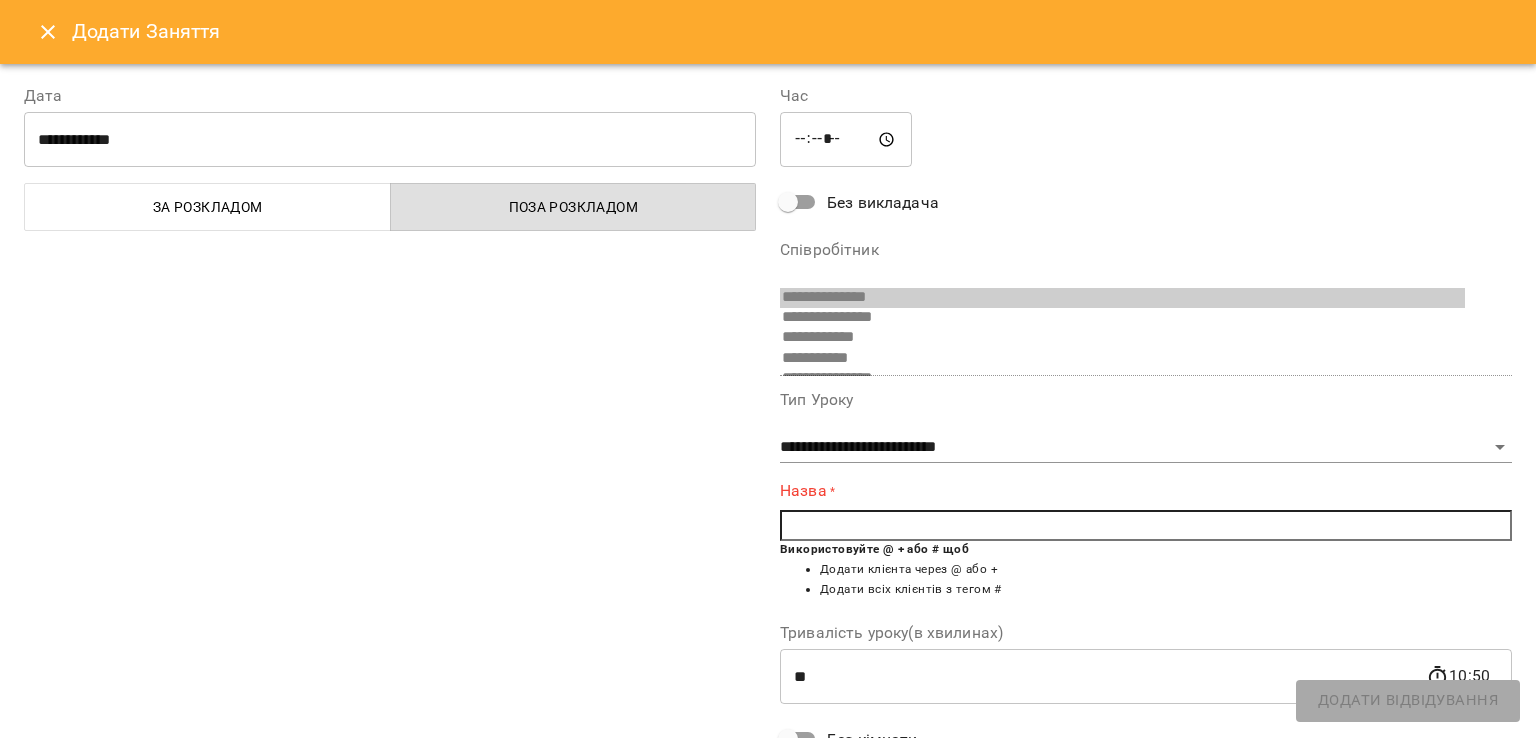 scroll, scrollTop: 296, scrollLeft: 0, axis: vertical 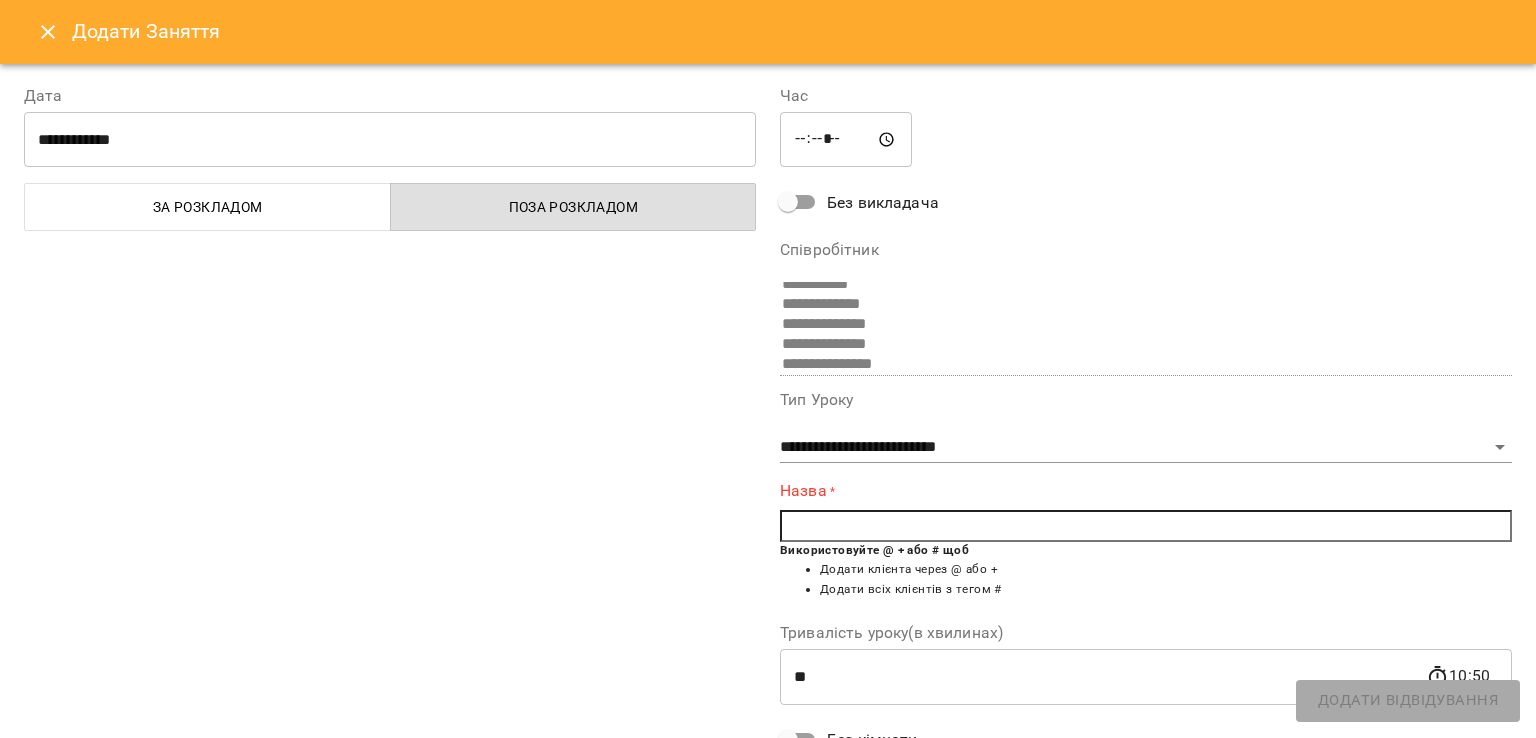 click at bounding box center (1146, 526) 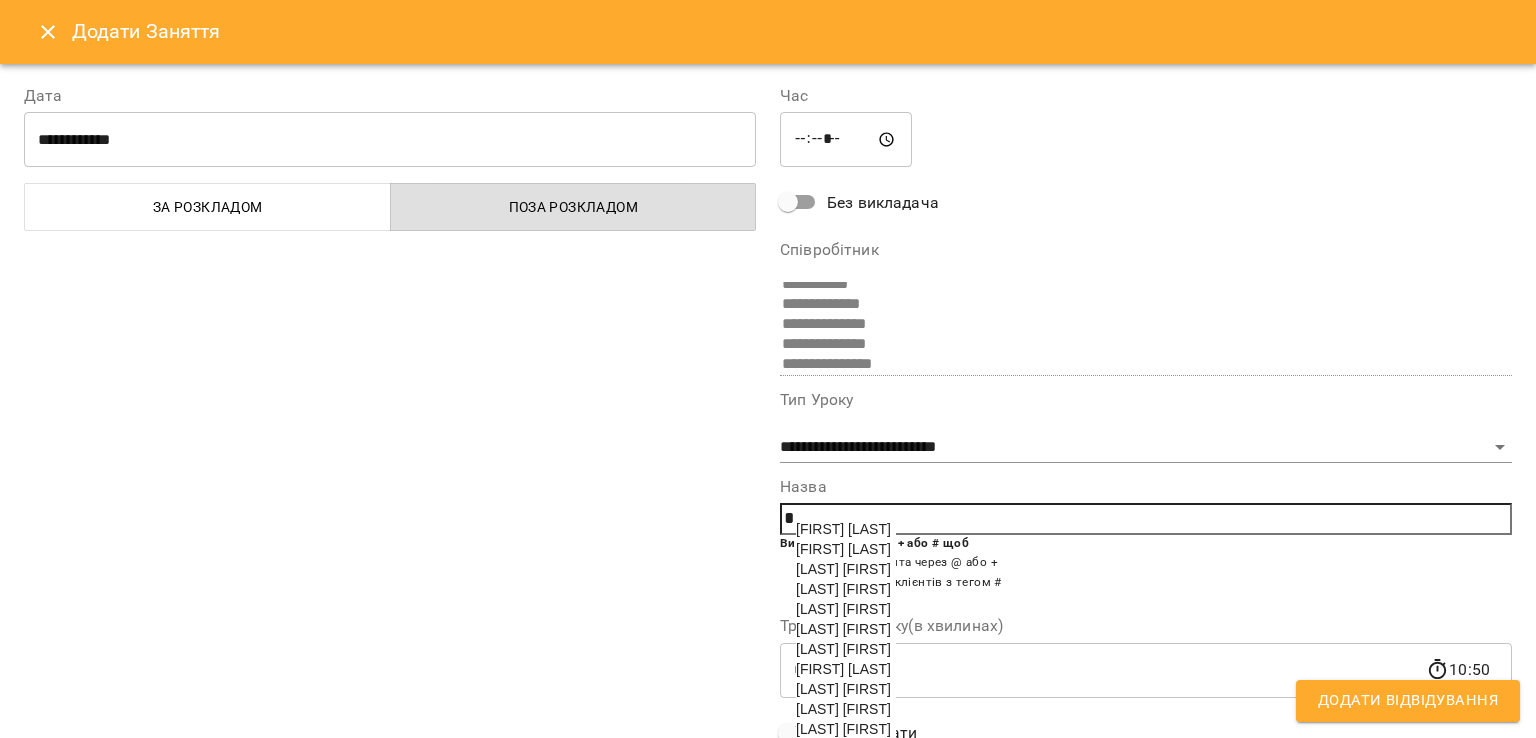 click on "[LAST] [FIRST]" at bounding box center [843, 569] 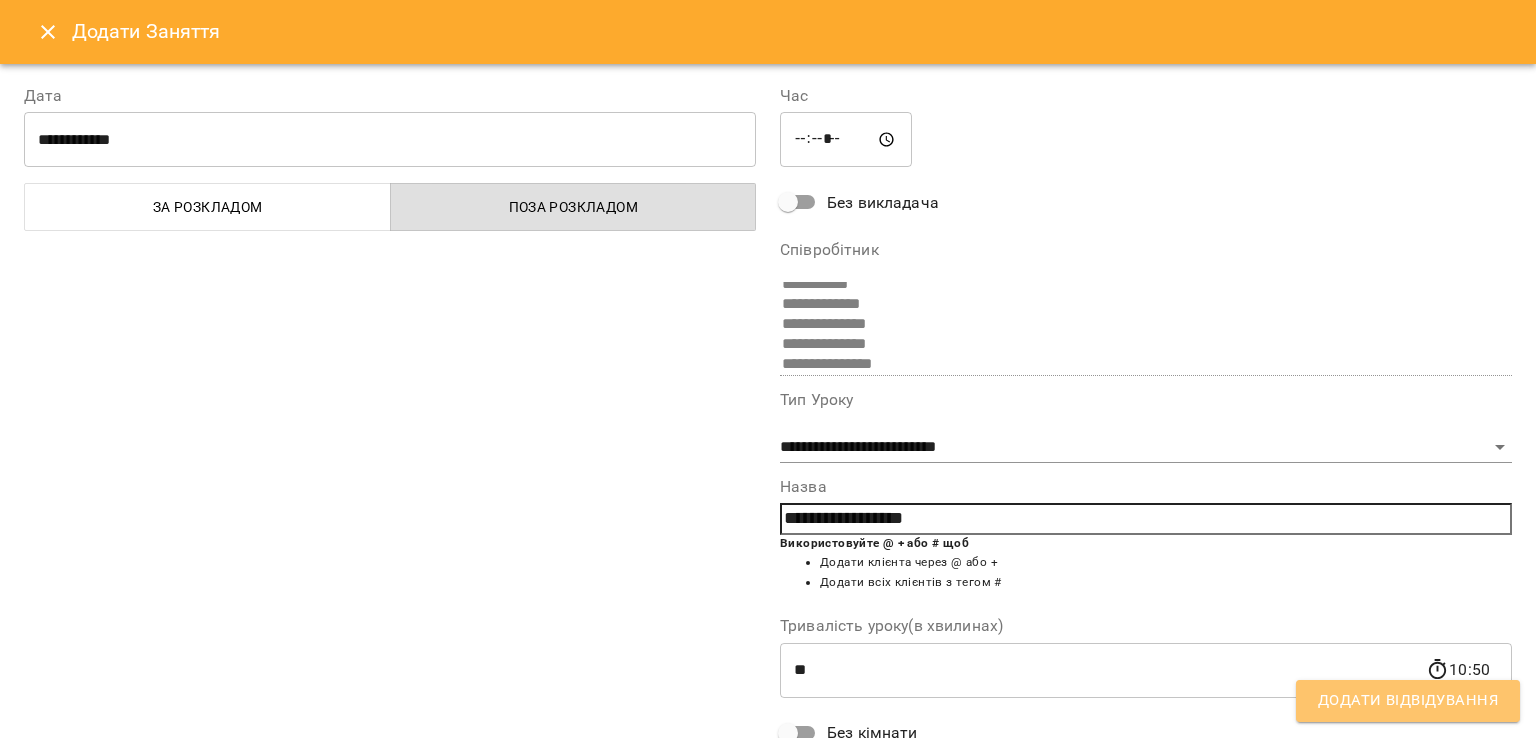 click on "Додати Відвідування" at bounding box center (1408, 701) 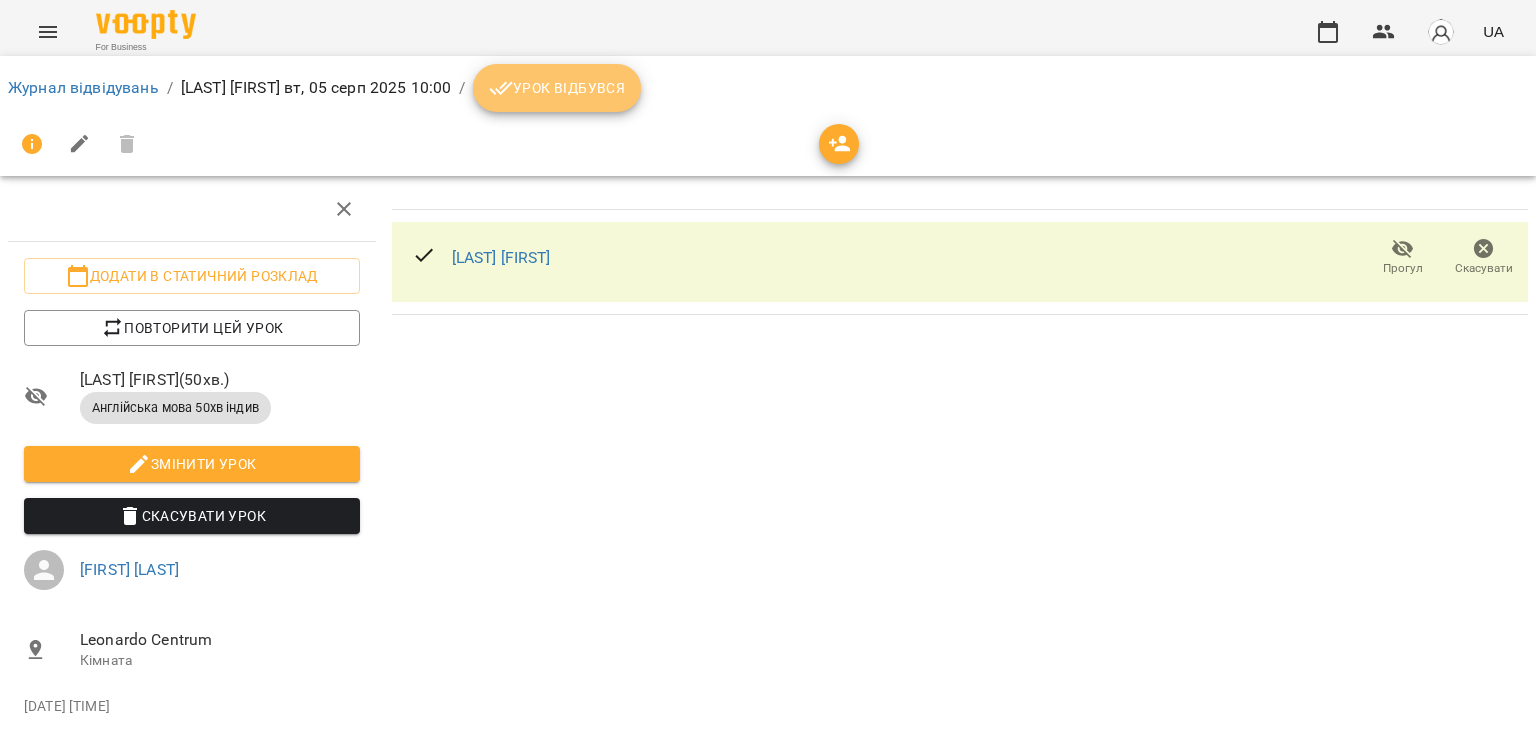 click on "Урок відбувся" at bounding box center (557, 88) 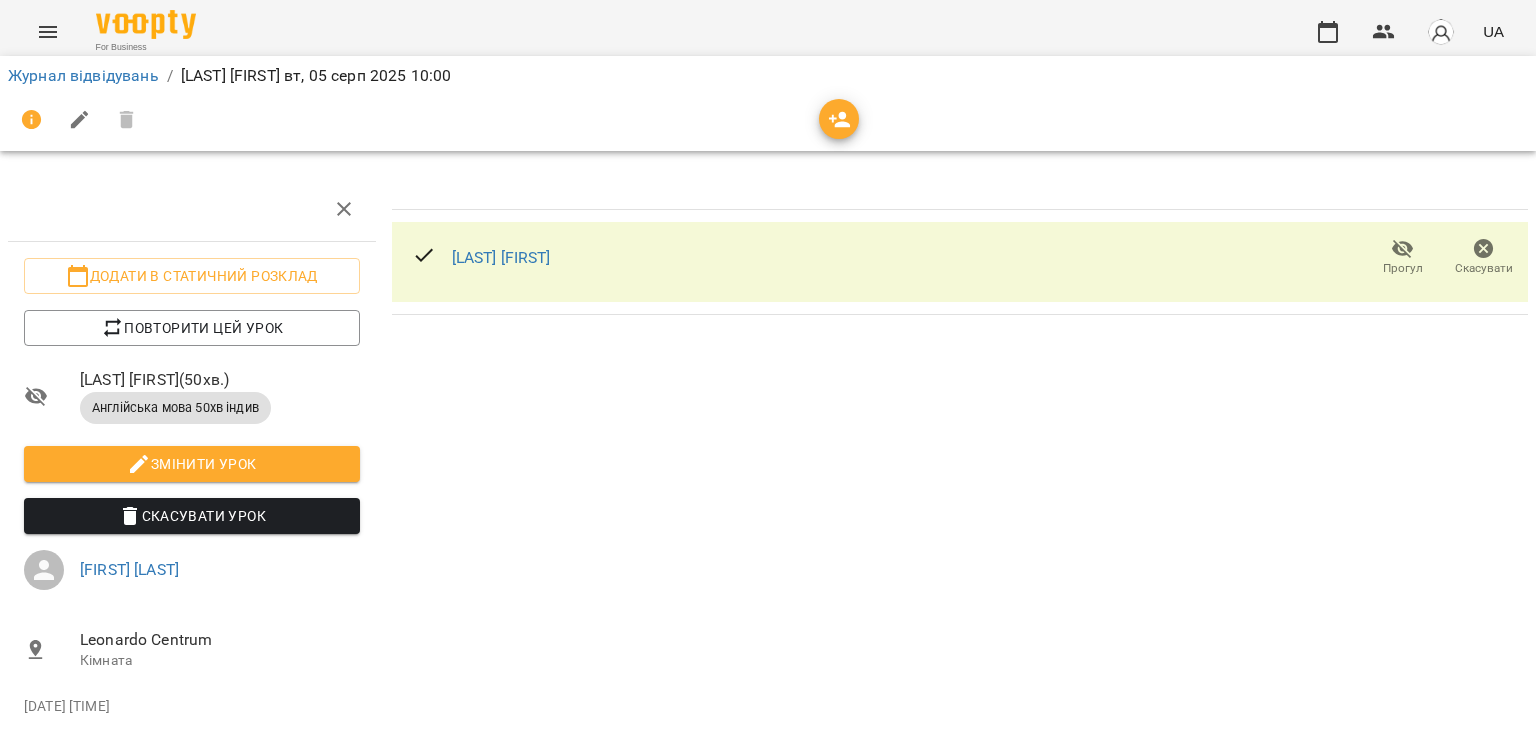 scroll, scrollTop: 0, scrollLeft: 0, axis: both 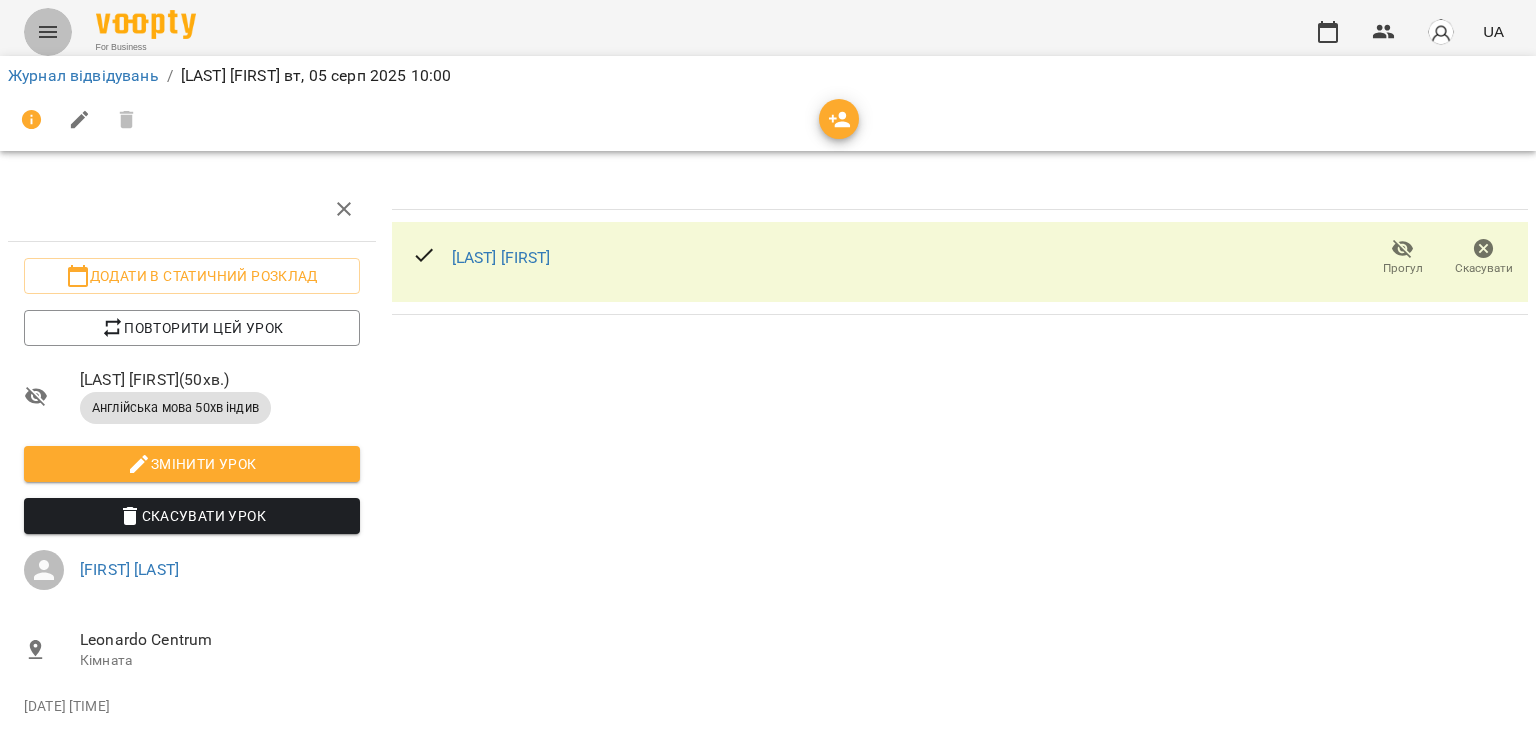 click 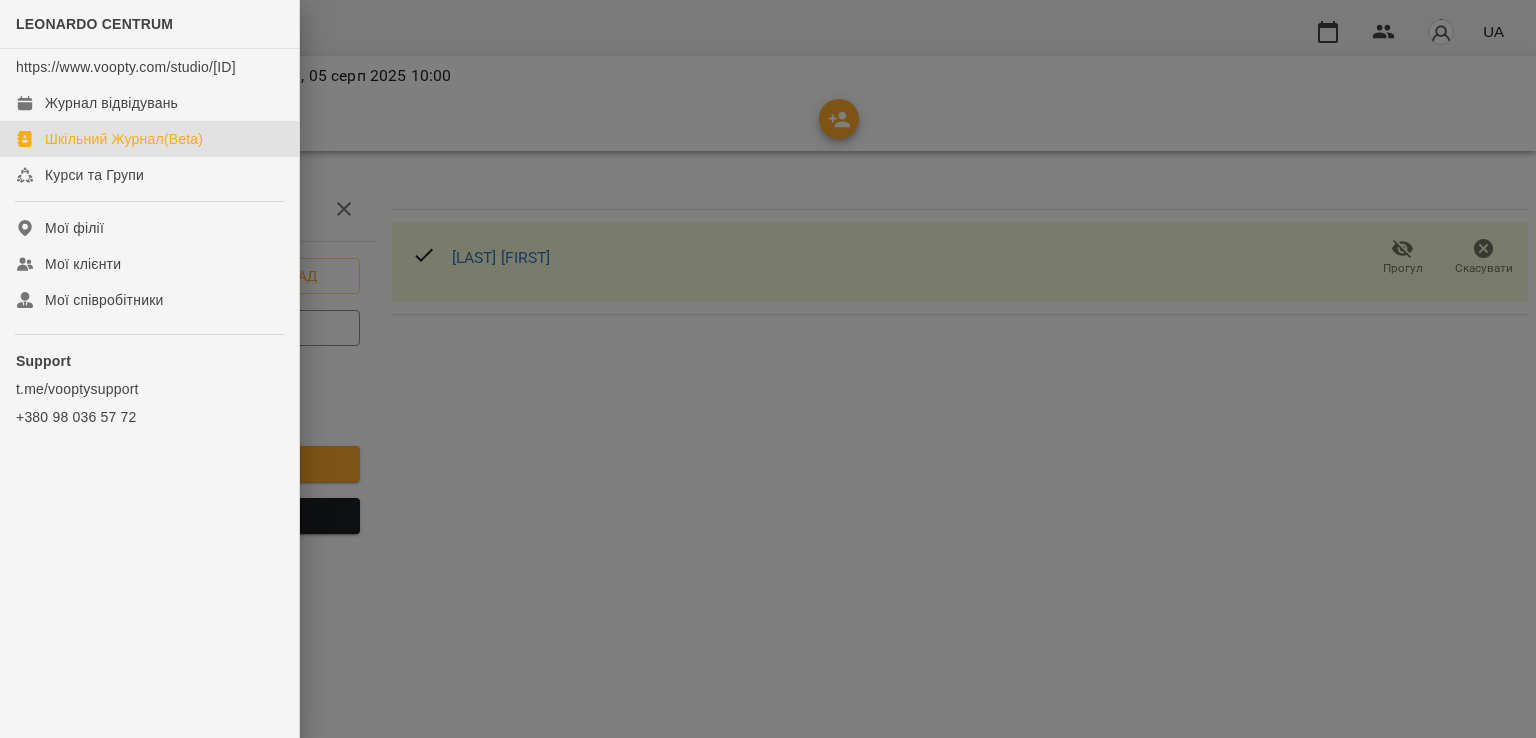click on "Шкільний Журнал(Beta)" at bounding box center (124, 139) 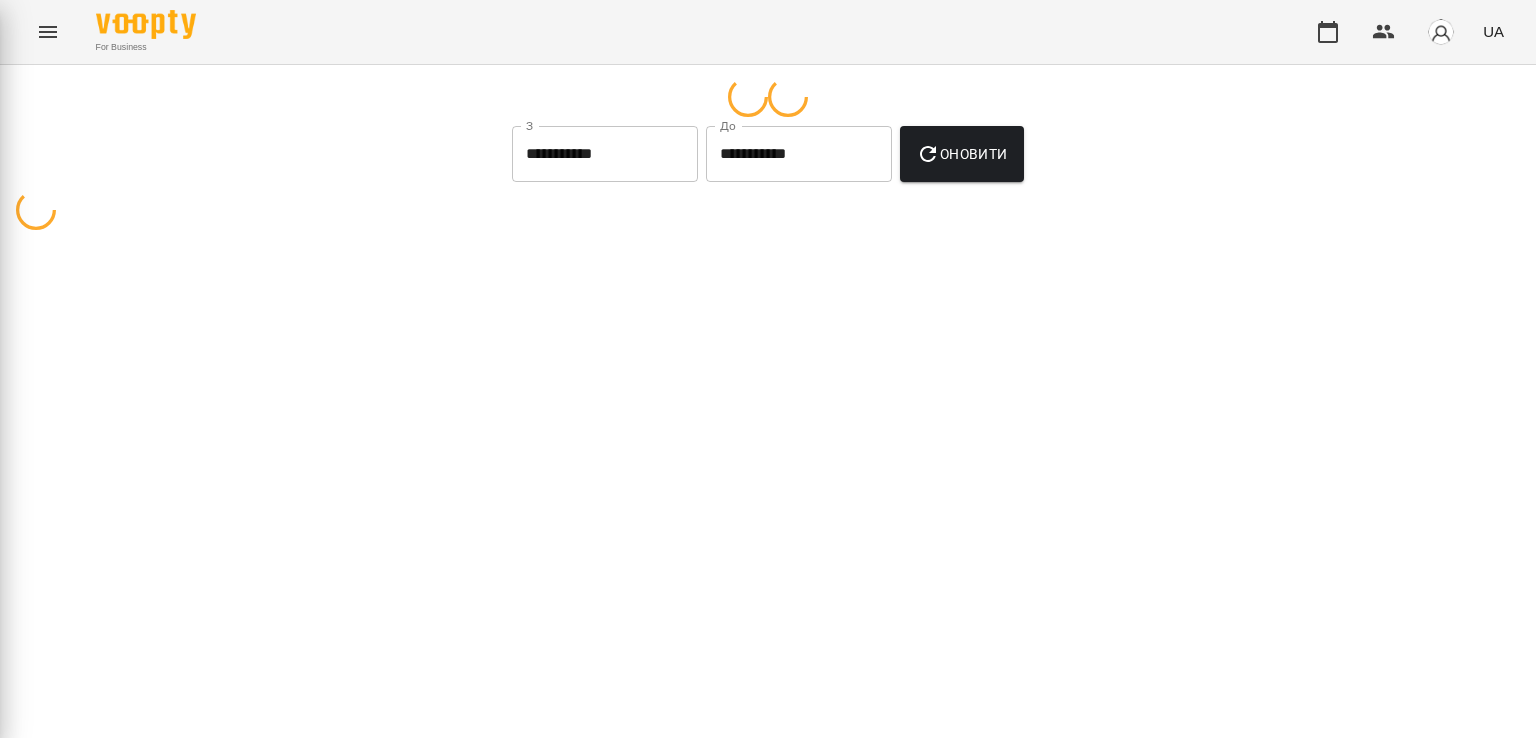 select on "***" 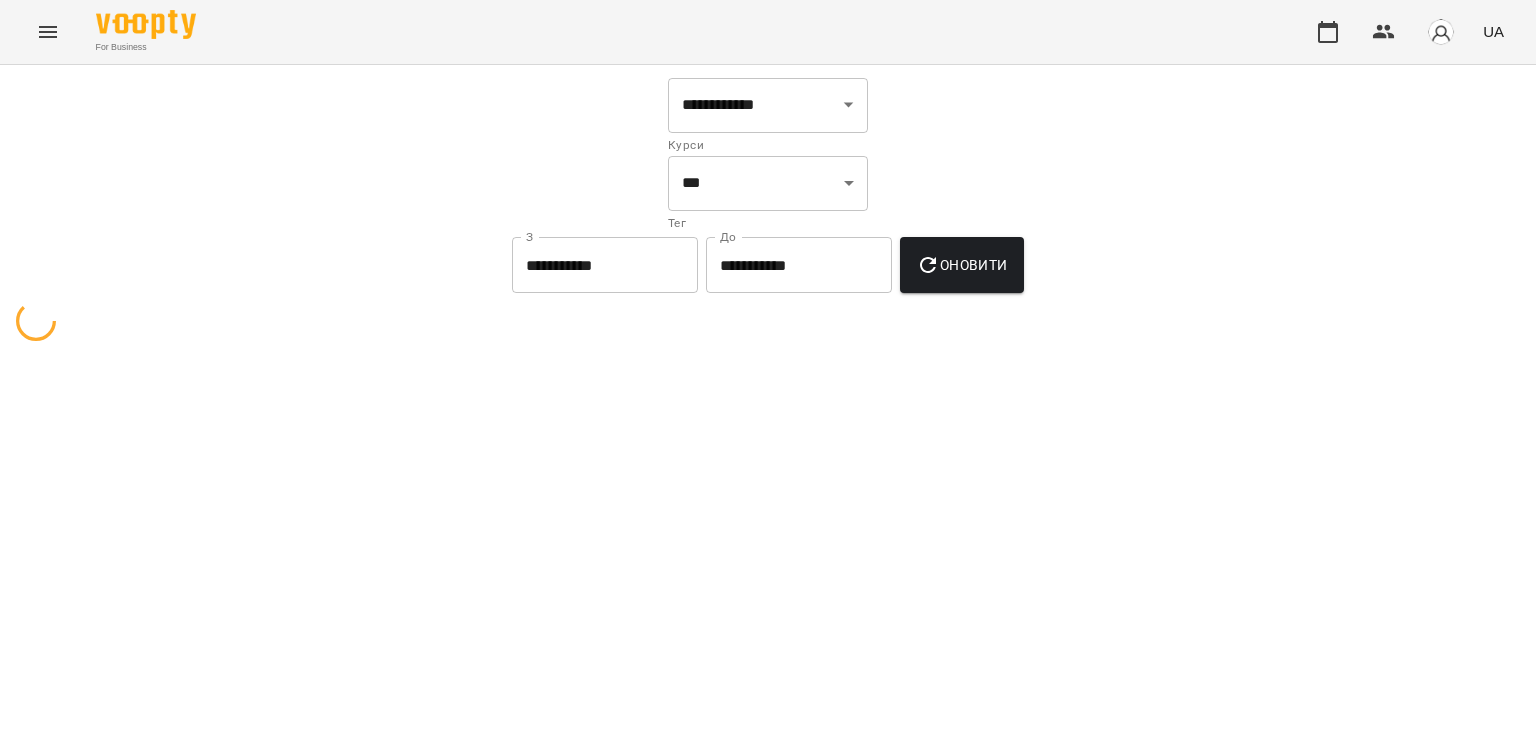 click 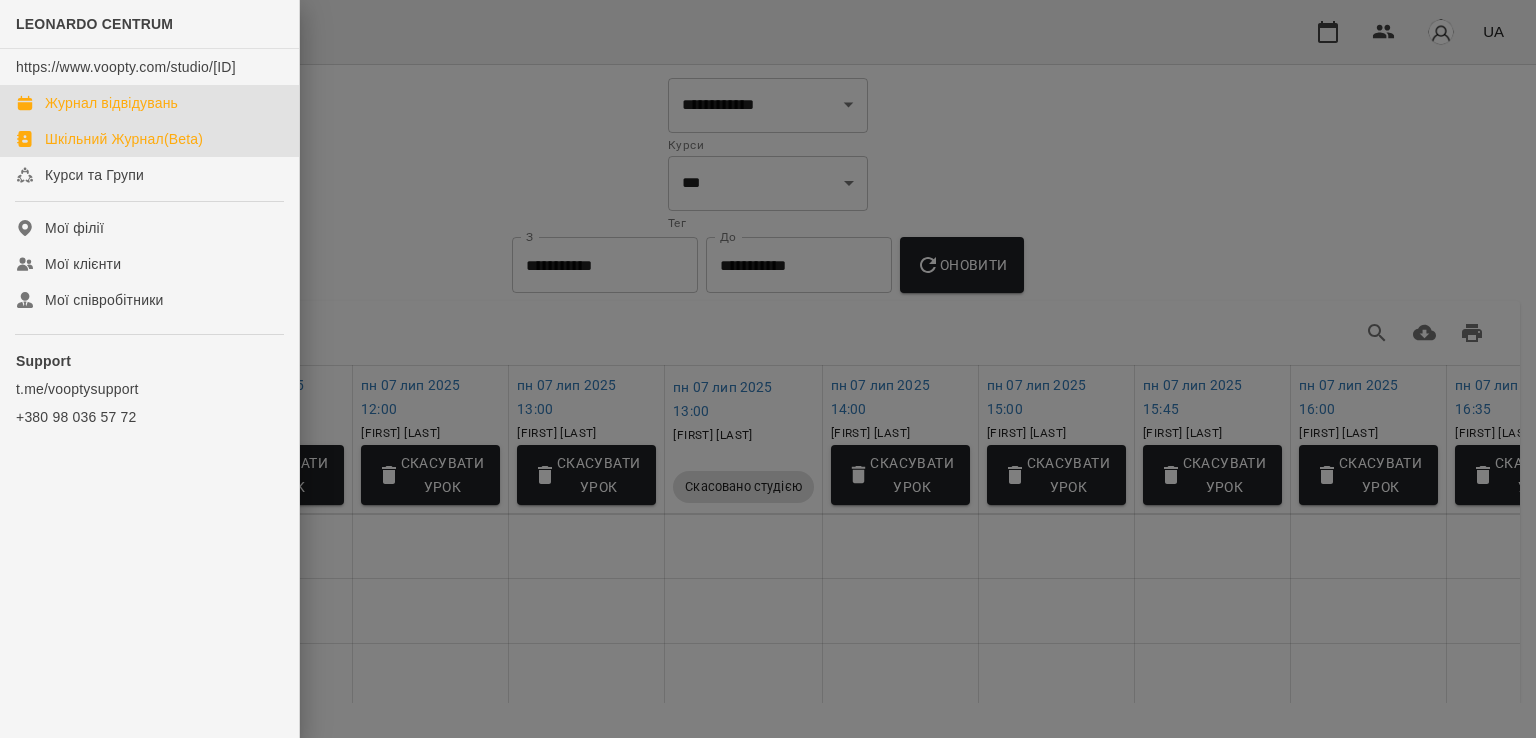 click on "Журнал відвідувань" at bounding box center [111, 103] 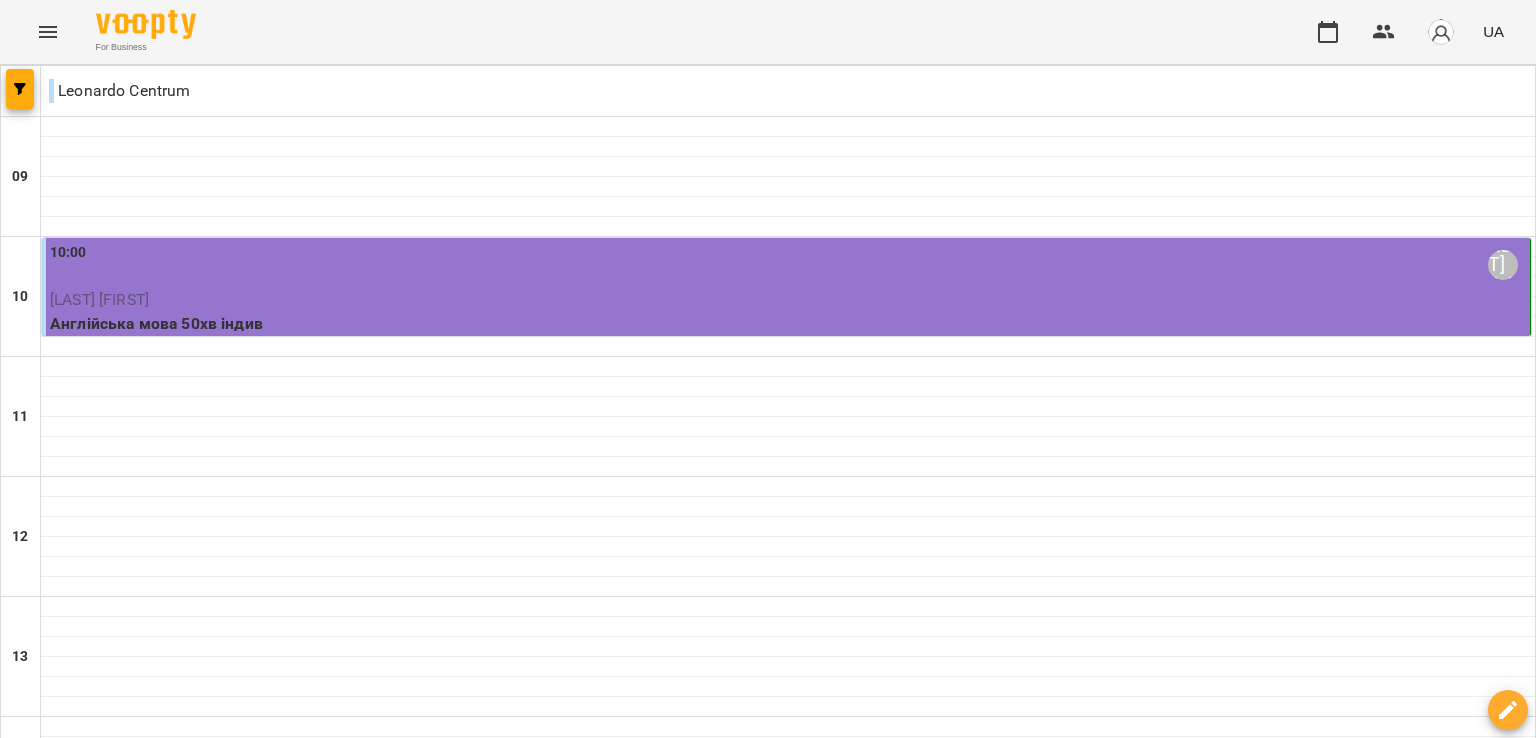 scroll, scrollTop: 136, scrollLeft: 0, axis: vertical 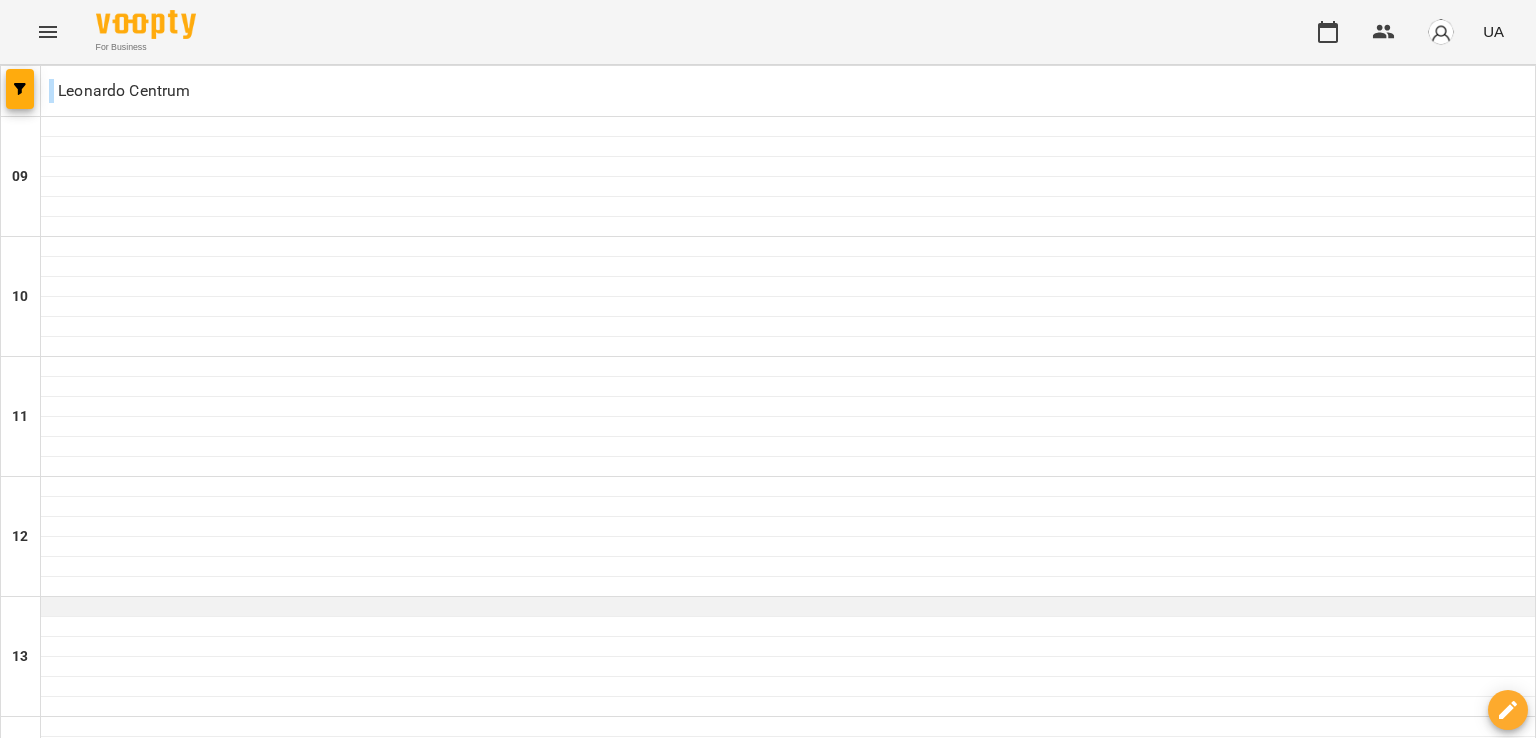 click at bounding box center [788, 607] 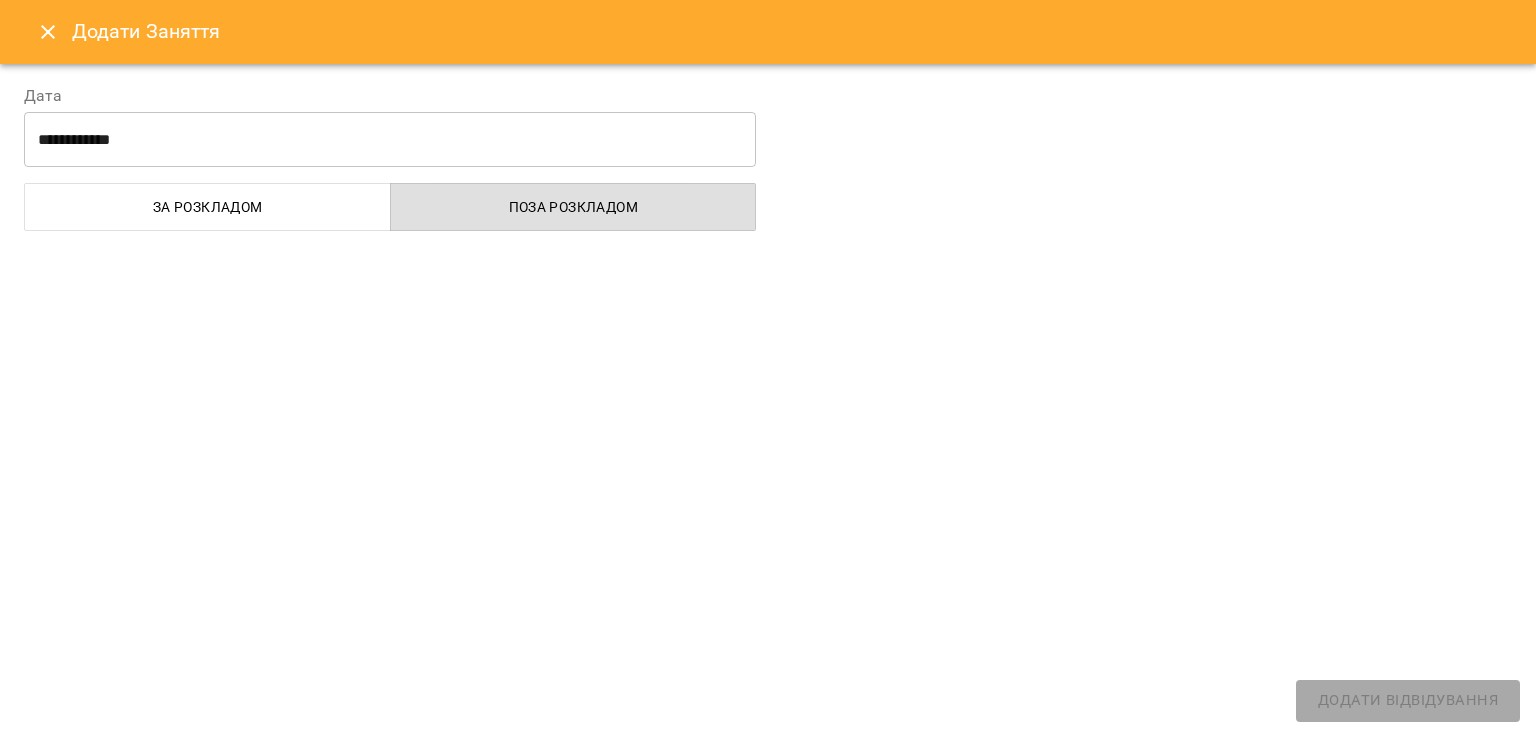 select on "**********" 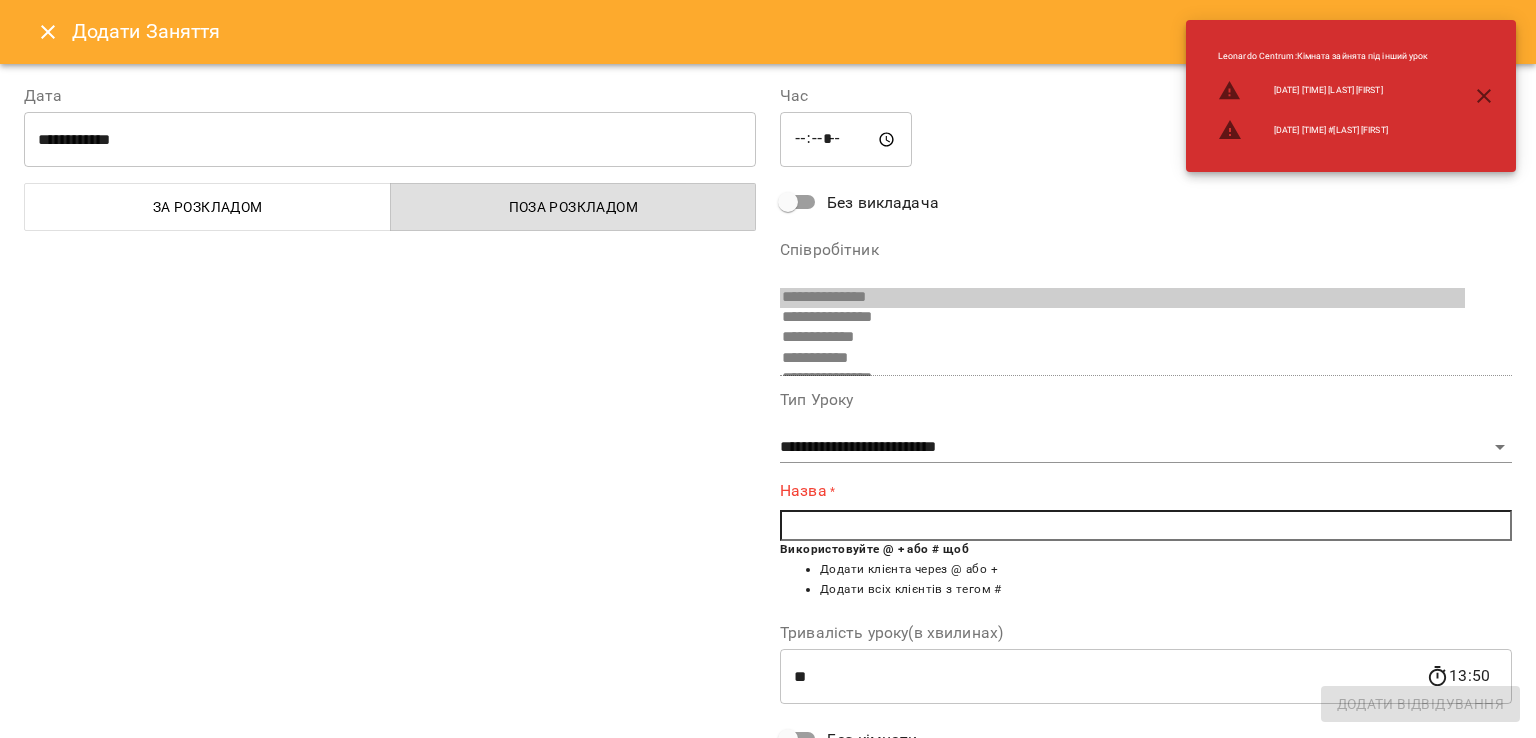 scroll, scrollTop: 296, scrollLeft: 0, axis: vertical 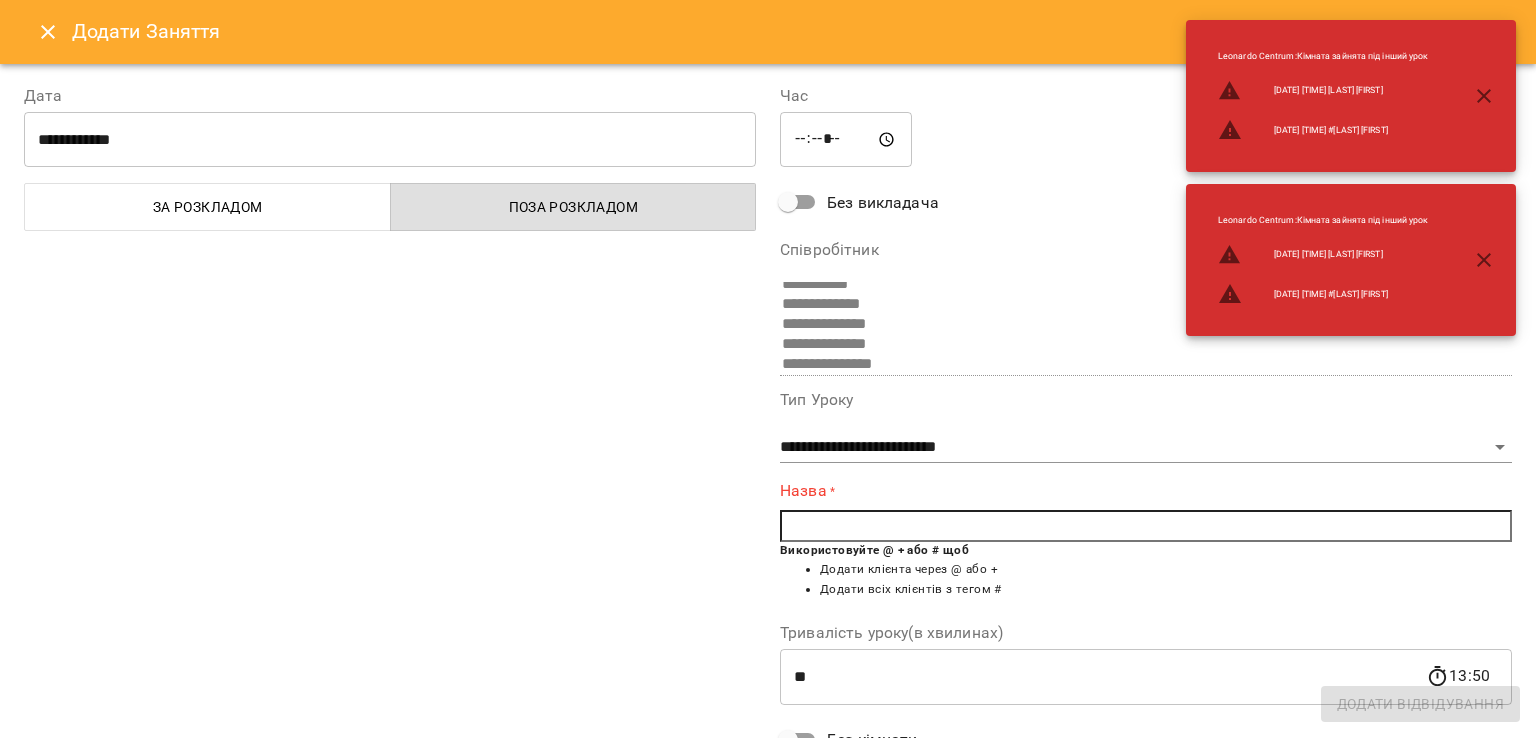 click at bounding box center [1146, 526] 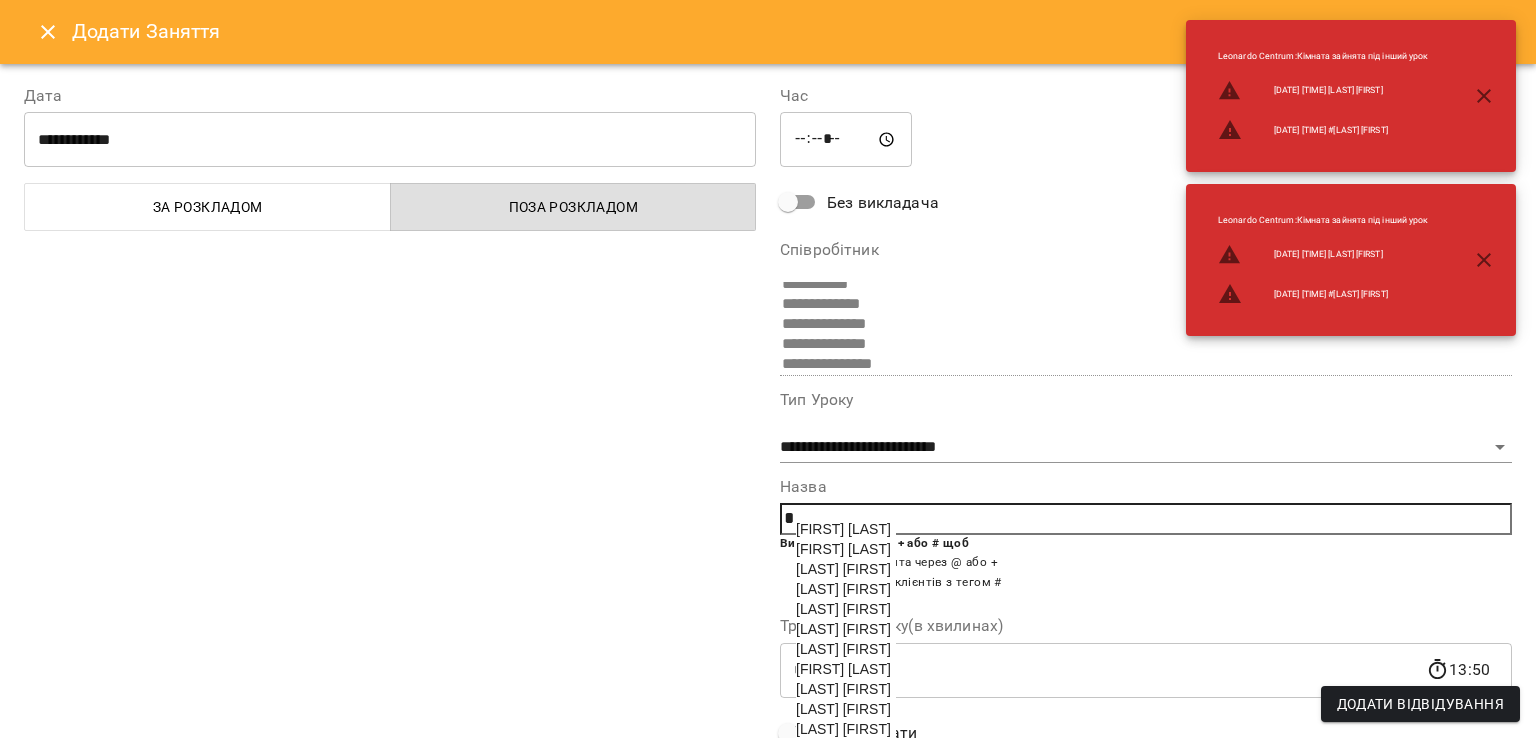 click on "Анна Мидловець" at bounding box center [843, 549] 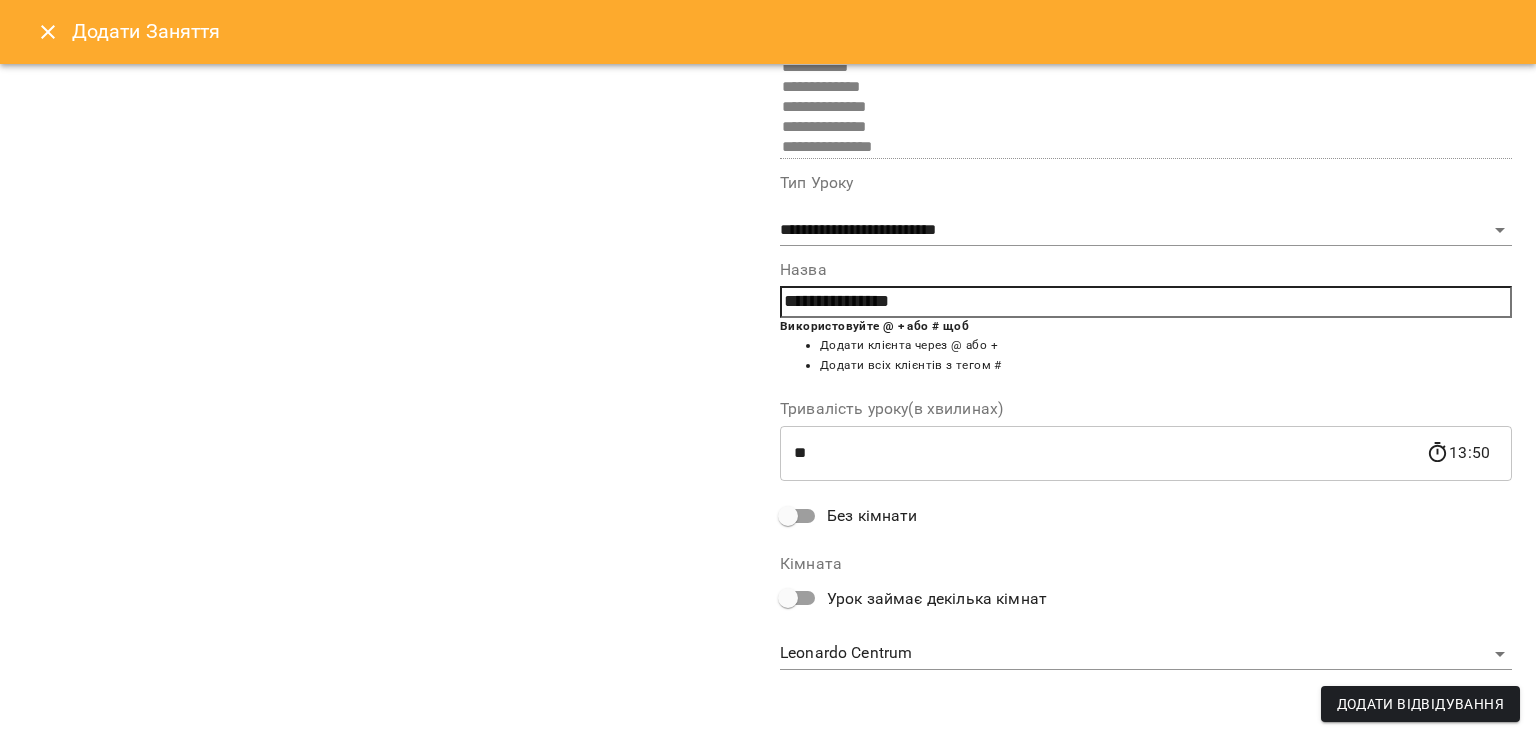 scroll, scrollTop: 213, scrollLeft: 0, axis: vertical 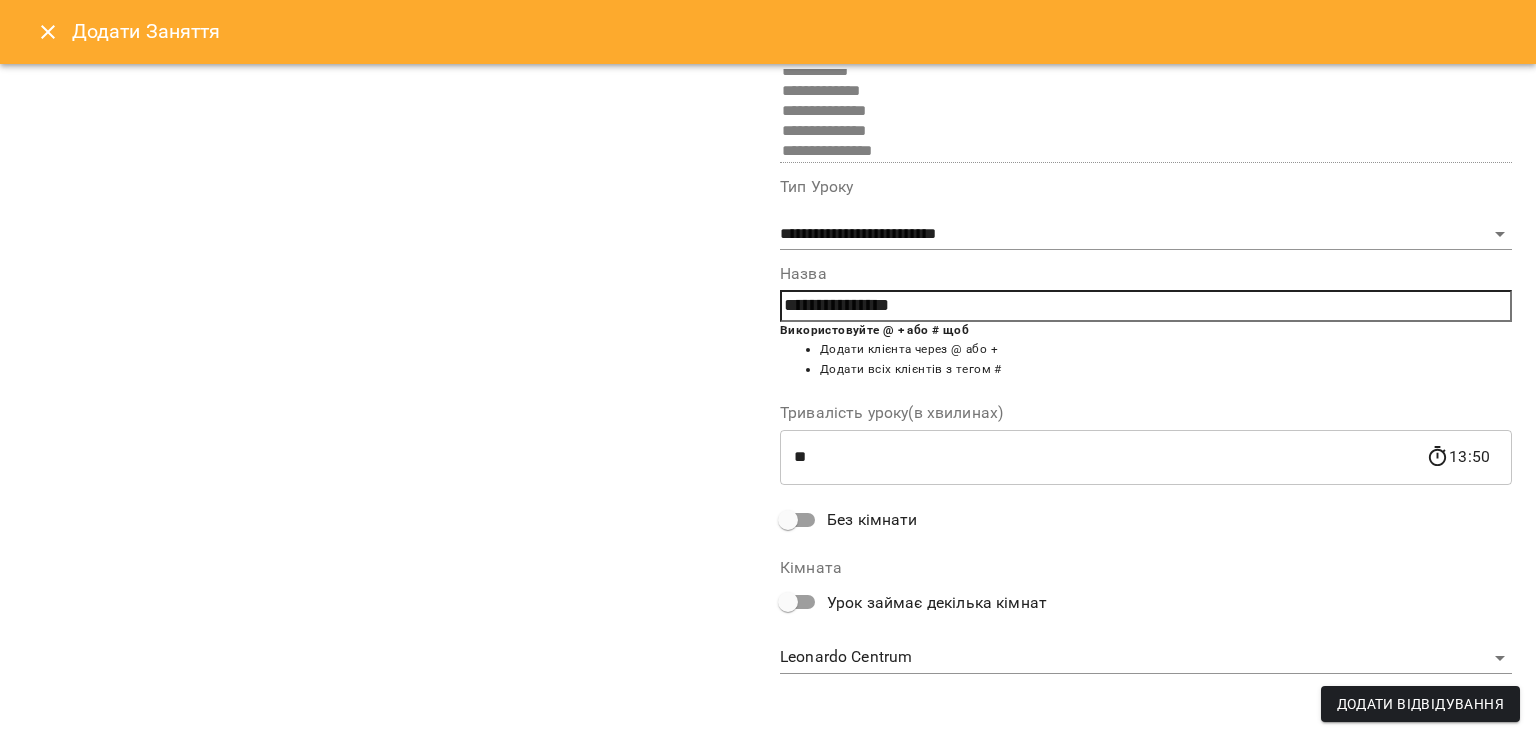 click on "Без кімнати" at bounding box center (872, 520) 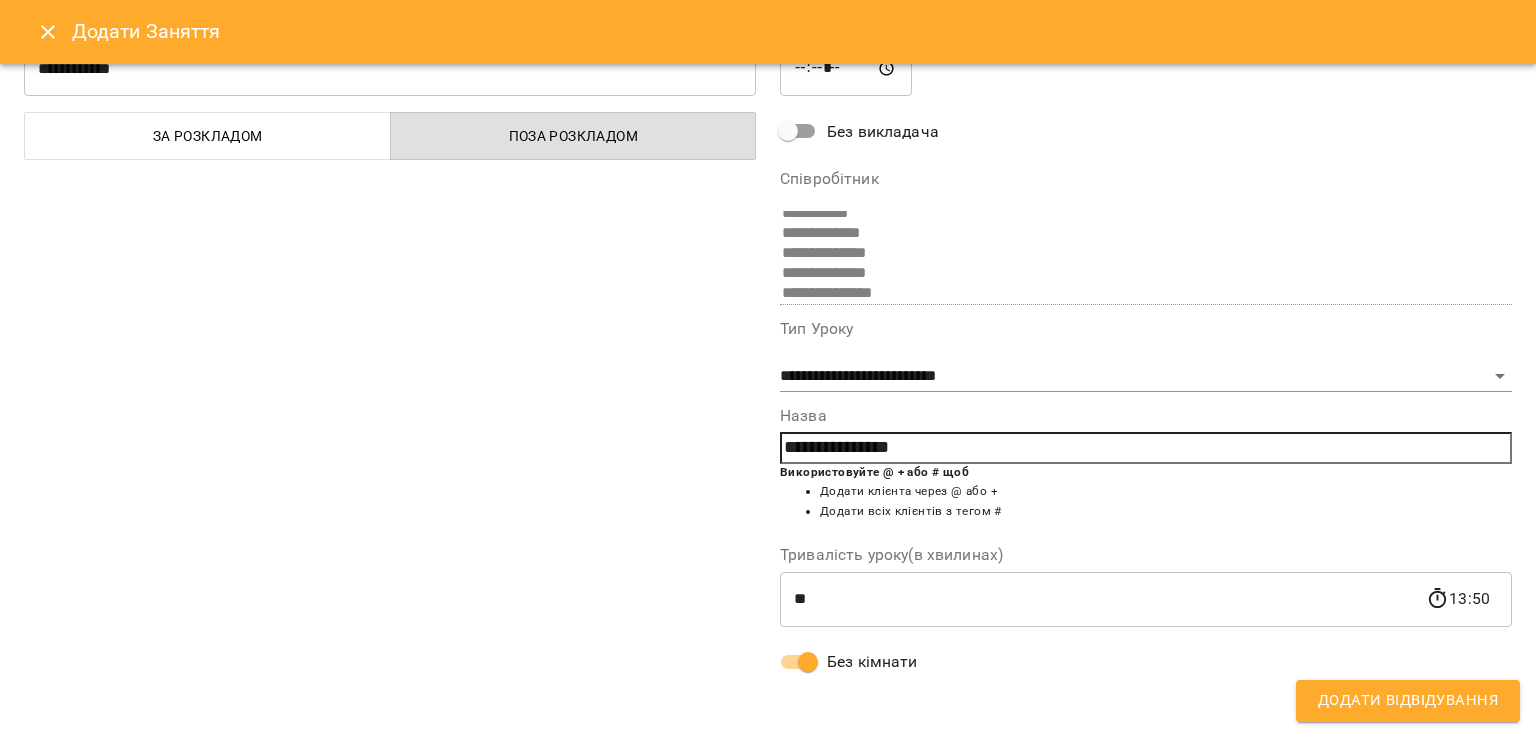 scroll, scrollTop: 4, scrollLeft: 0, axis: vertical 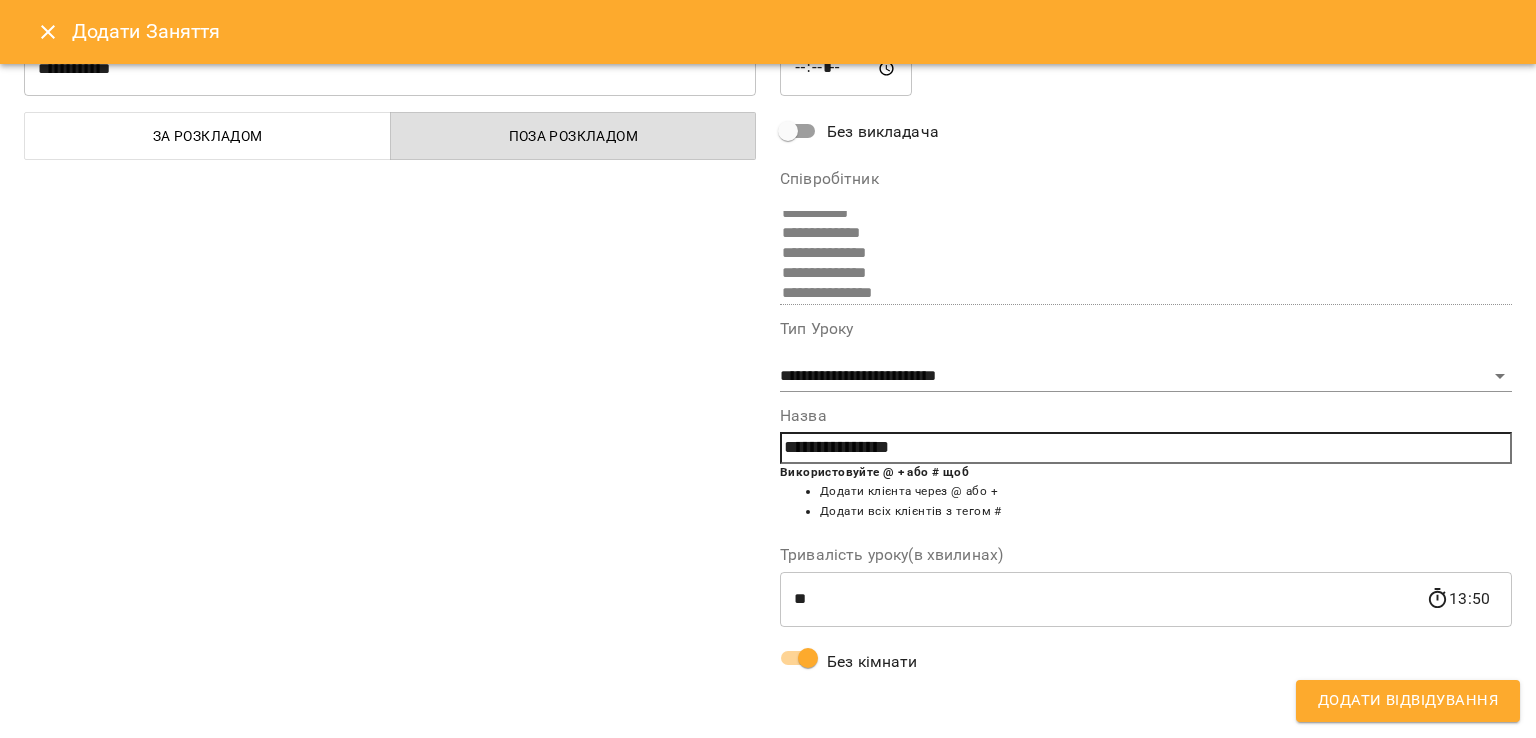 click on "Додати Відвідування" at bounding box center [1408, 701] 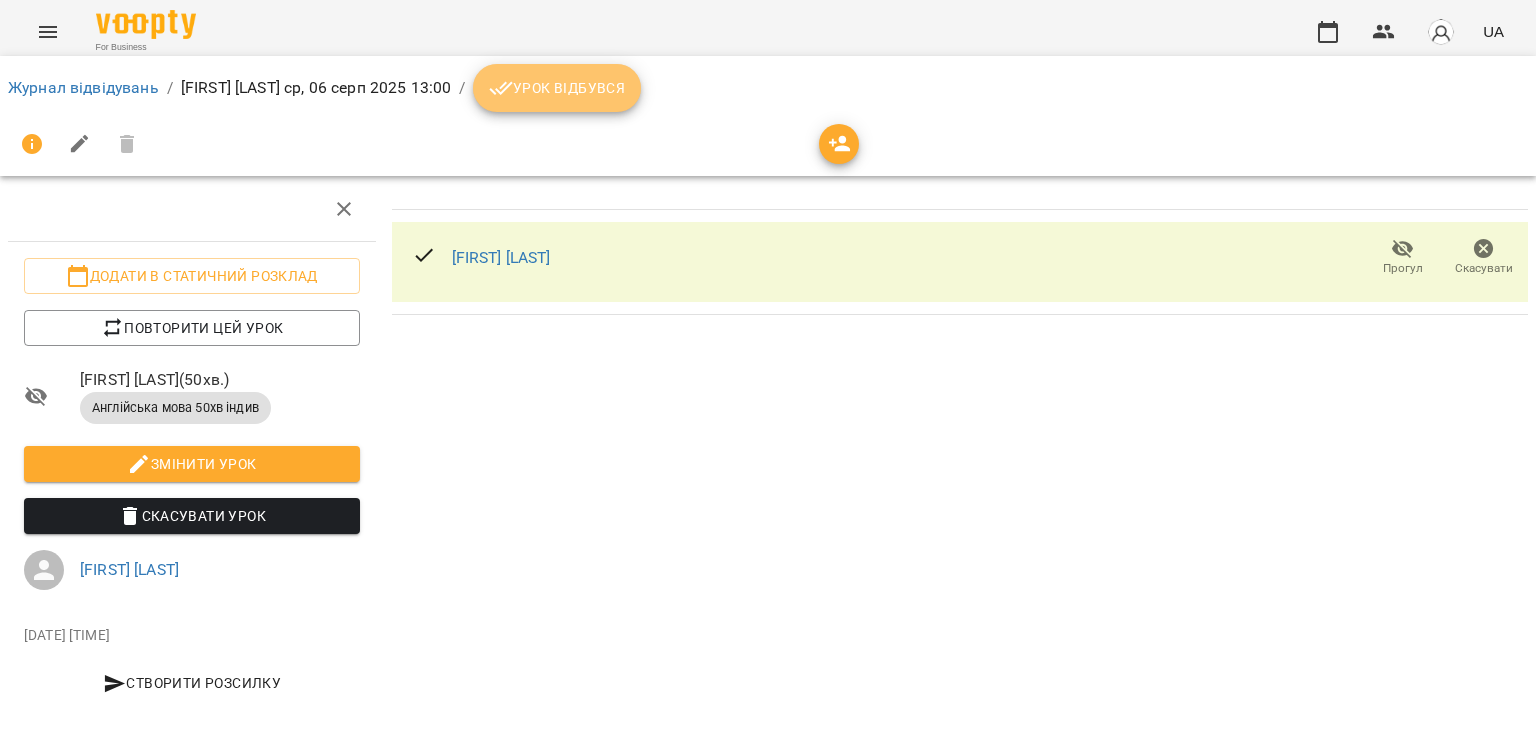 click on "Урок відбувся" at bounding box center [557, 88] 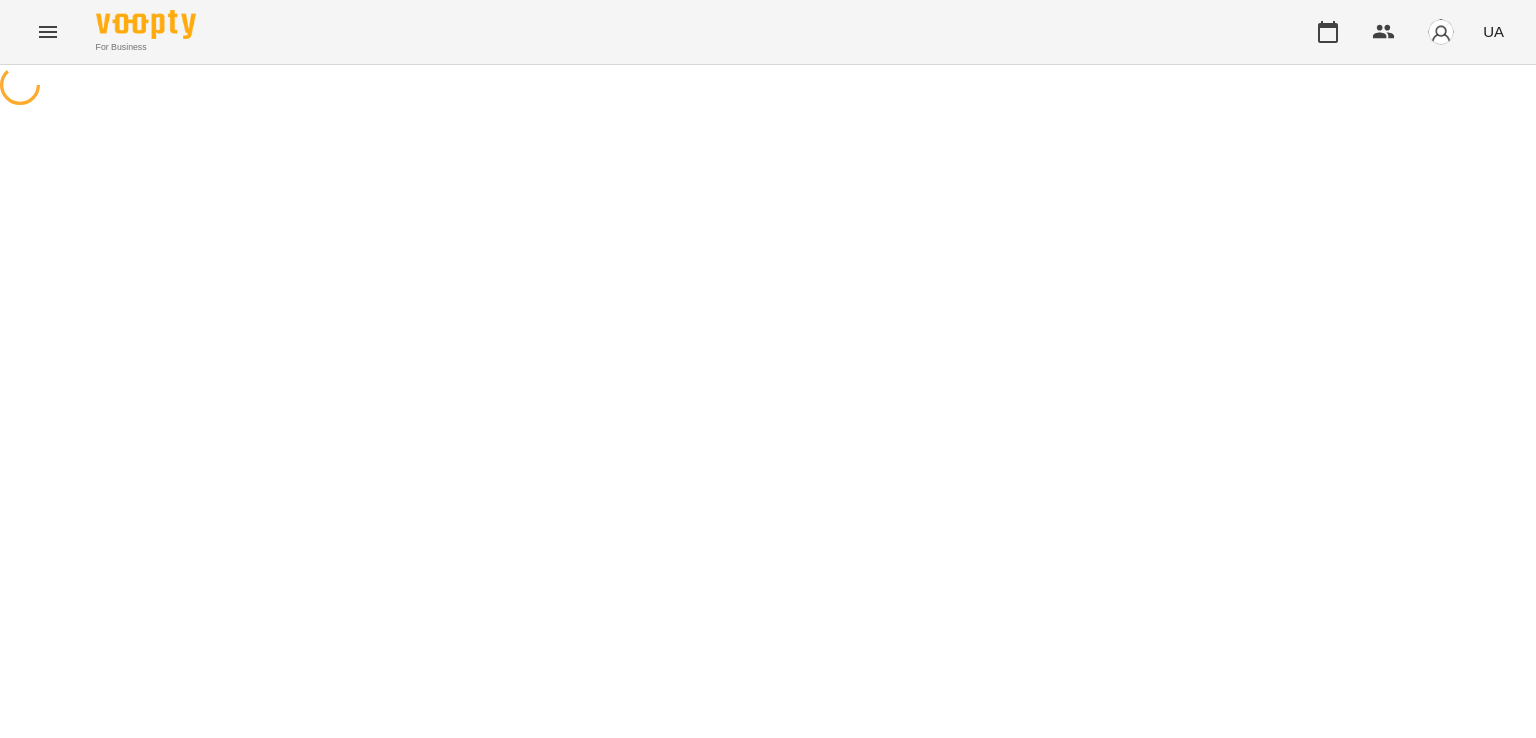 scroll, scrollTop: 0, scrollLeft: 0, axis: both 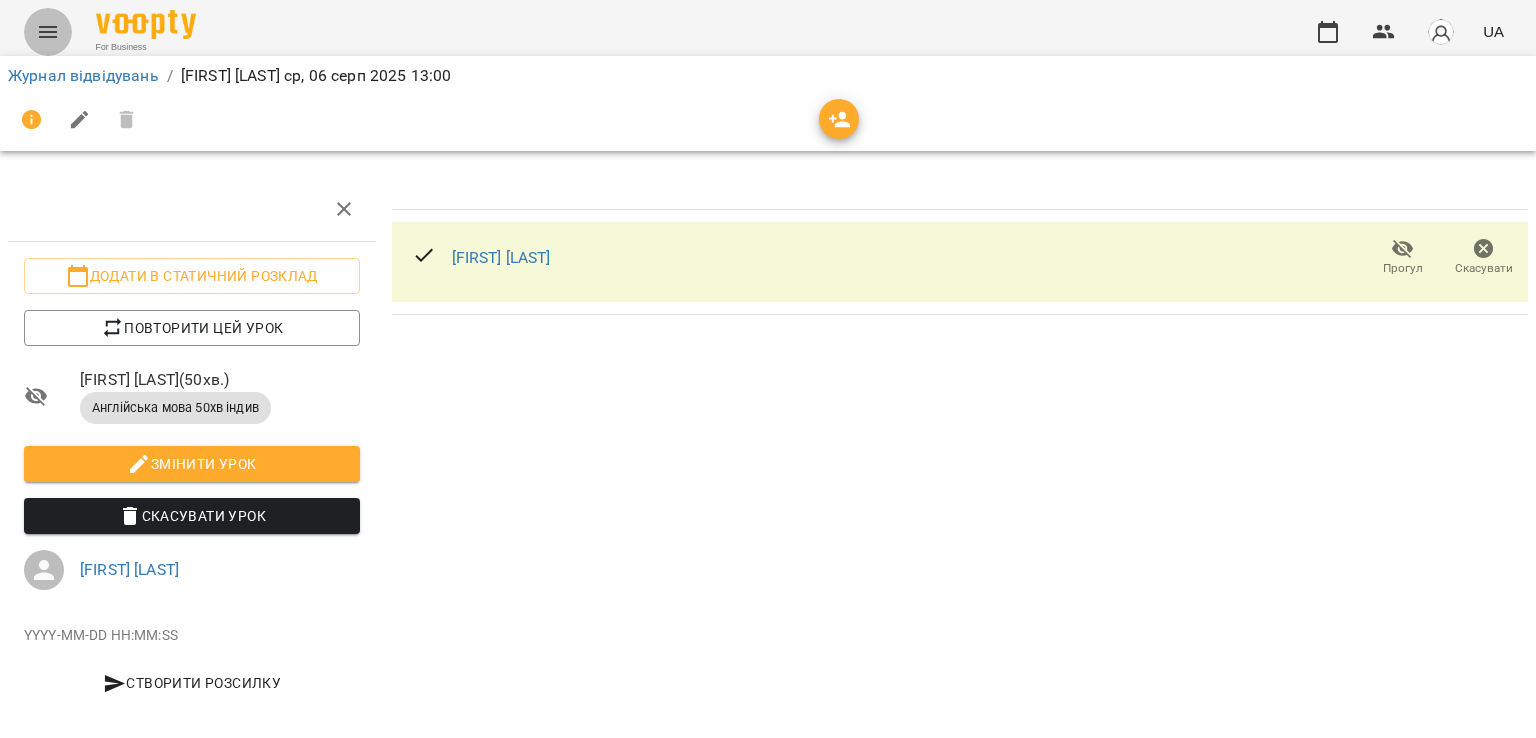 click at bounding box center [48, 32] 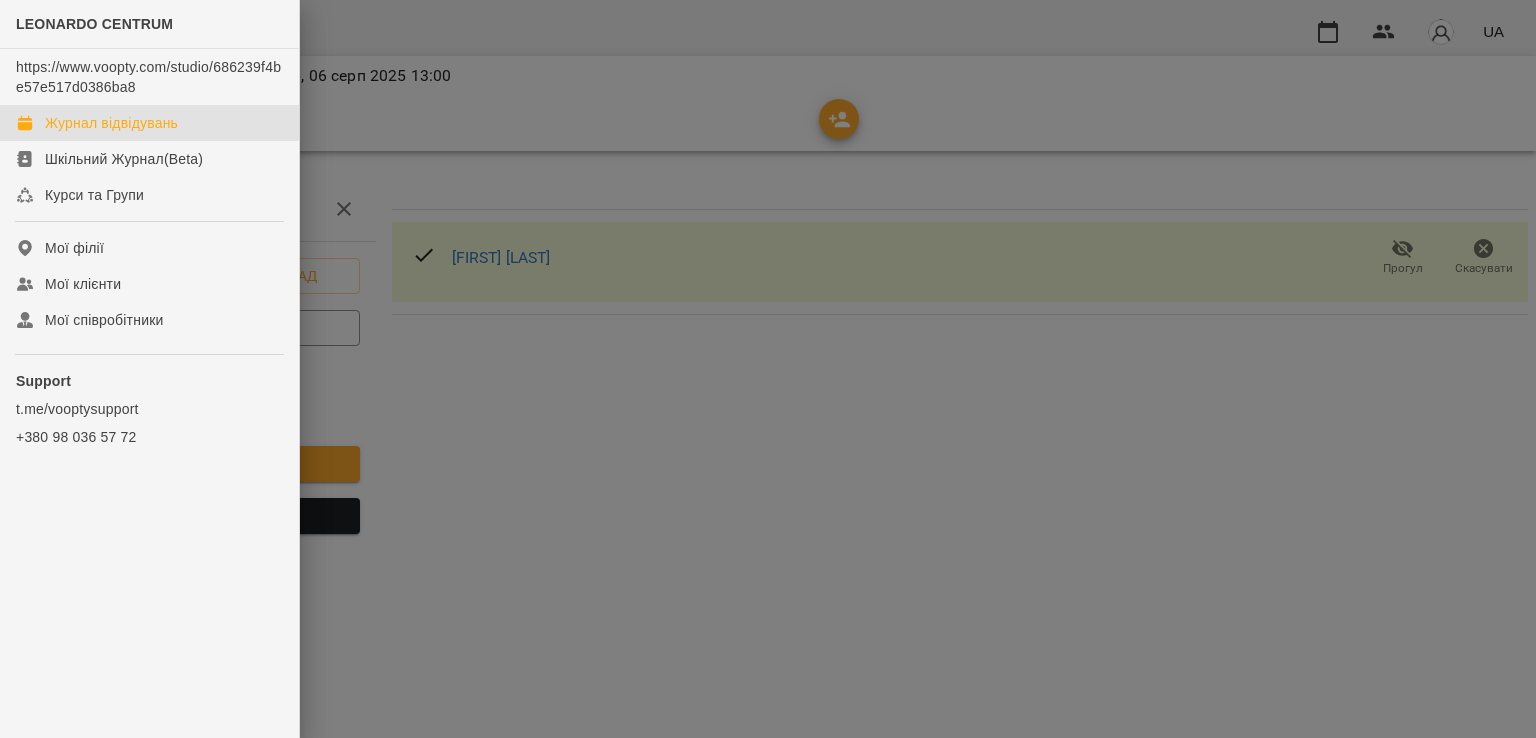 click on "Журнал відвідувань" at bounding box center (111, 123) 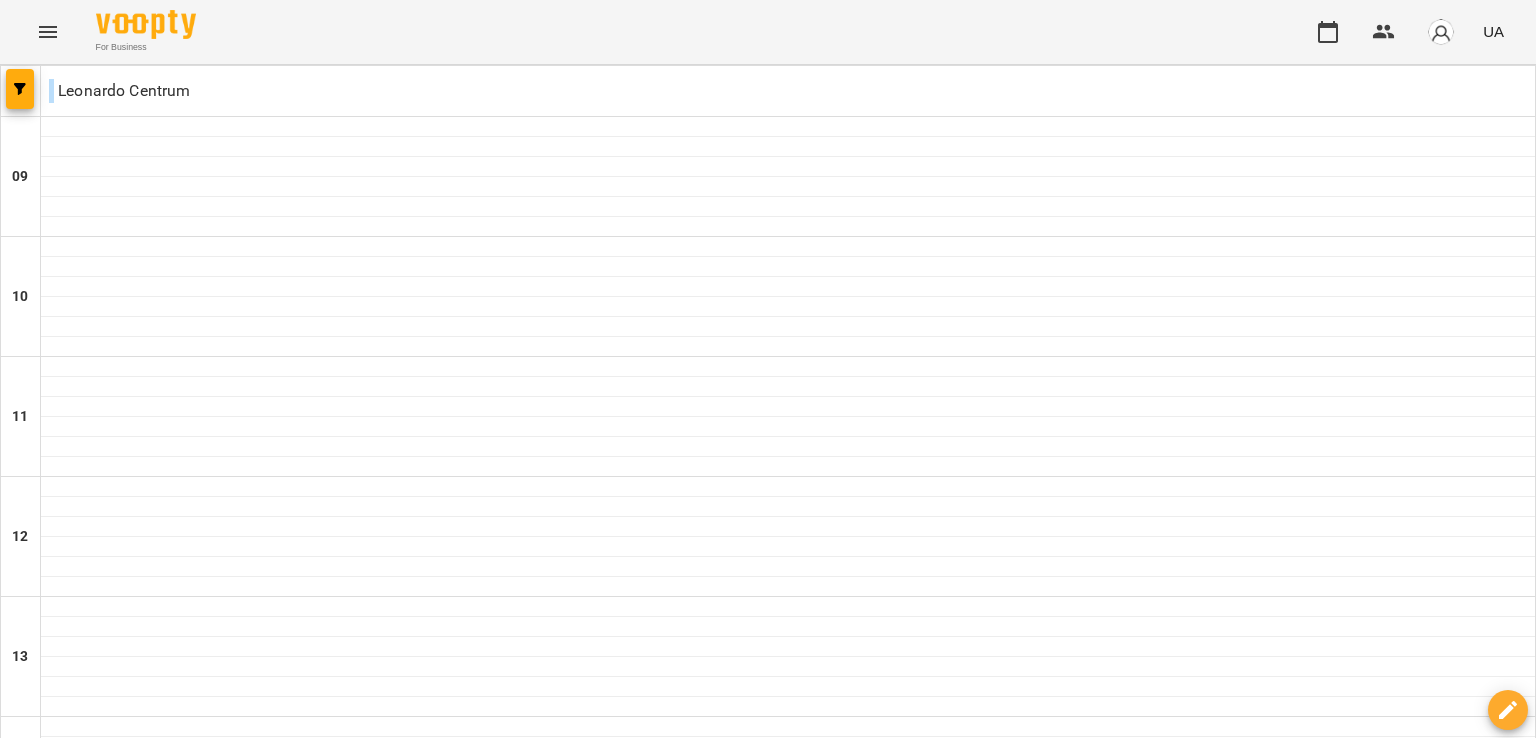 scroll, scrollTop: 628, scrollLeft: 0, axis: vertical 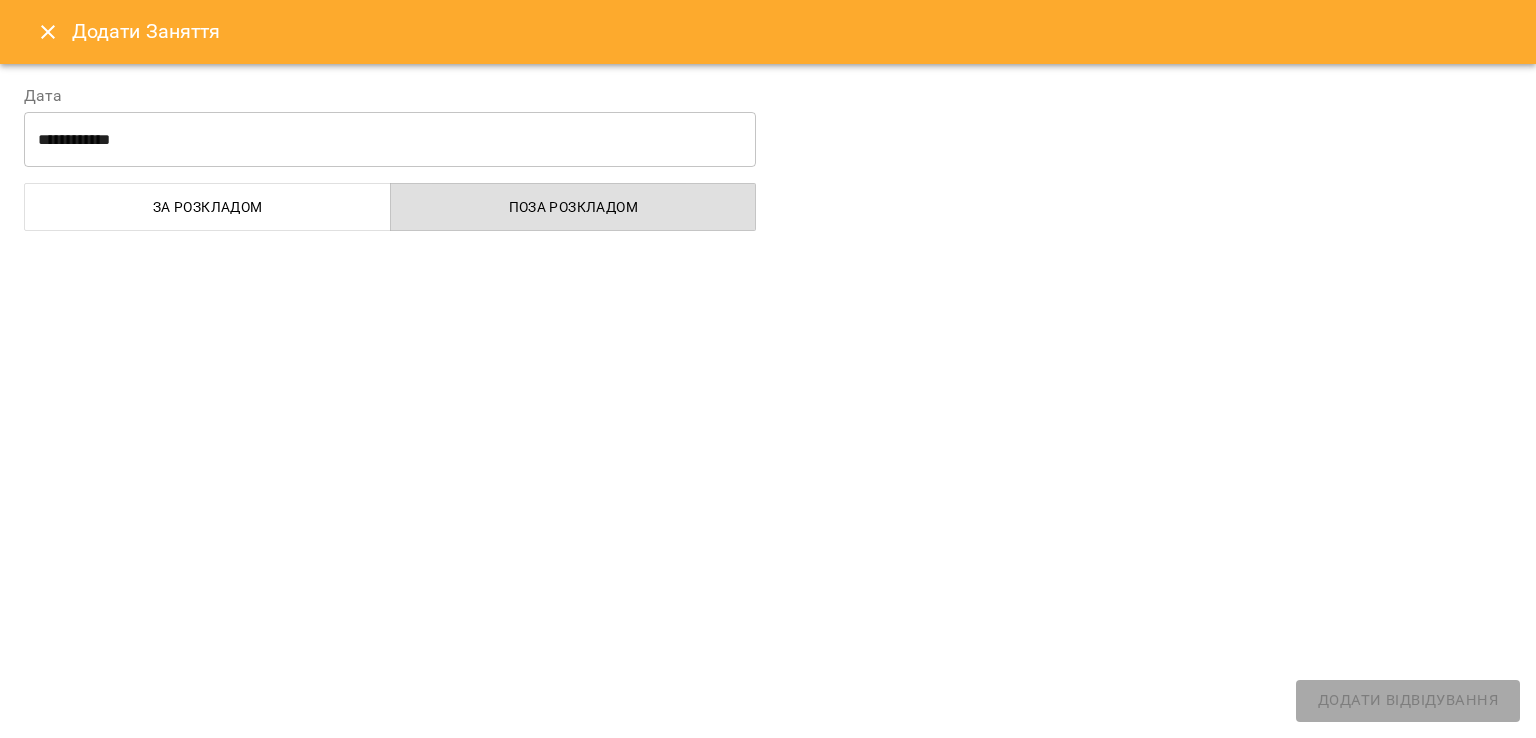 select on "**********" 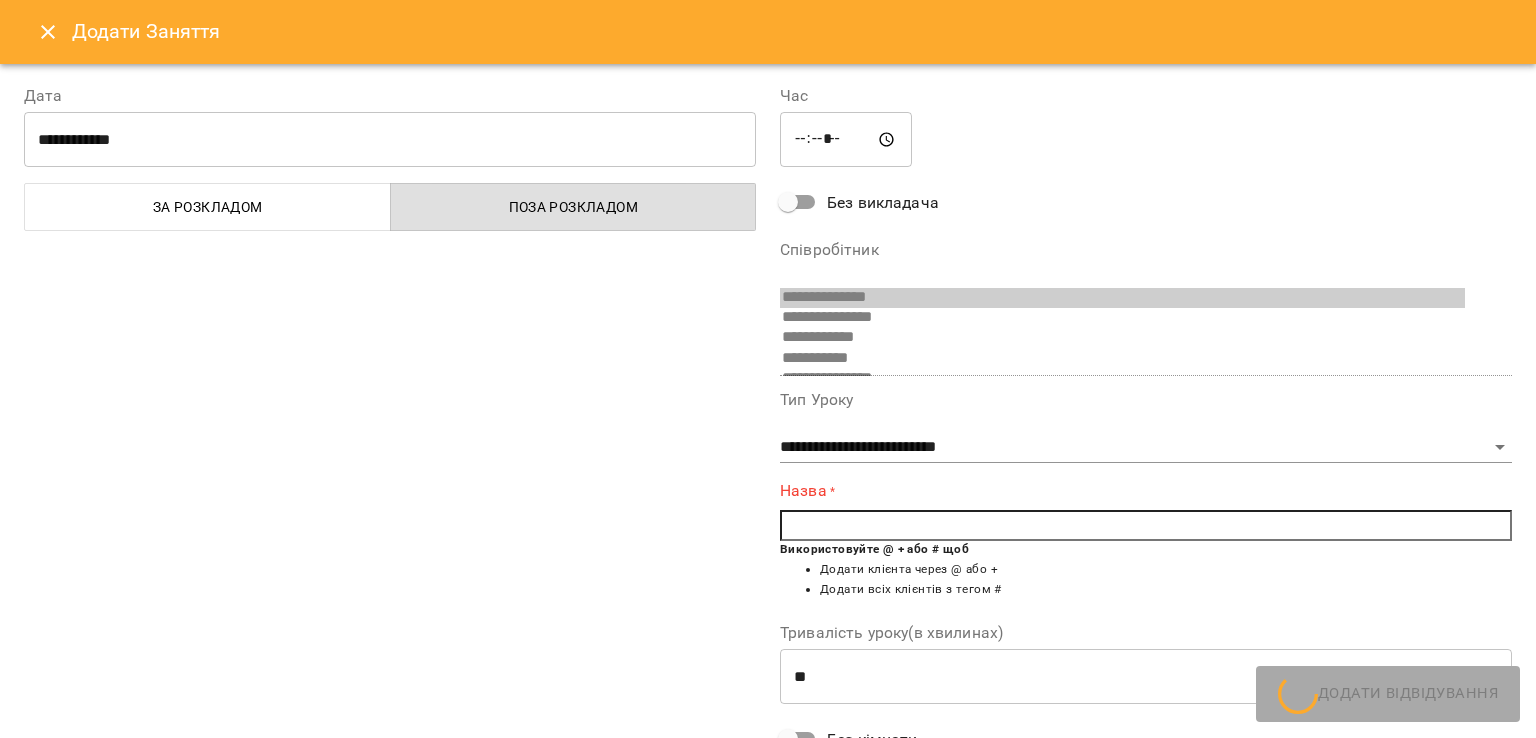 scroll, scrollTop: 296, scrollLeft: 0, axis: vertical 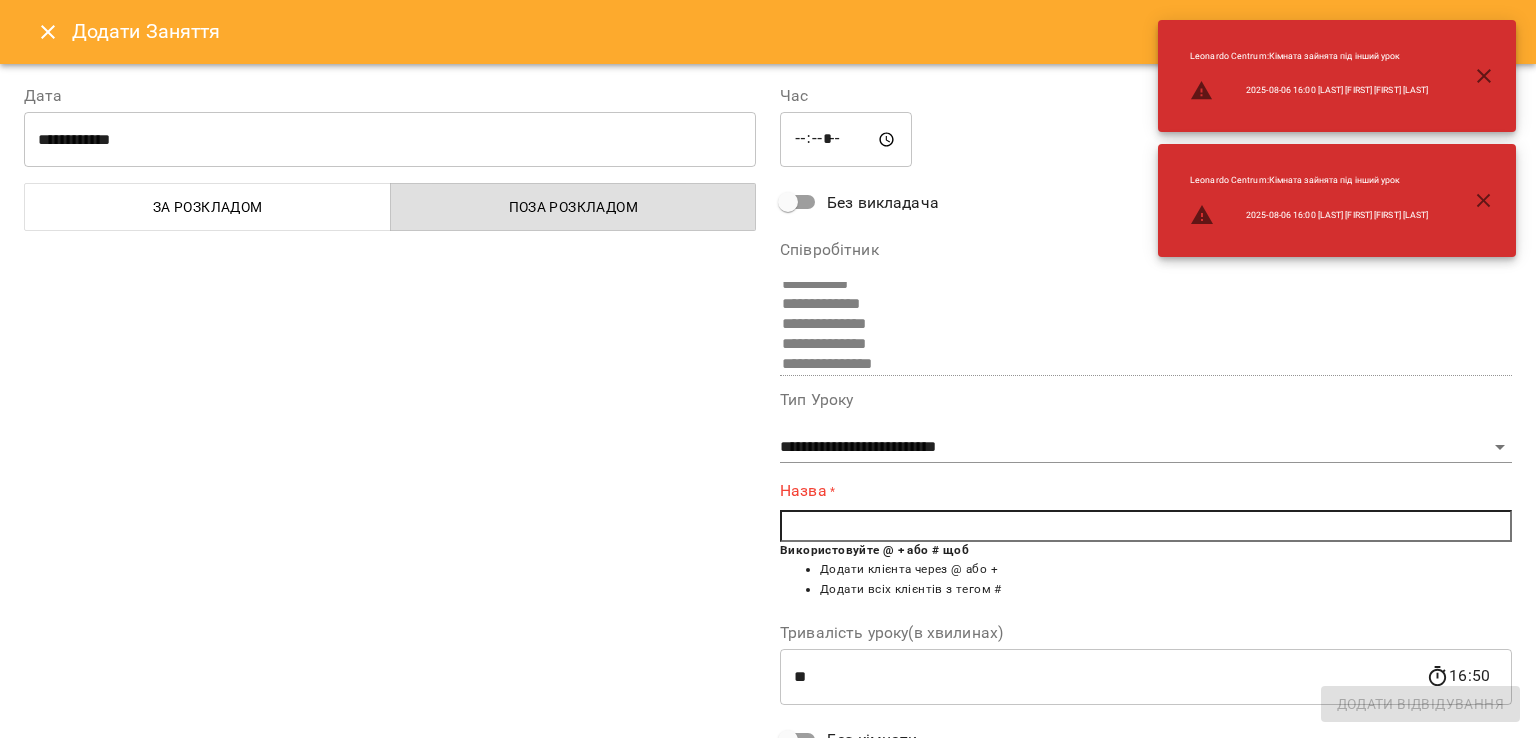 click at bounding box center [1146, 526] 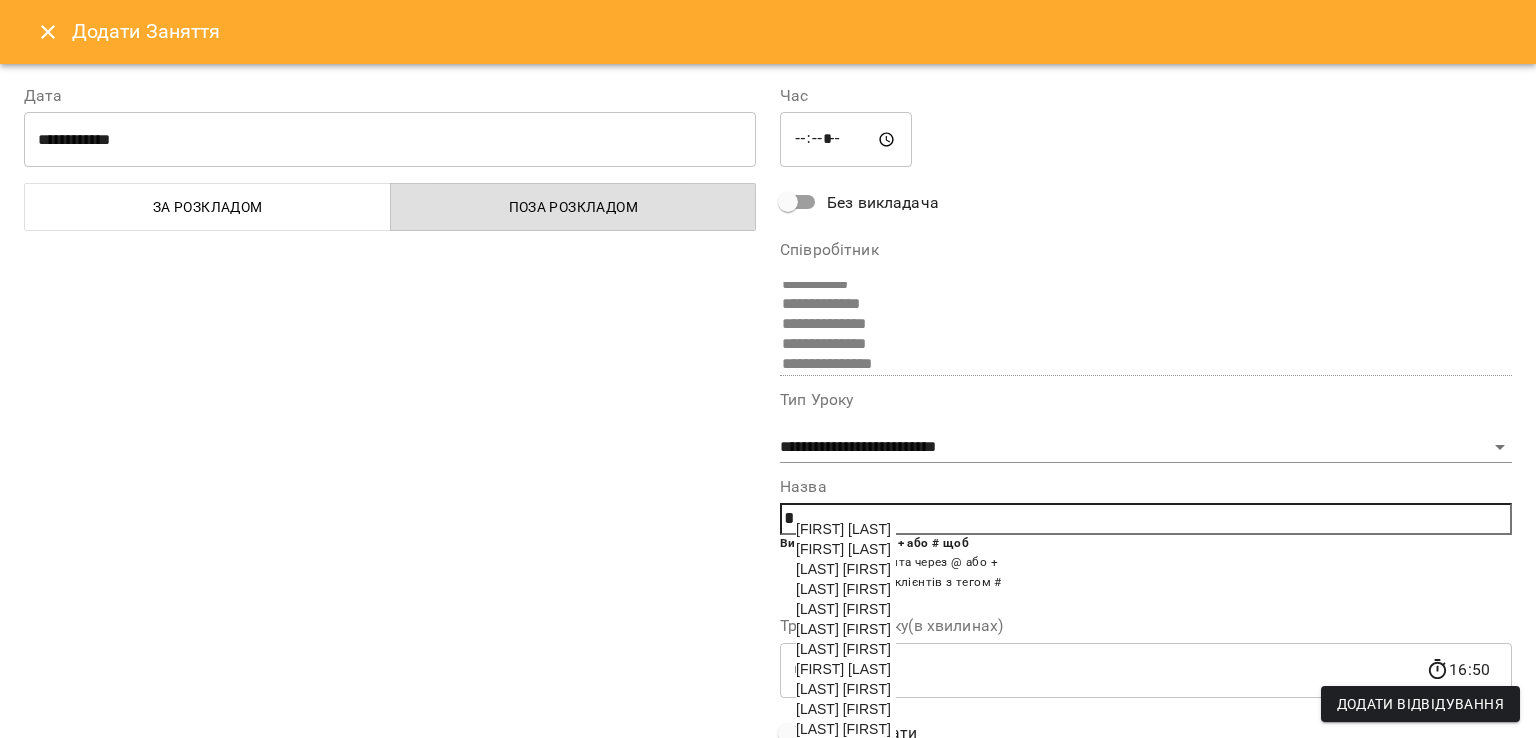 click on "[LAST] [FIRST]" at bounding box center [843, 569] 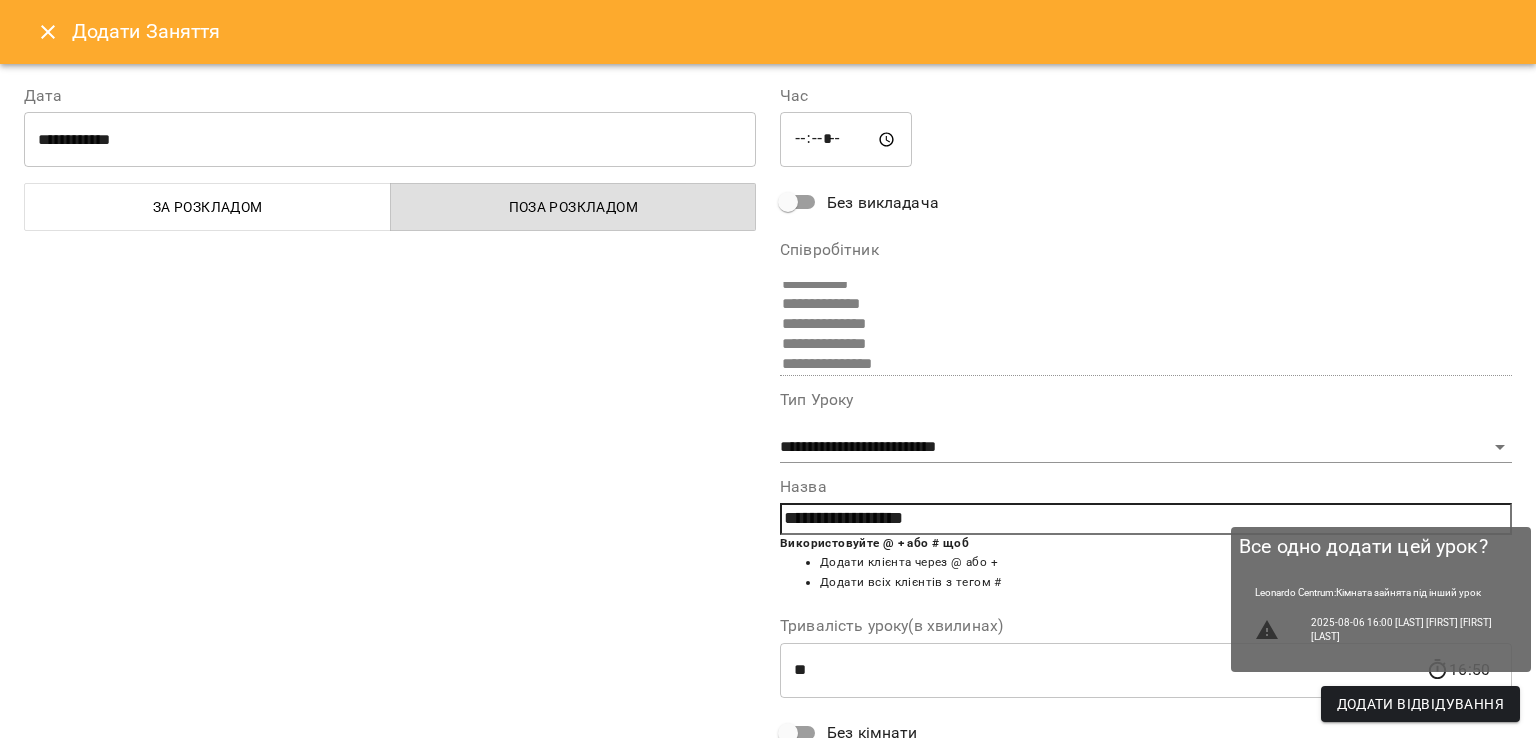 click on "Додати Відвідування" at bounding box center (1420, 704) 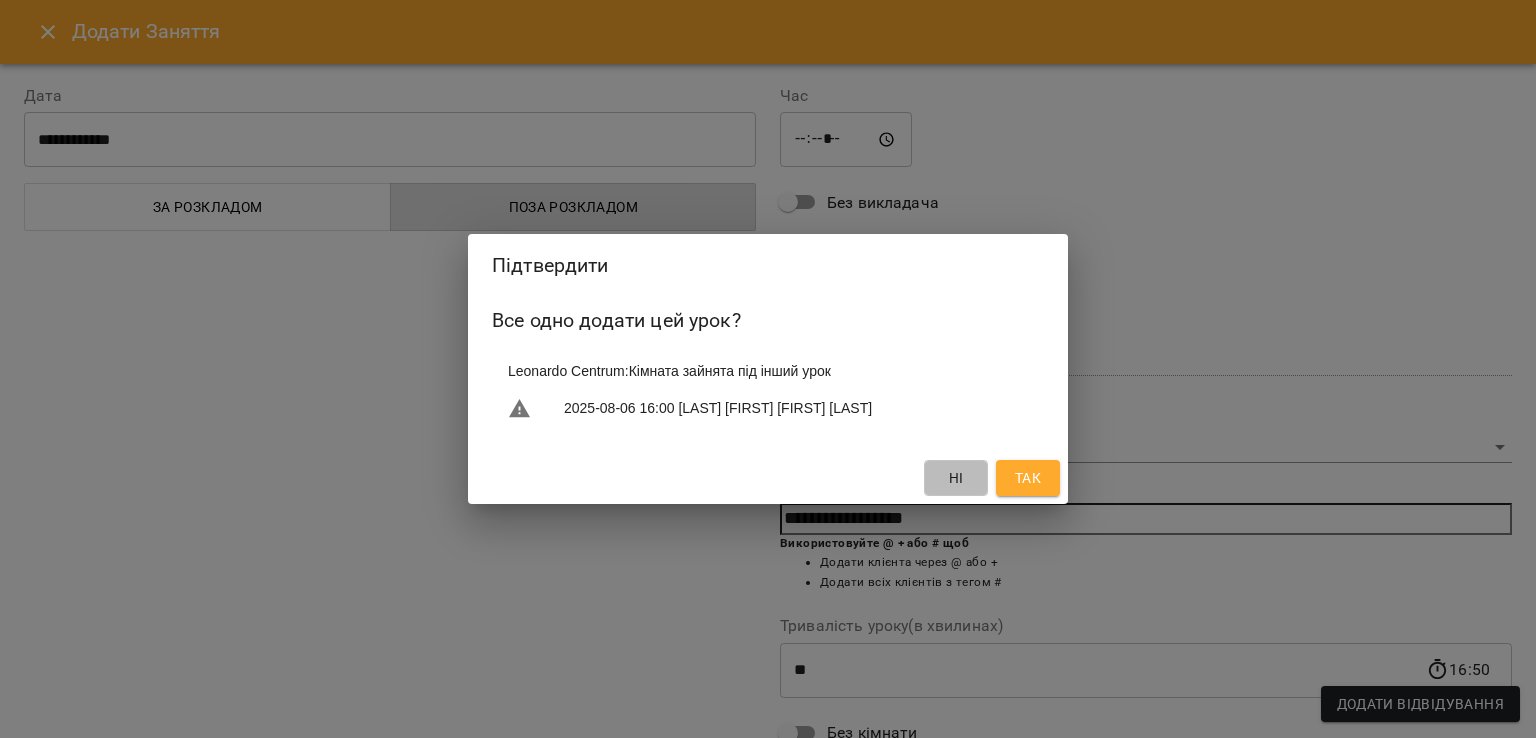 click on "Ні" at bounding box center [956, 478] 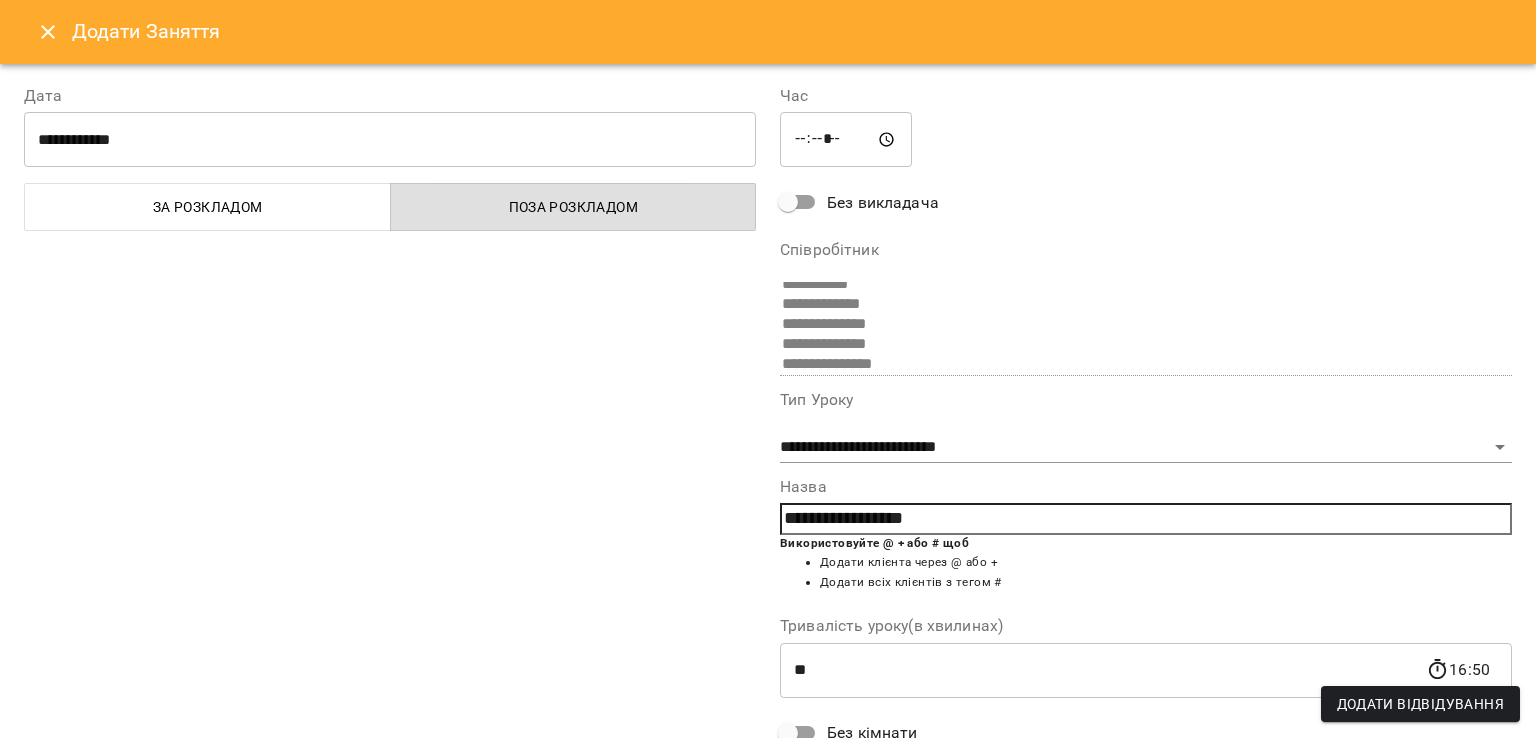 scroll, scrollTop: 217, scrollLeft: 0, axis: vertical 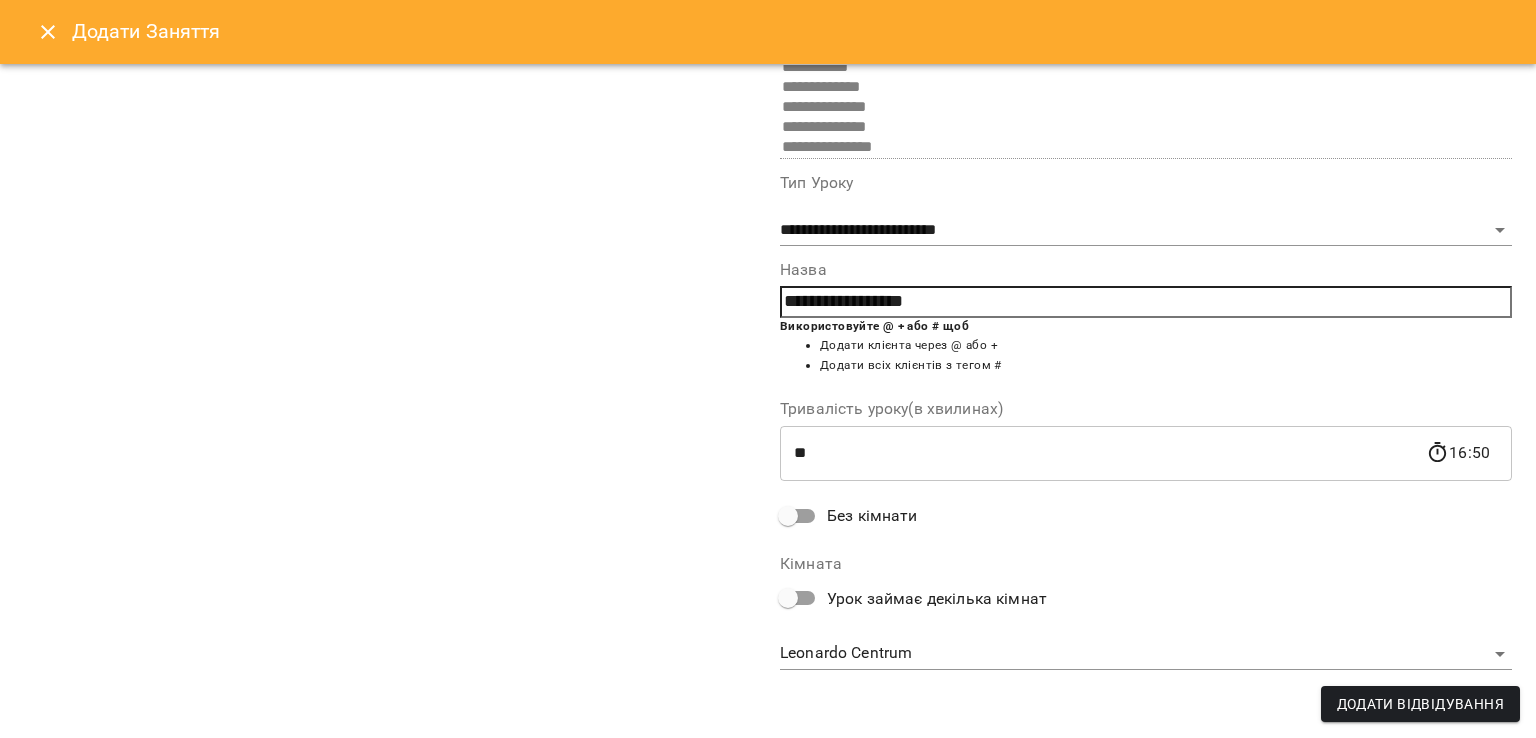 click on "Без кімнати" at bounding box center (872, 516) 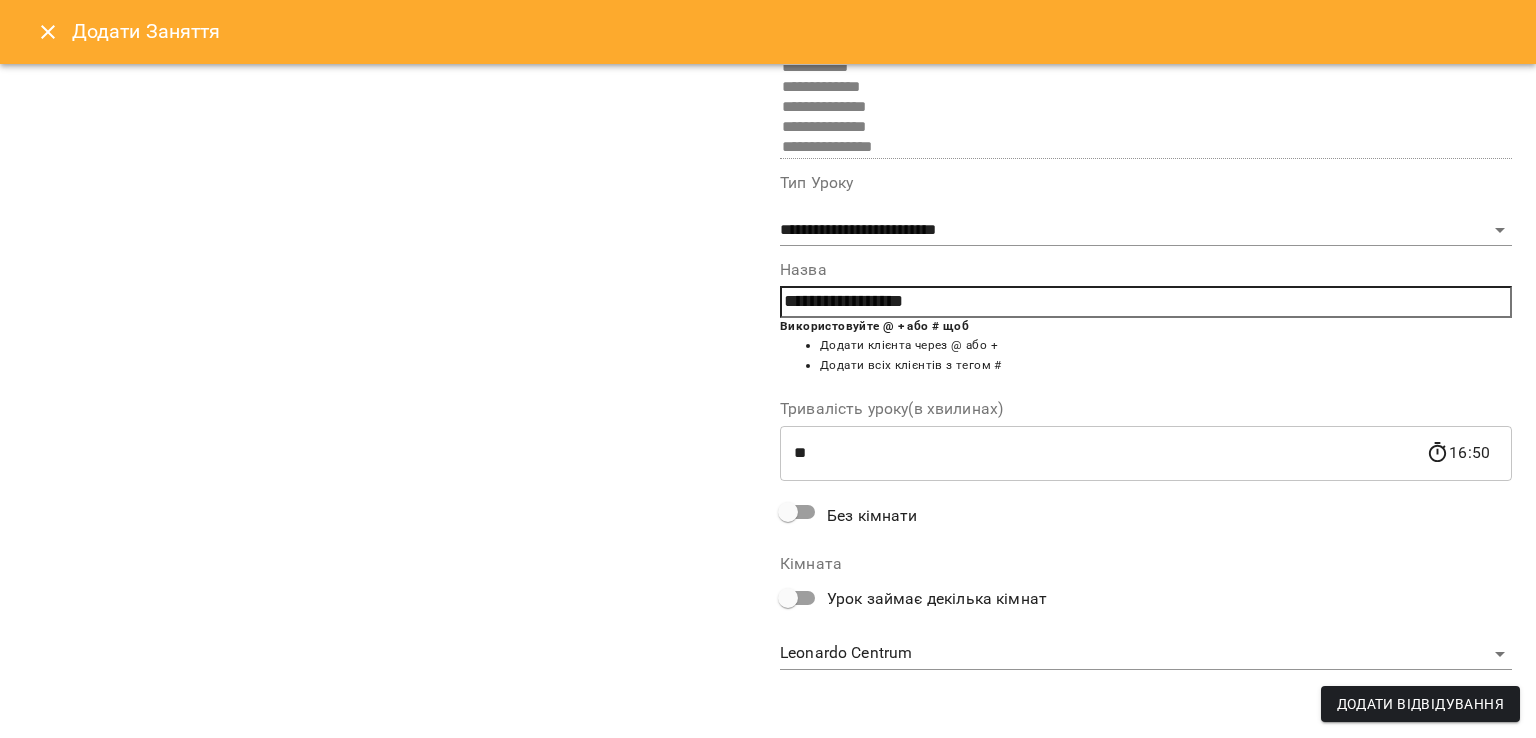 scroll, scrollTop: 71, scrollLeft: 0, axis: vertical 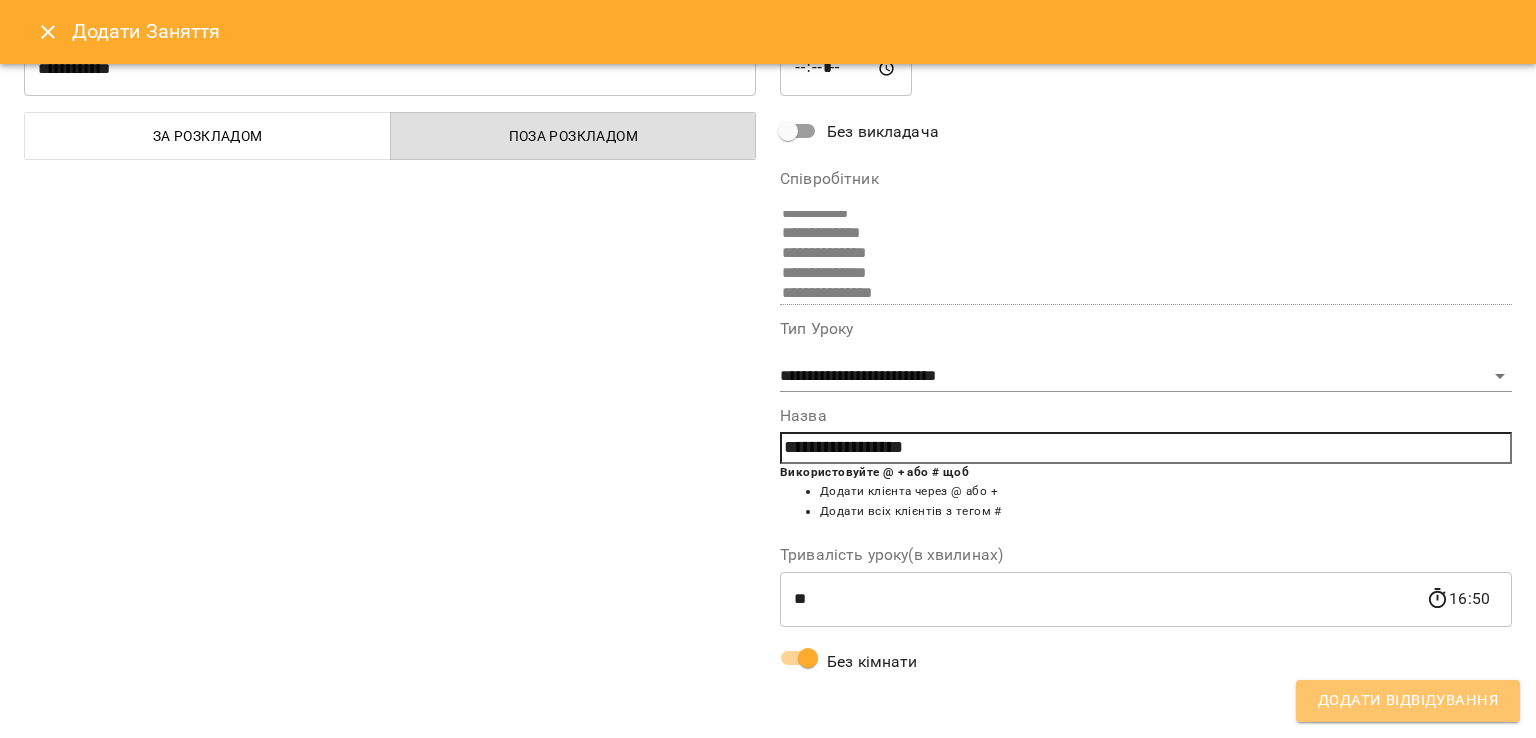 click on "Додати Відвідування" at bounding box center [1408, 701] 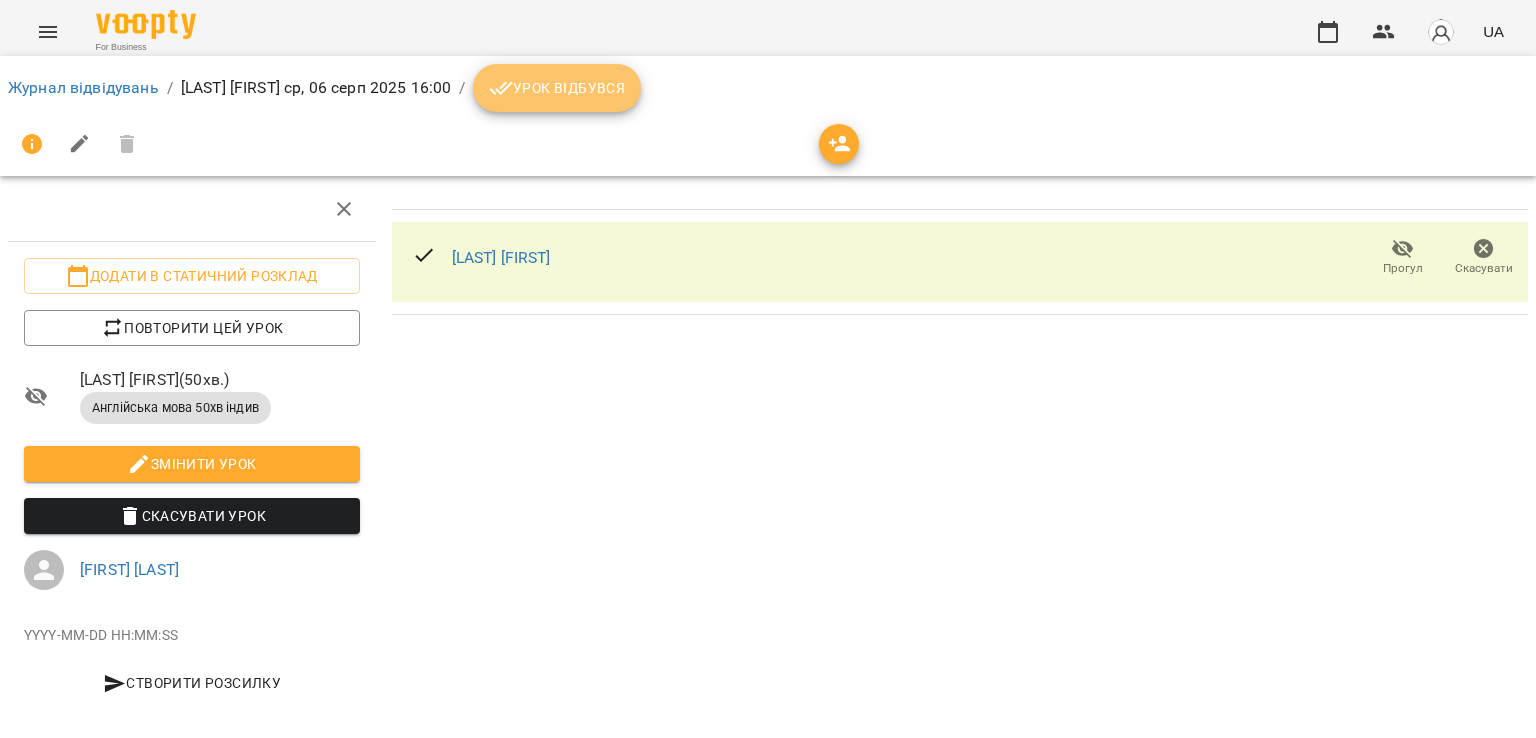 click on "Урок відбувся" at bounding box center [557, 88] 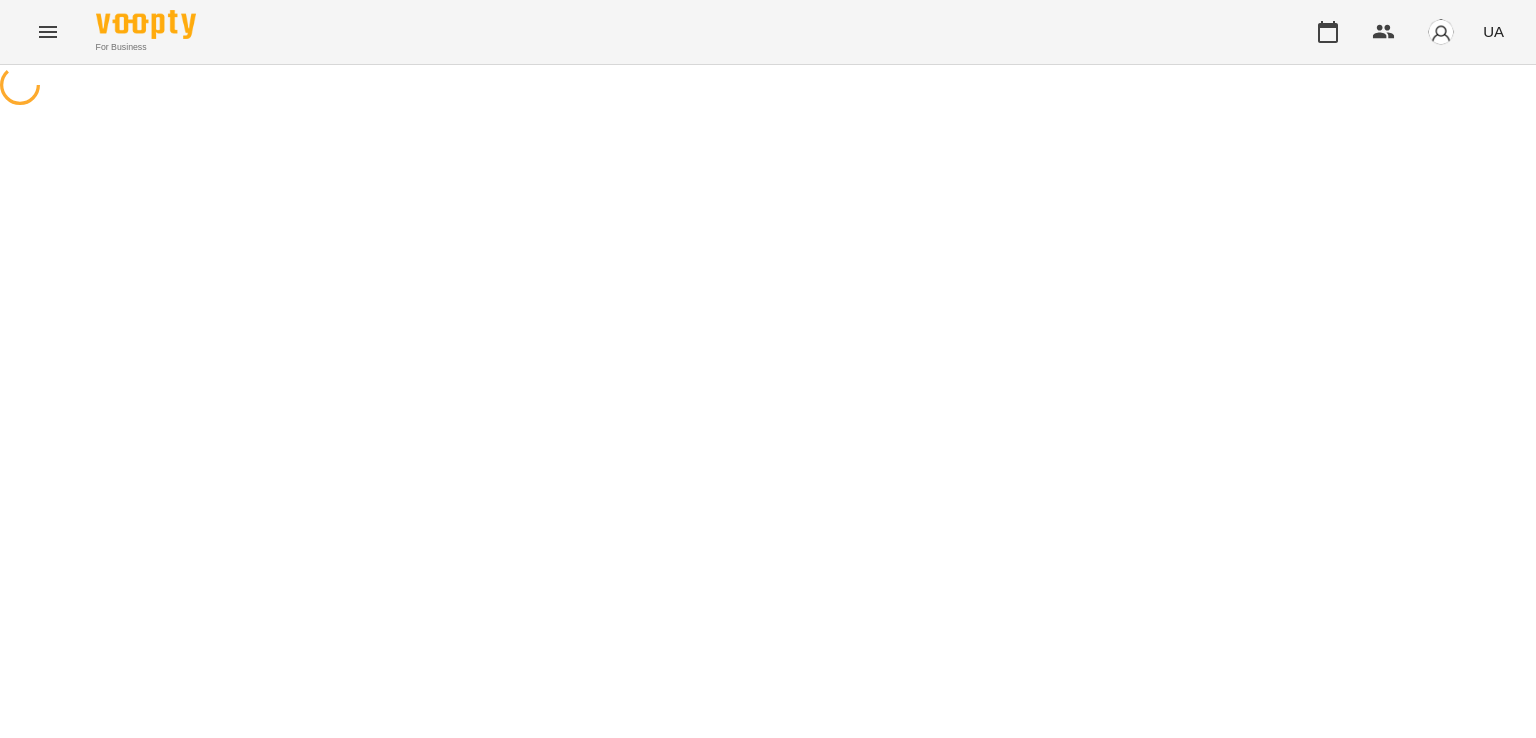 scroll, scrollTop: 0, scrollLeft: 0, axis: both 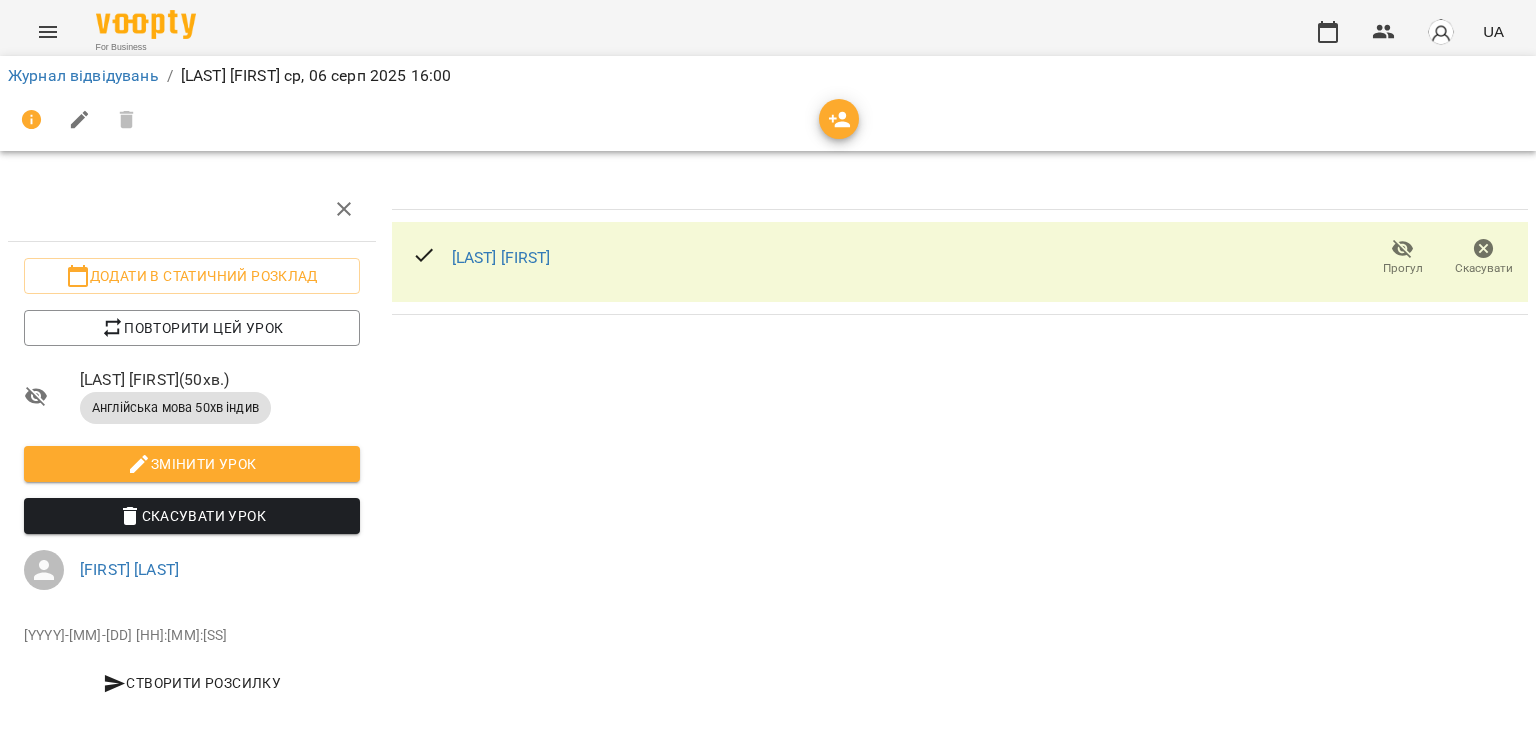 click 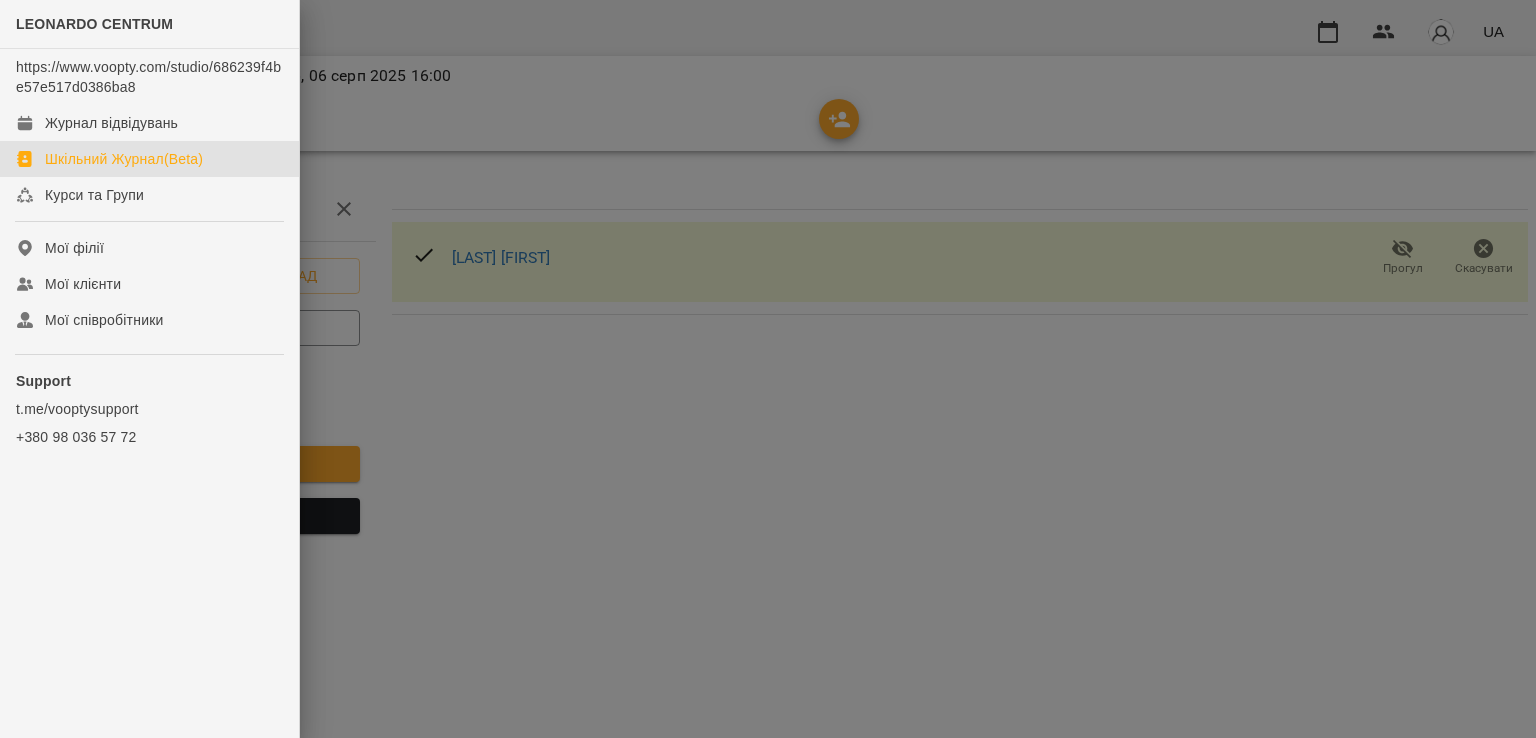 click on "Шкільний Журнал(Beta)" at bounding box center (149, 159) 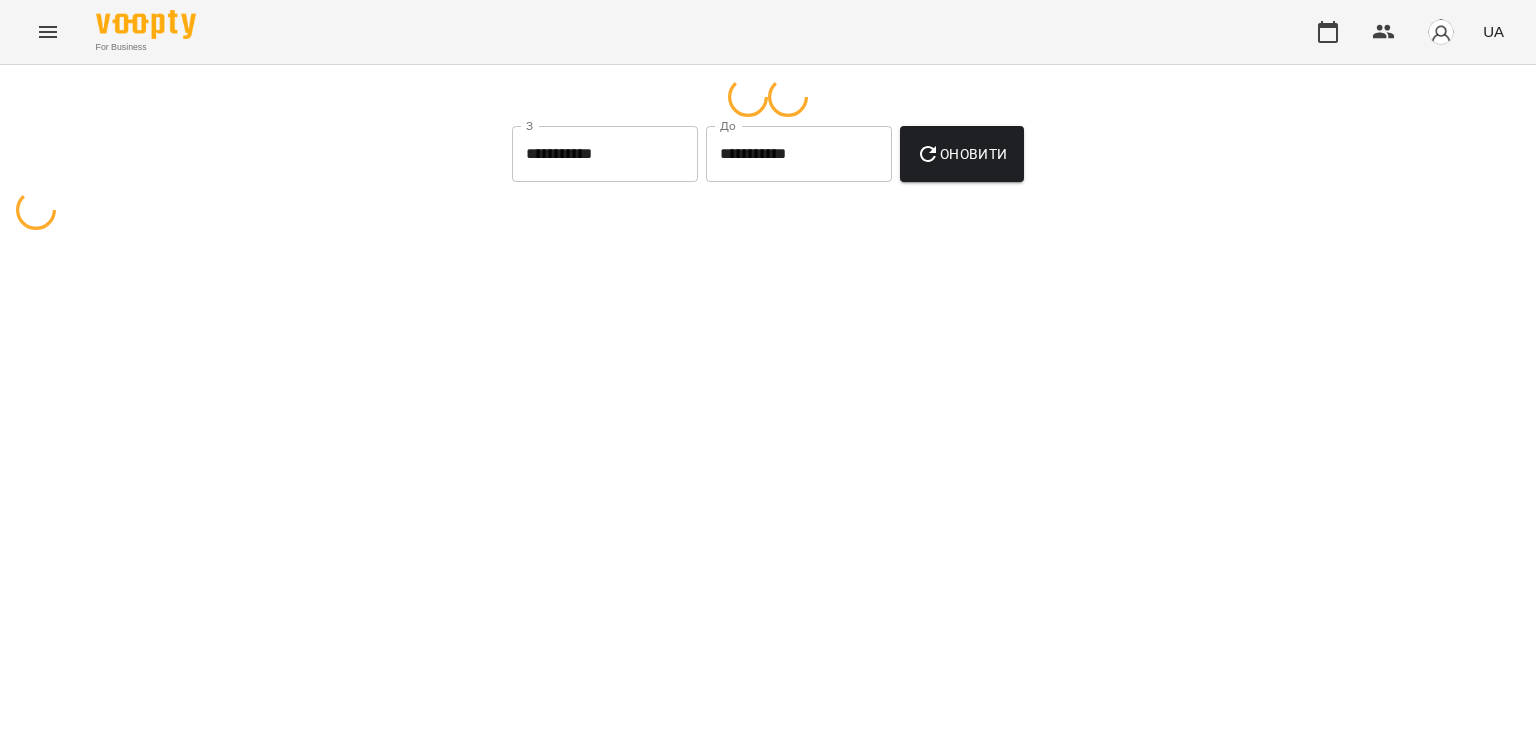 select on "***" 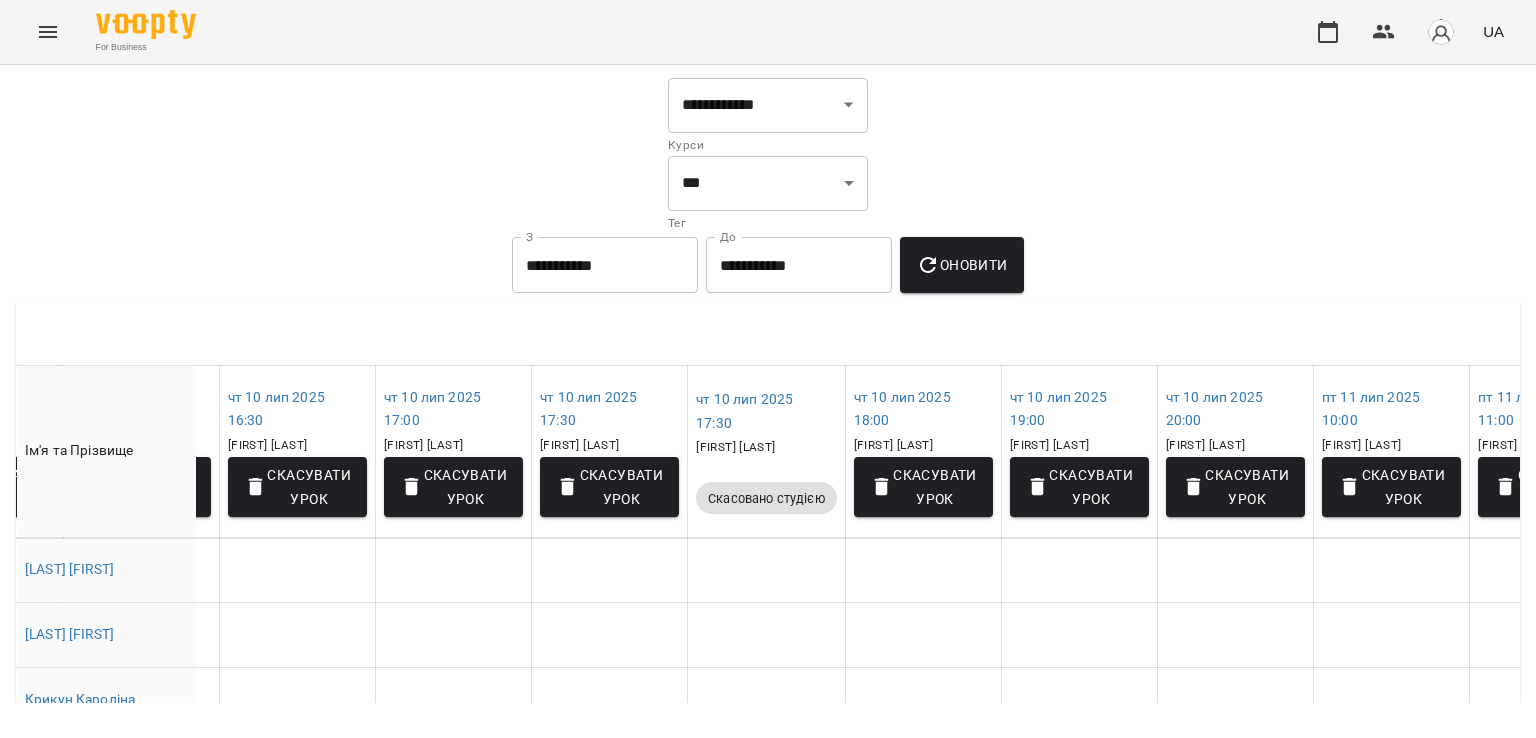 scroll, scrollTop: 0, scrollLeft: 10288, axis: horizontal 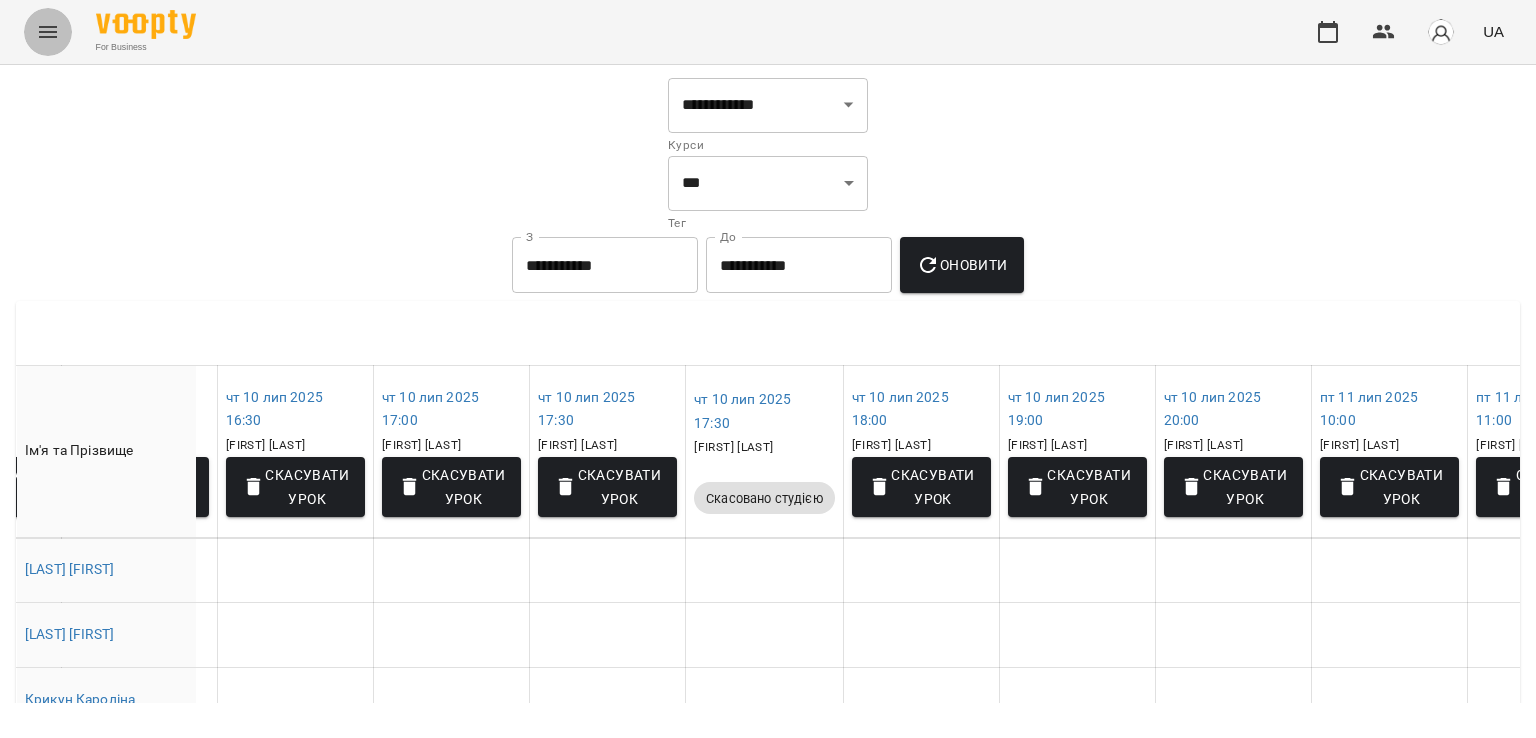 click 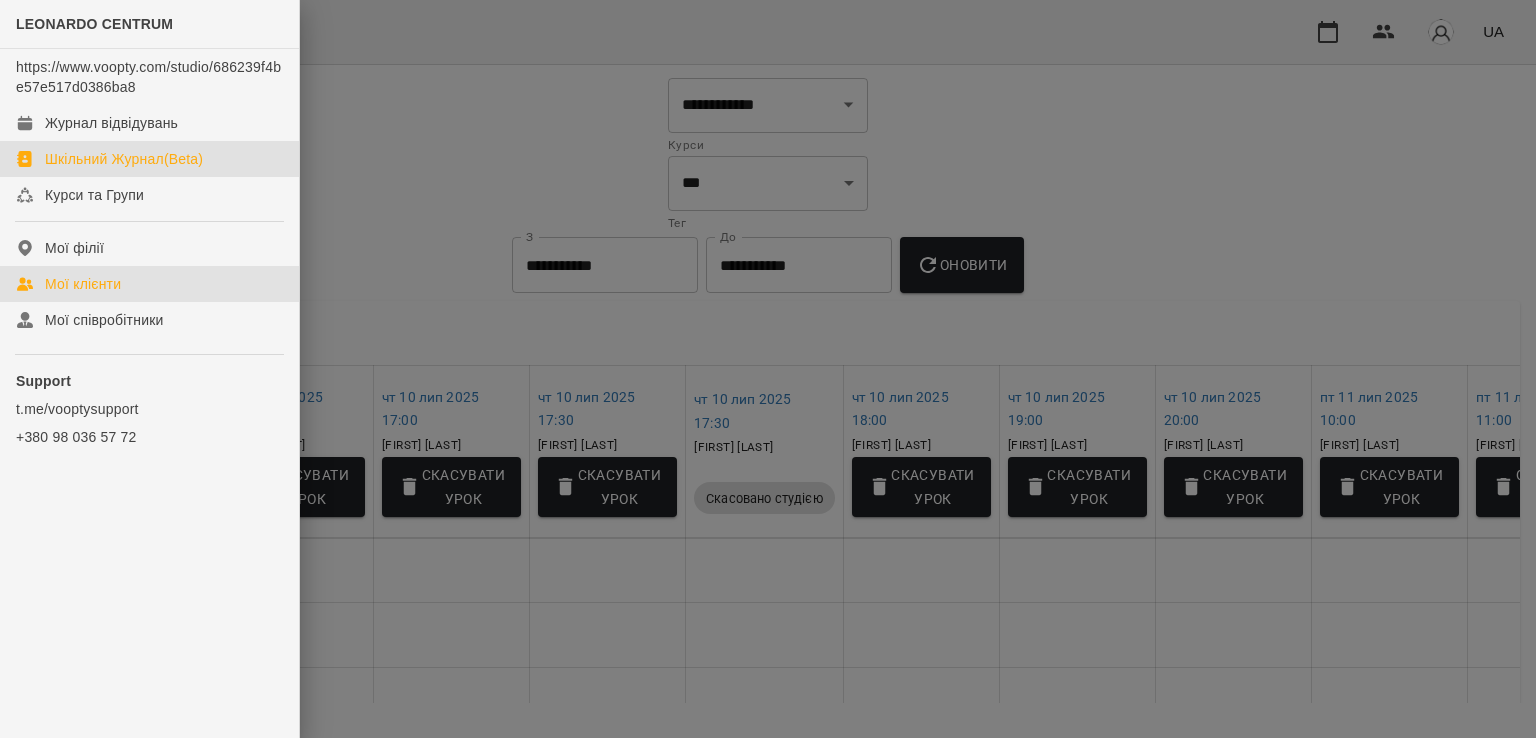 click on "Мої клієнти" at bounding box center [83, 284] 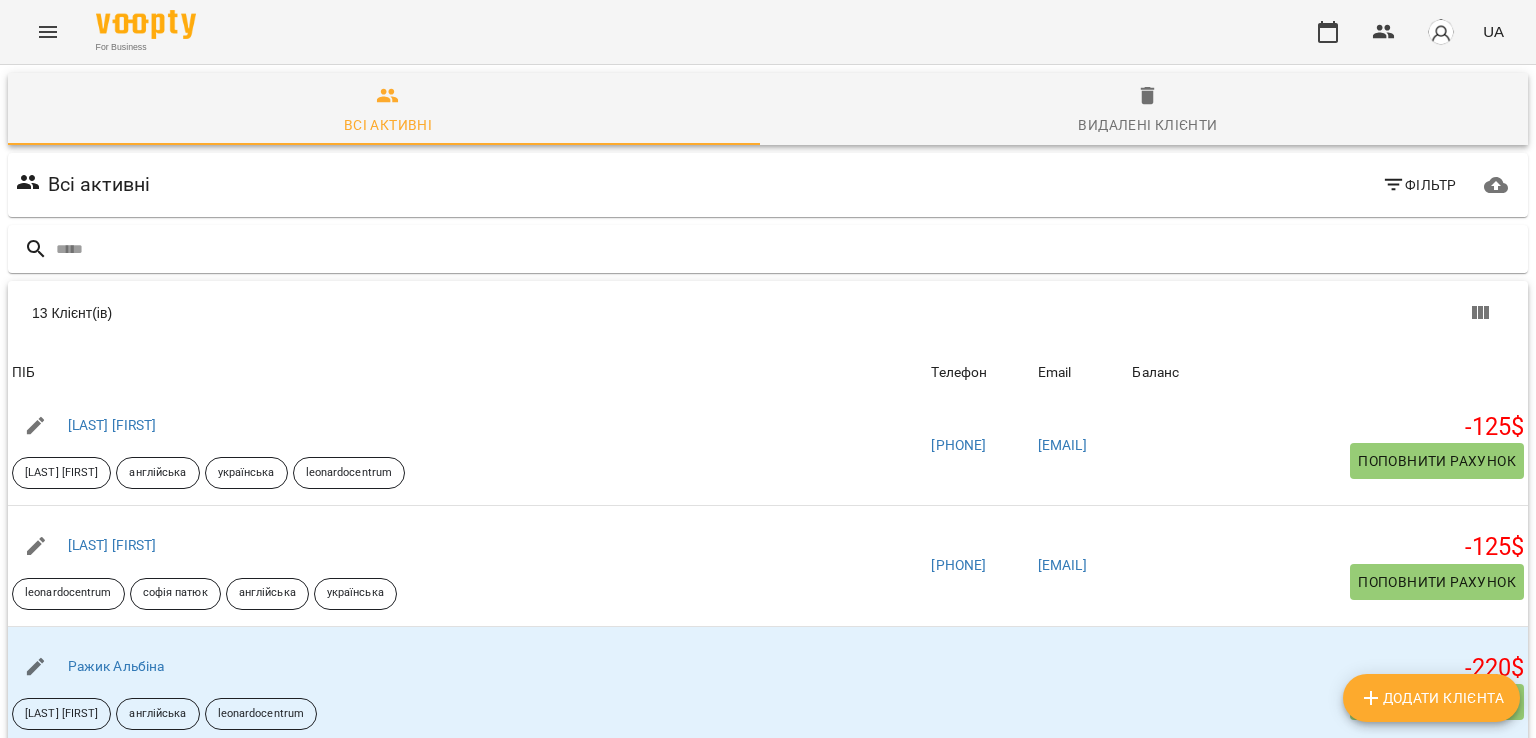 scroll, scrollTop: 1001, scrollLeft: 0, axis: vertical 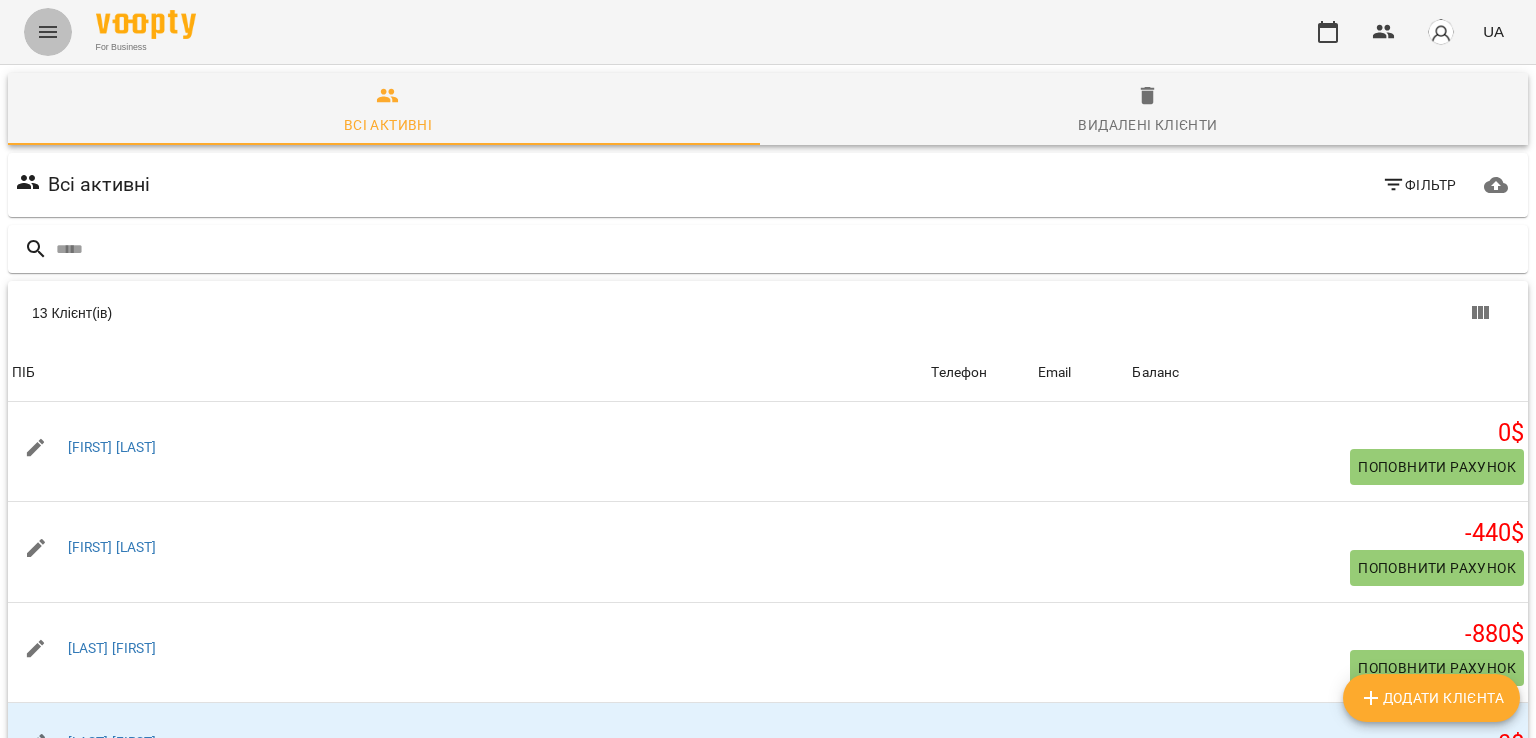 click 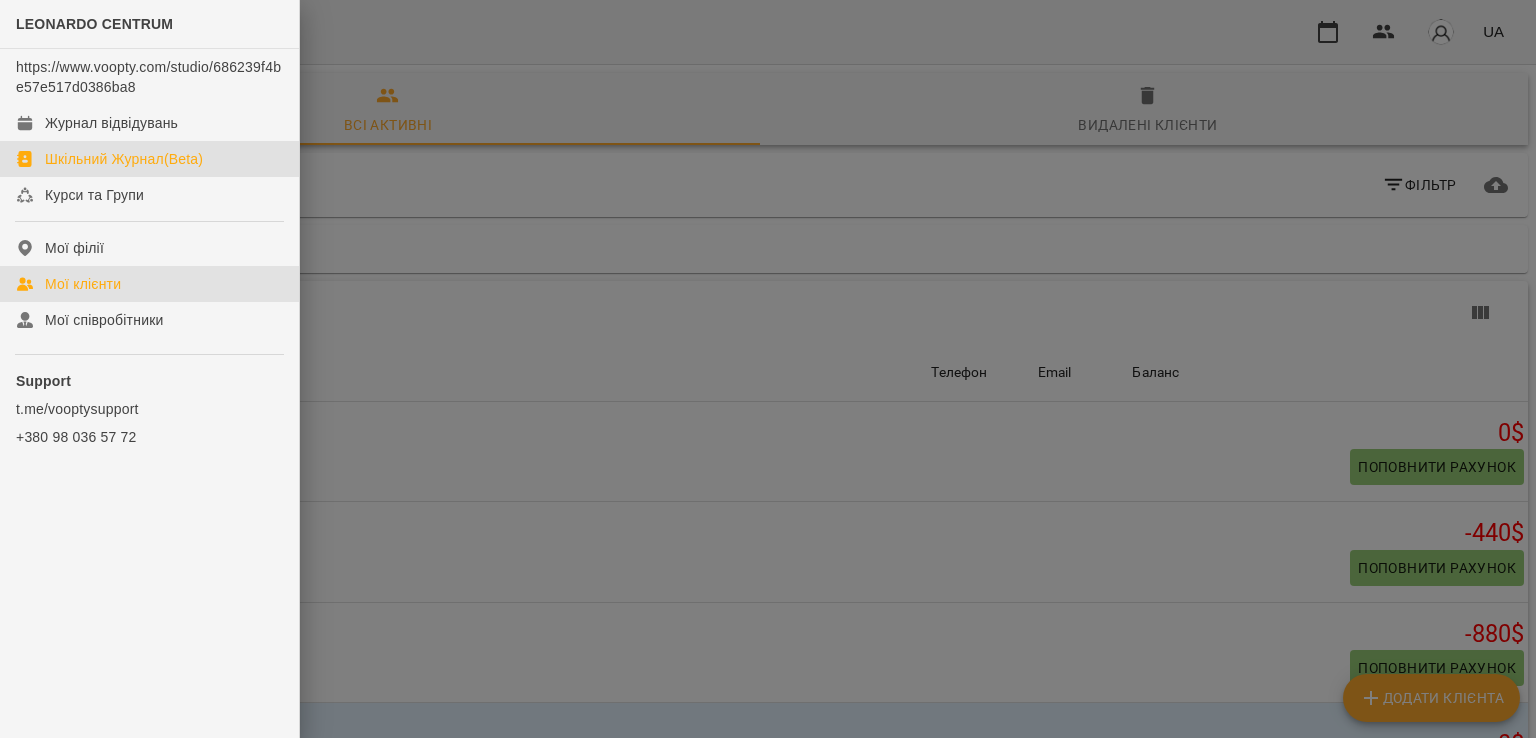 click on "Шкільний Журнал(Beta)" at bounding box center [124, 159] 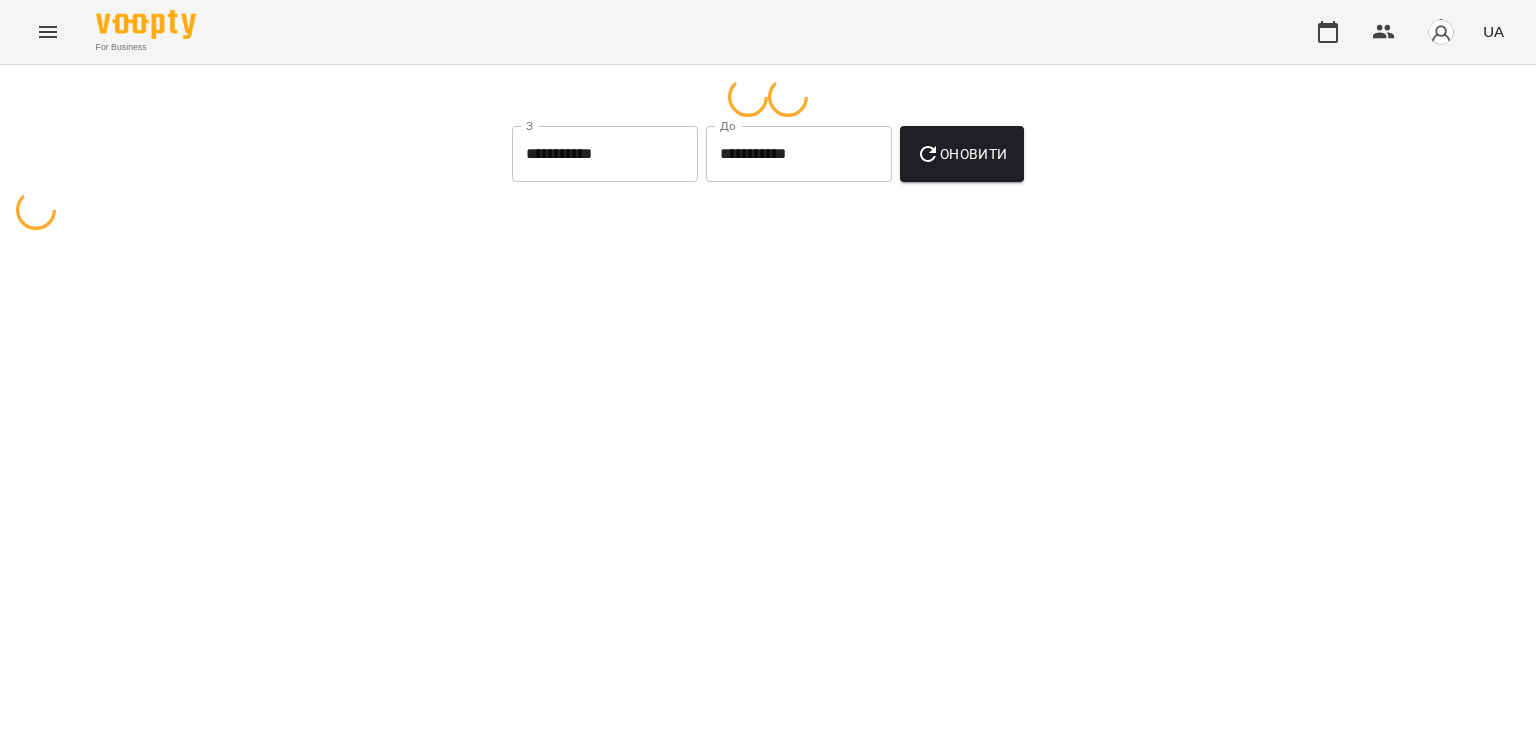 select on "***" 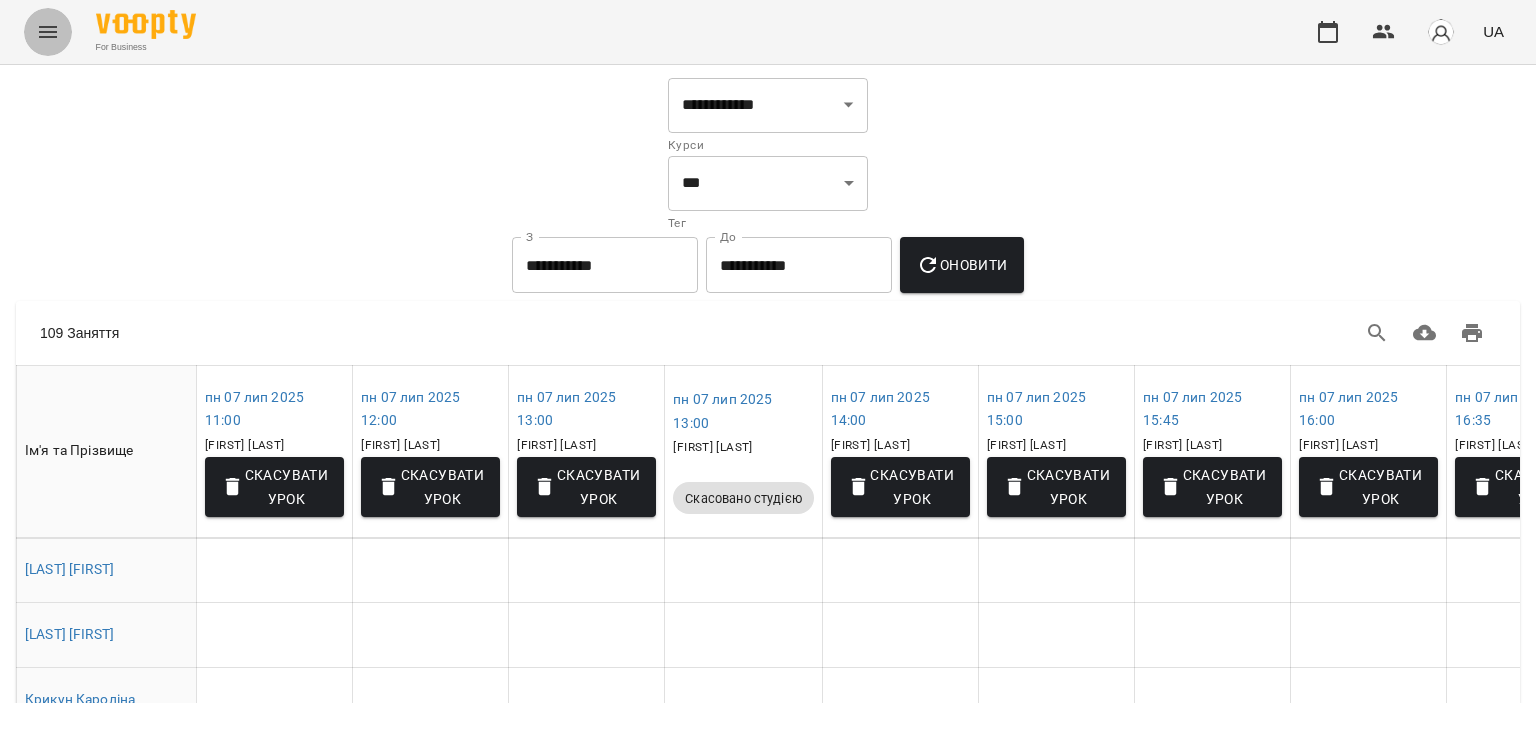 click 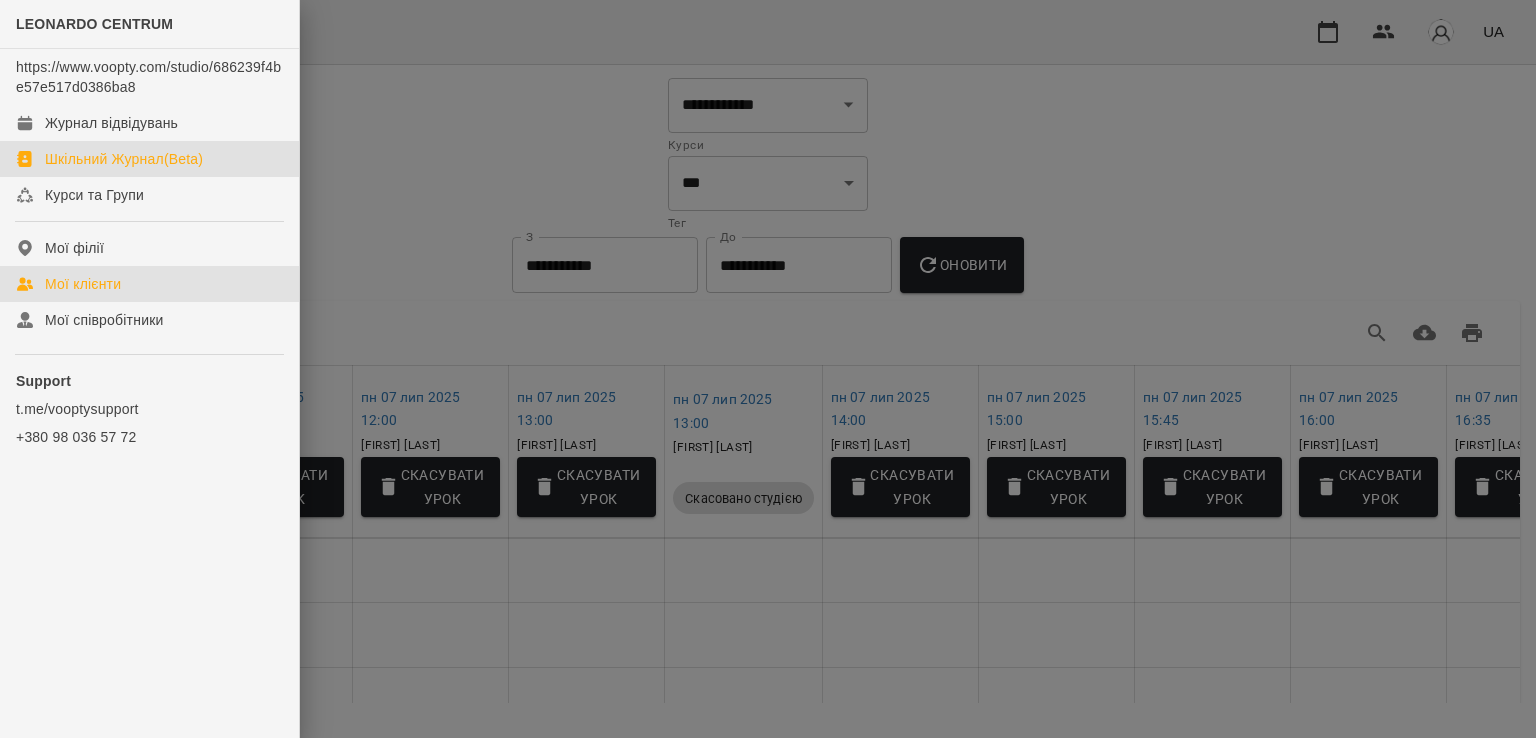 click on "Мої клієнти" at bounding box center (149, 284) 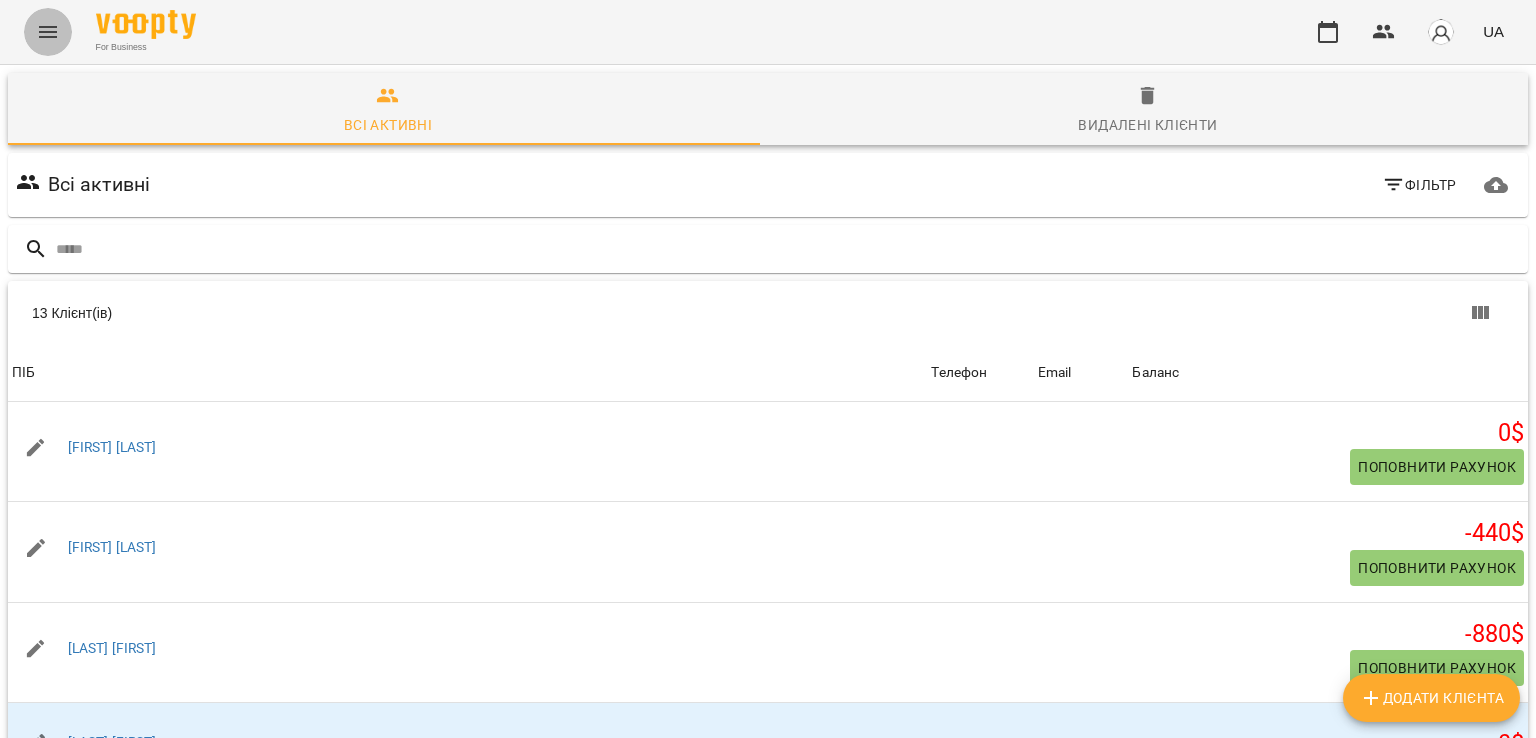 click 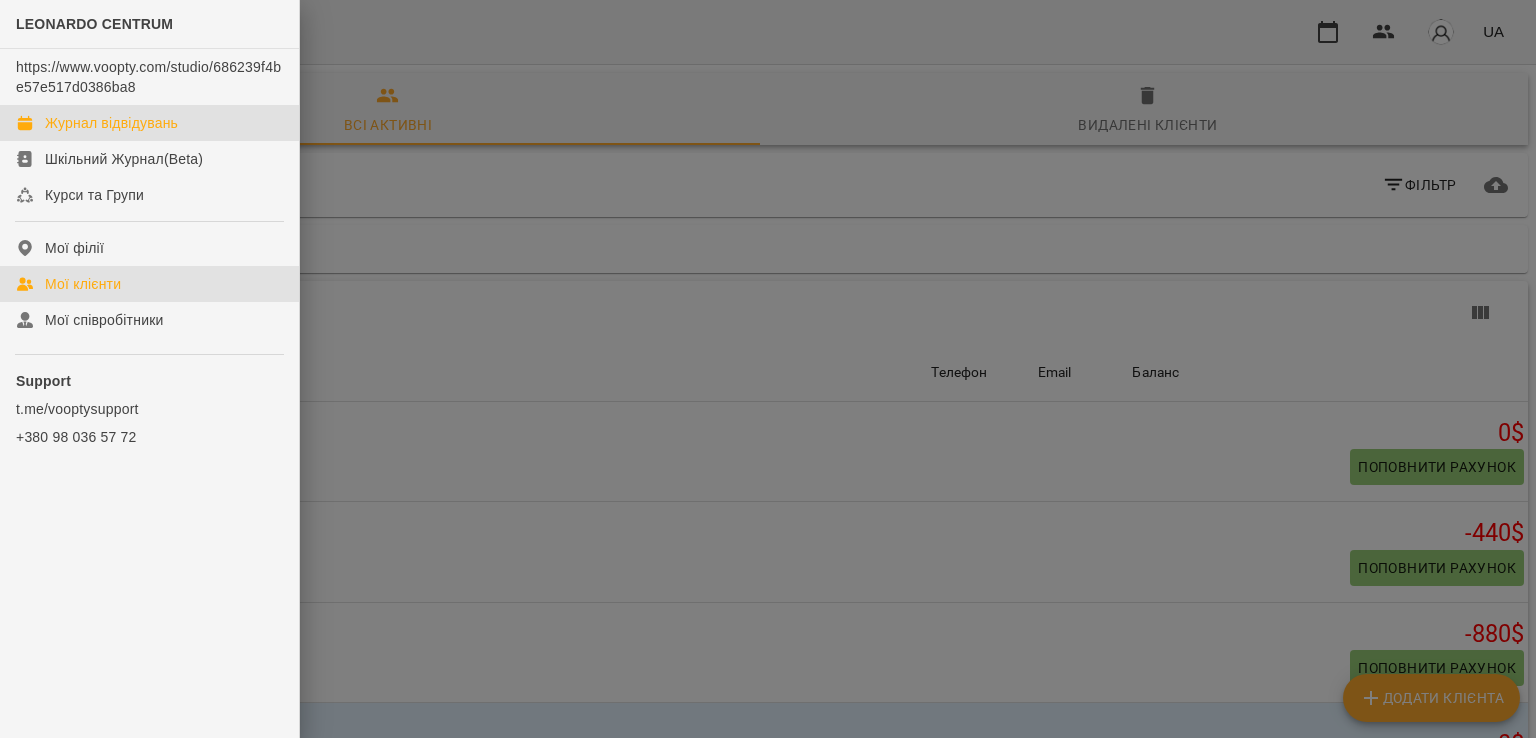 click on "Журнал відвідувань" at bounding box center [111, 123] 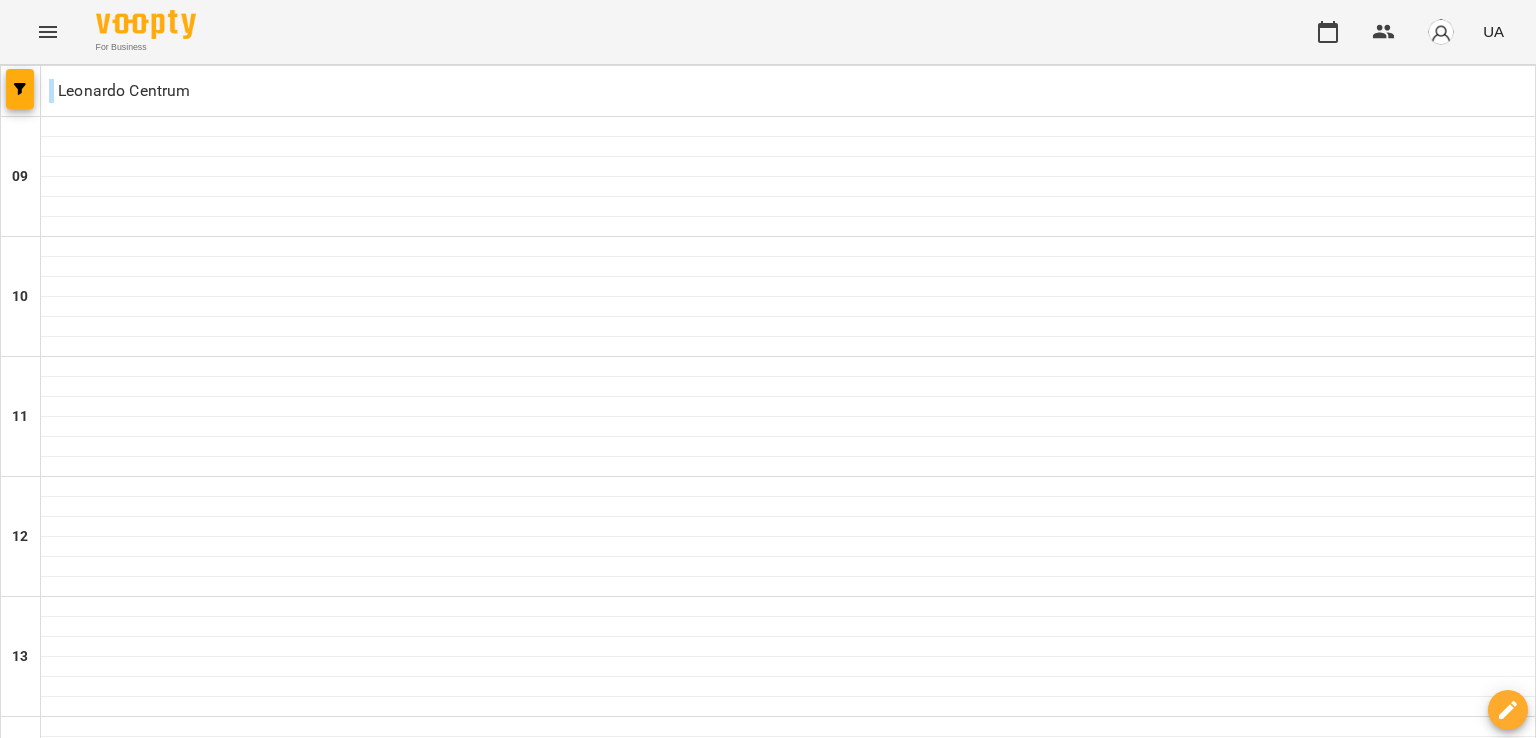 scroll, scrollTop: 1072, scrollLeft: 0, axis: vertical 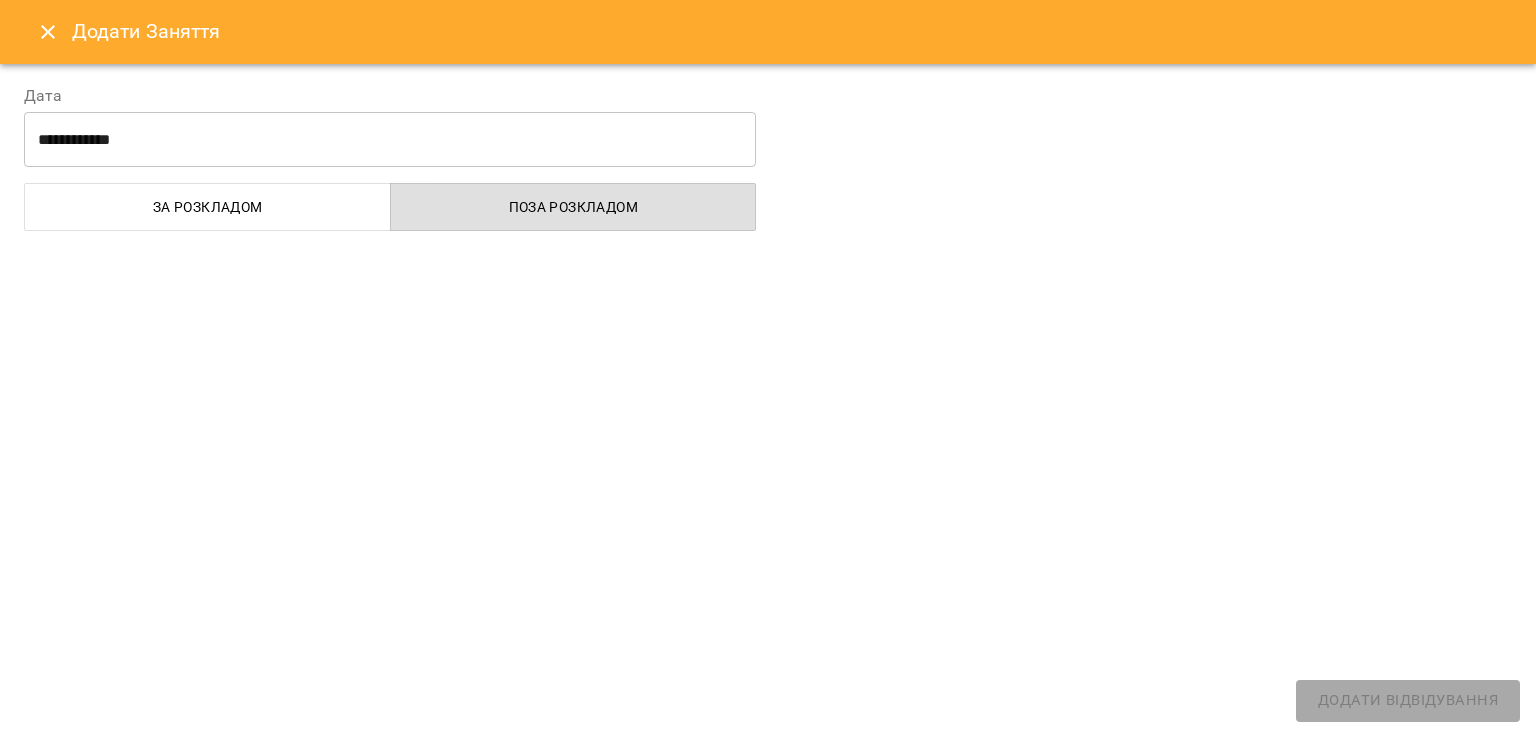 select on "**********" 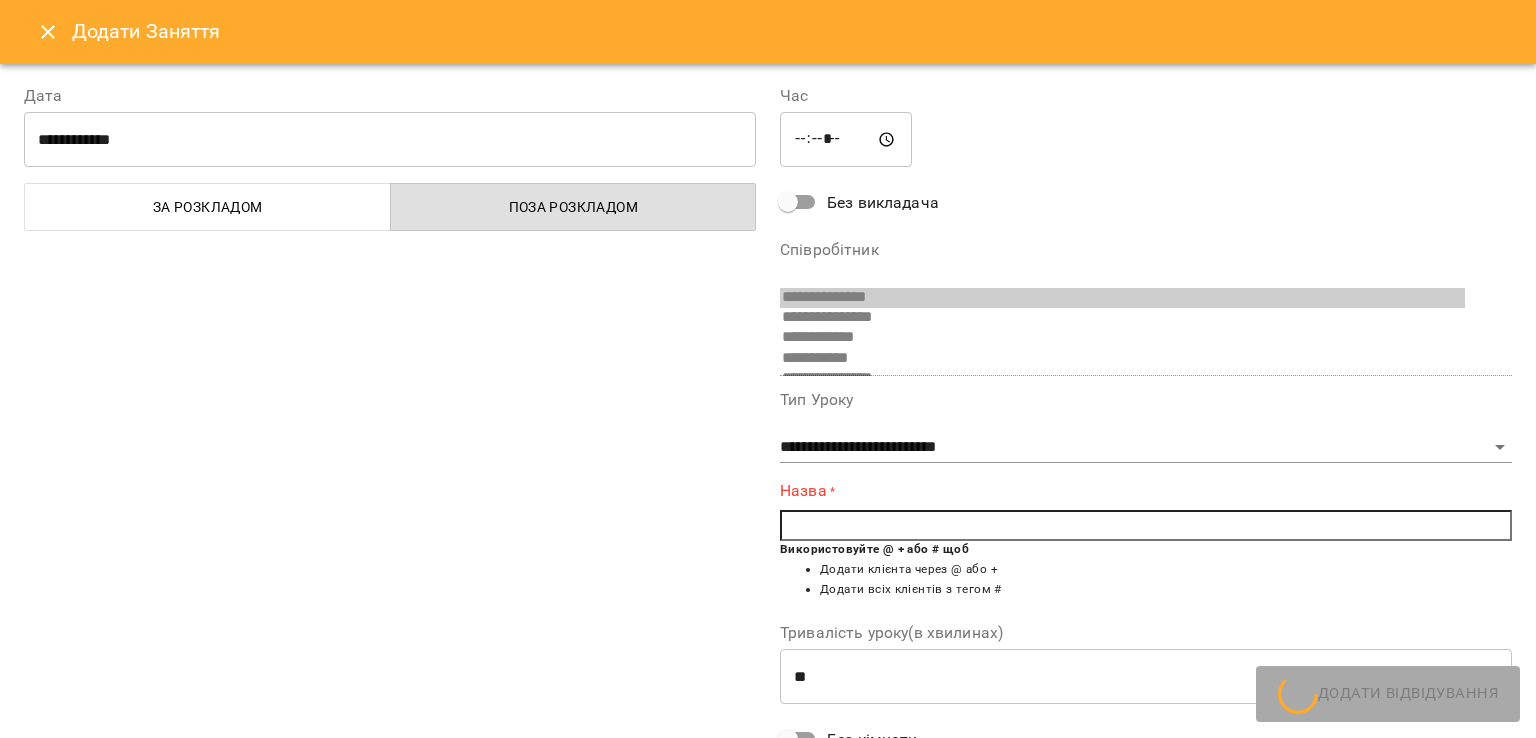 scroll, scrollTop: 296, scrollLeft: 0, axis: vertical 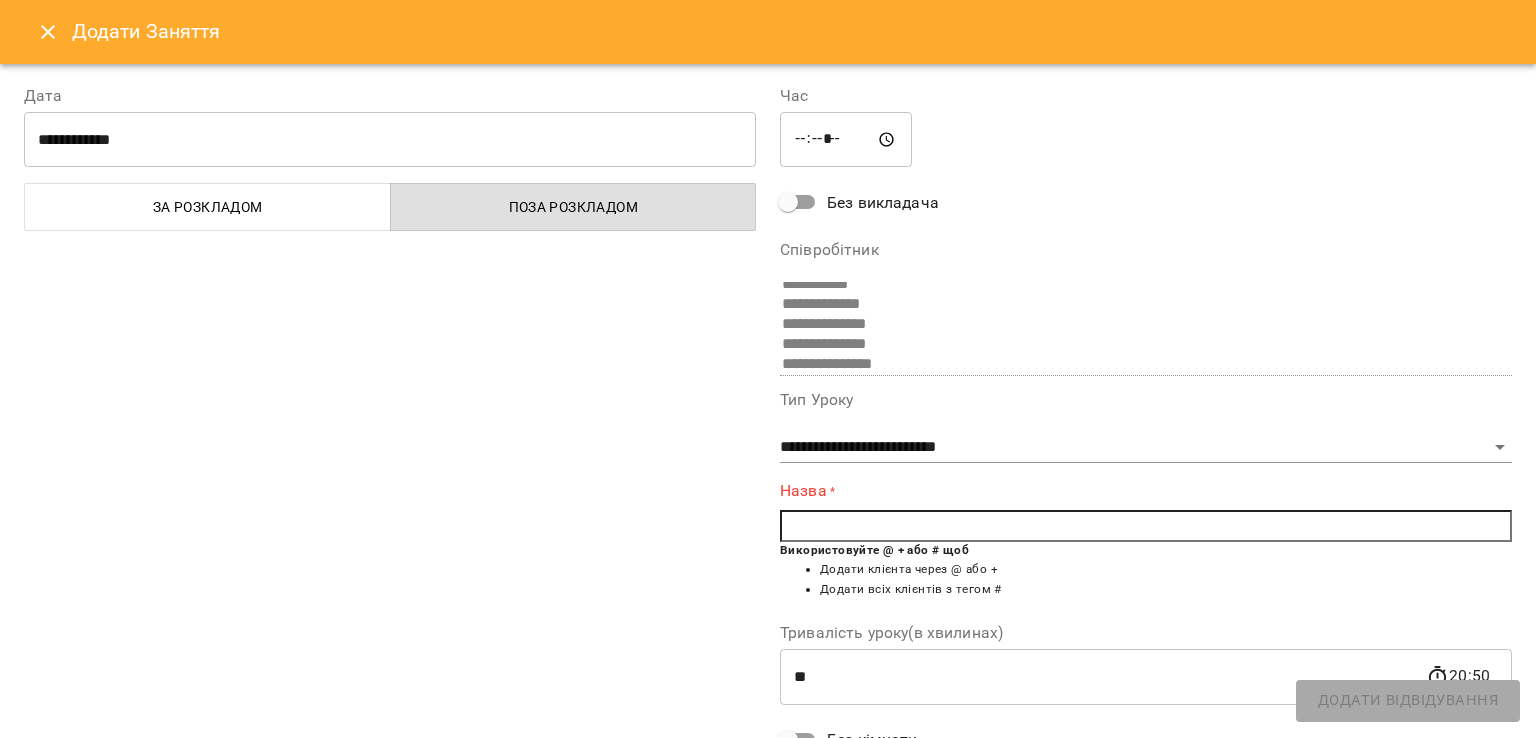 click at bounding box center (1146, 526) 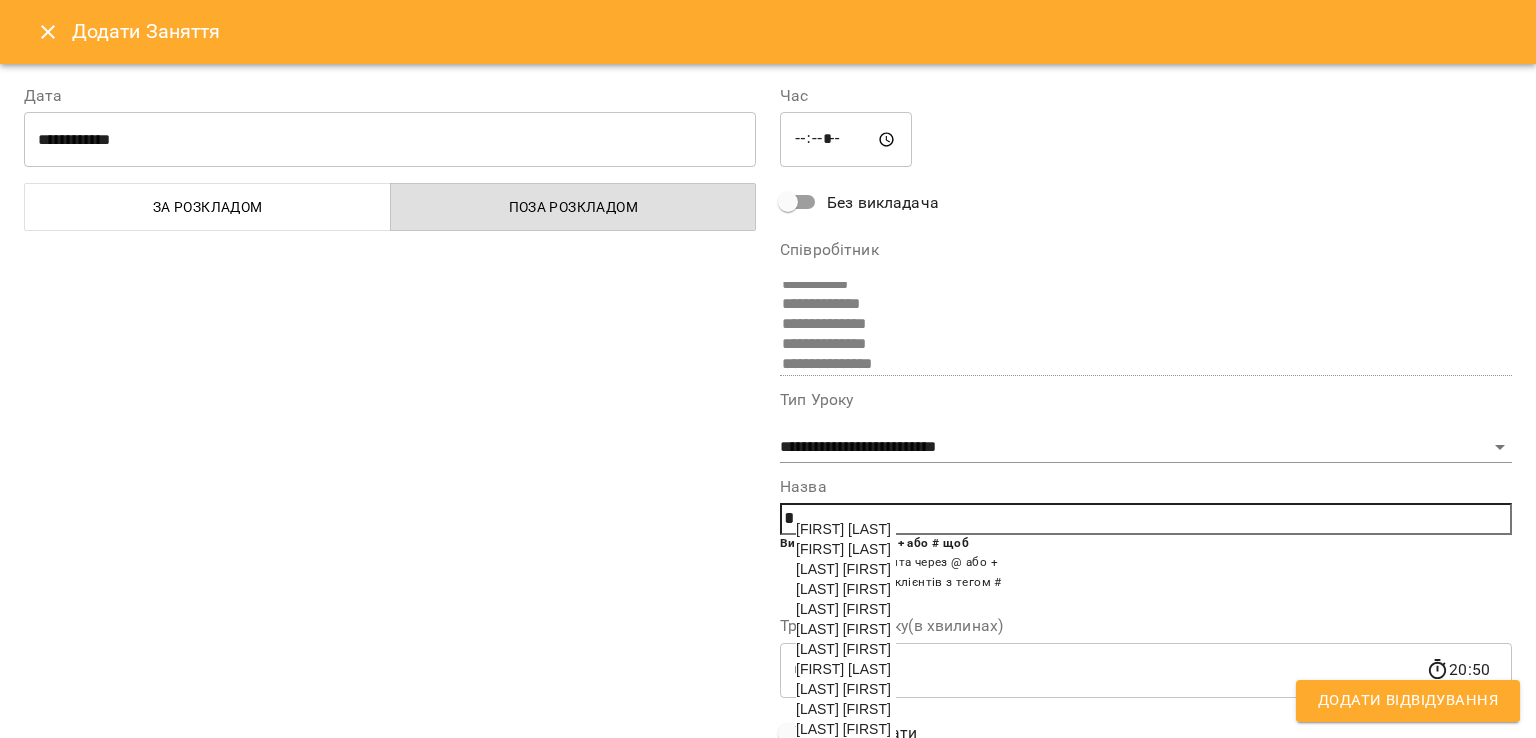click on "Ломакіна Ірина" at bounding box center [843, 649] 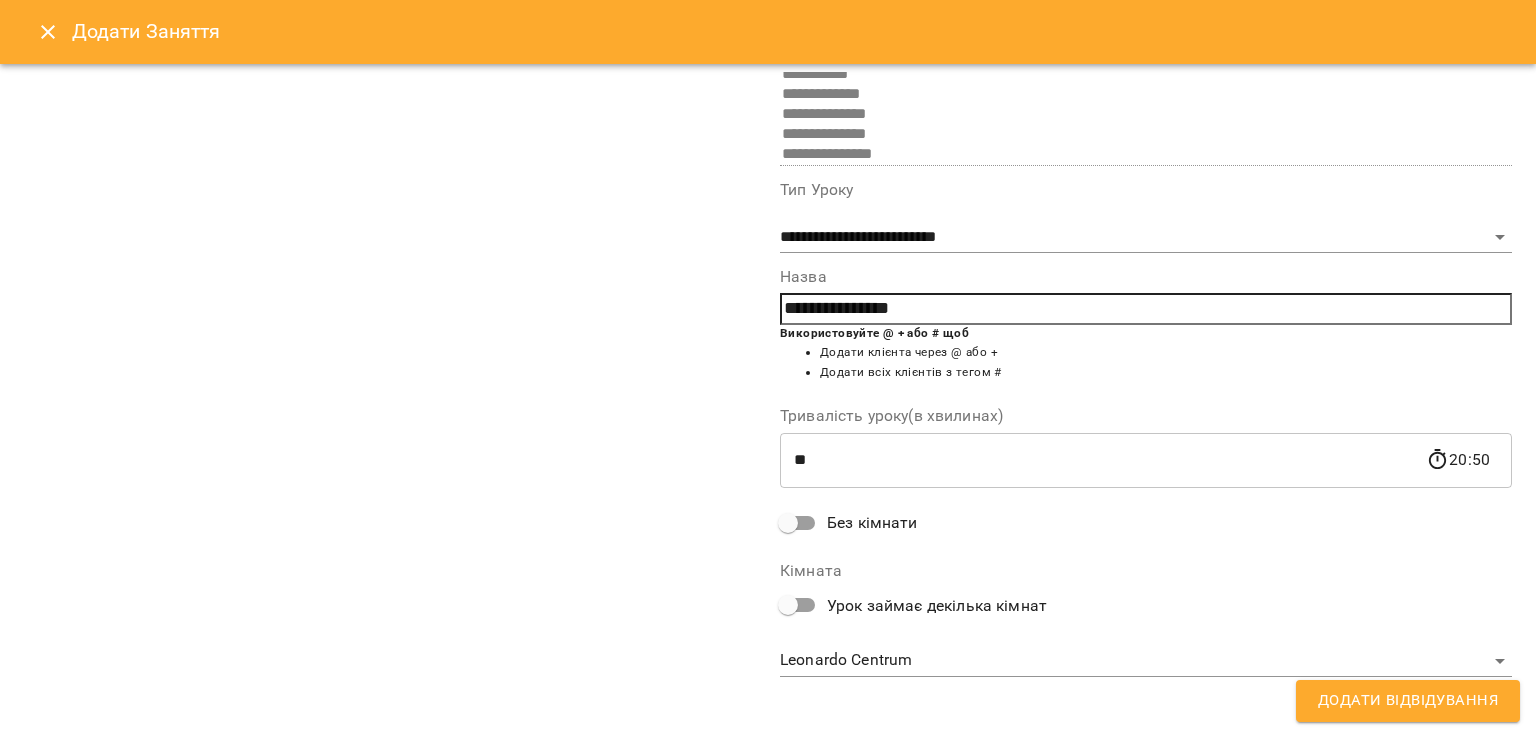 scroll, scrollTop: 216, scrollLeft: 0, axis: vertical 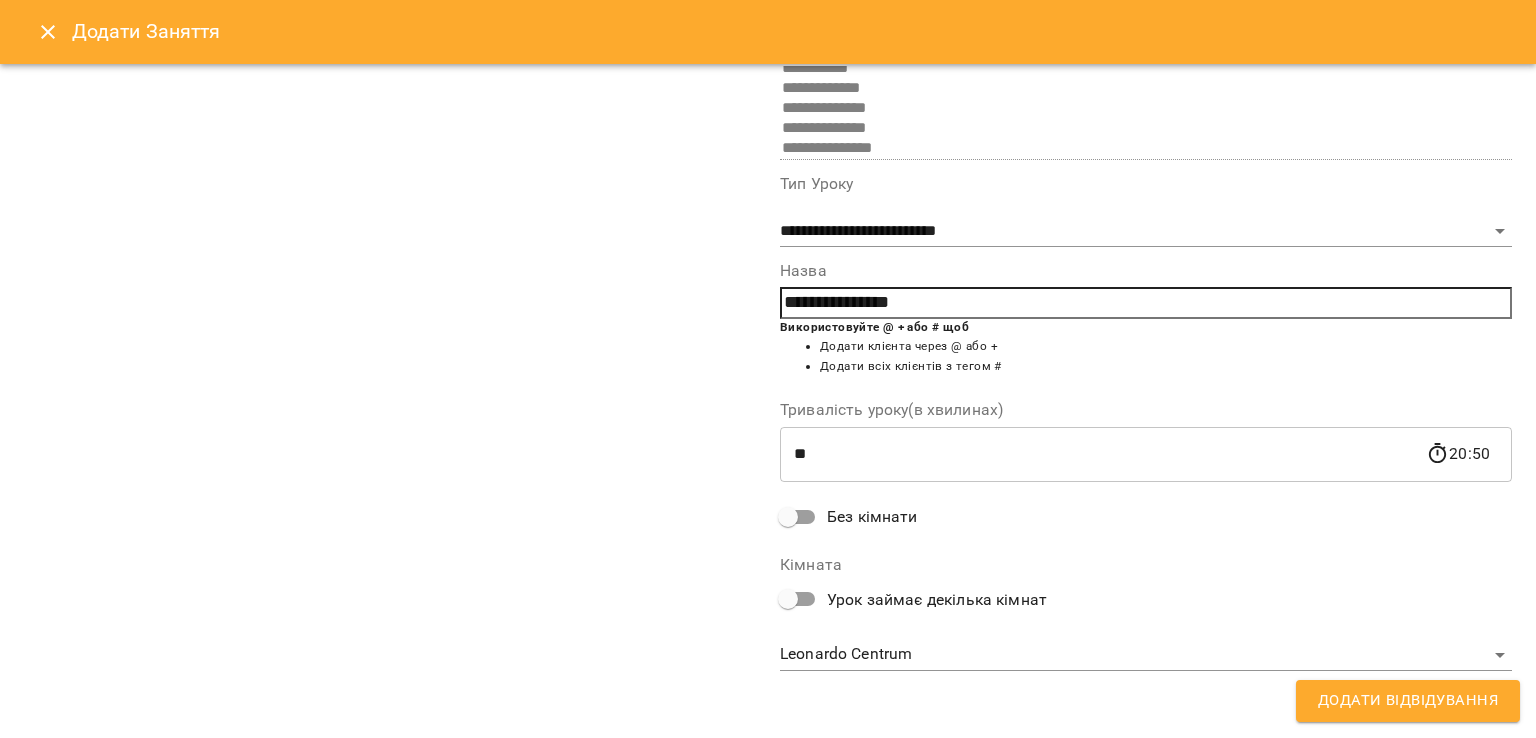 click on "Без кімнати" at bounding box center (843, 517) 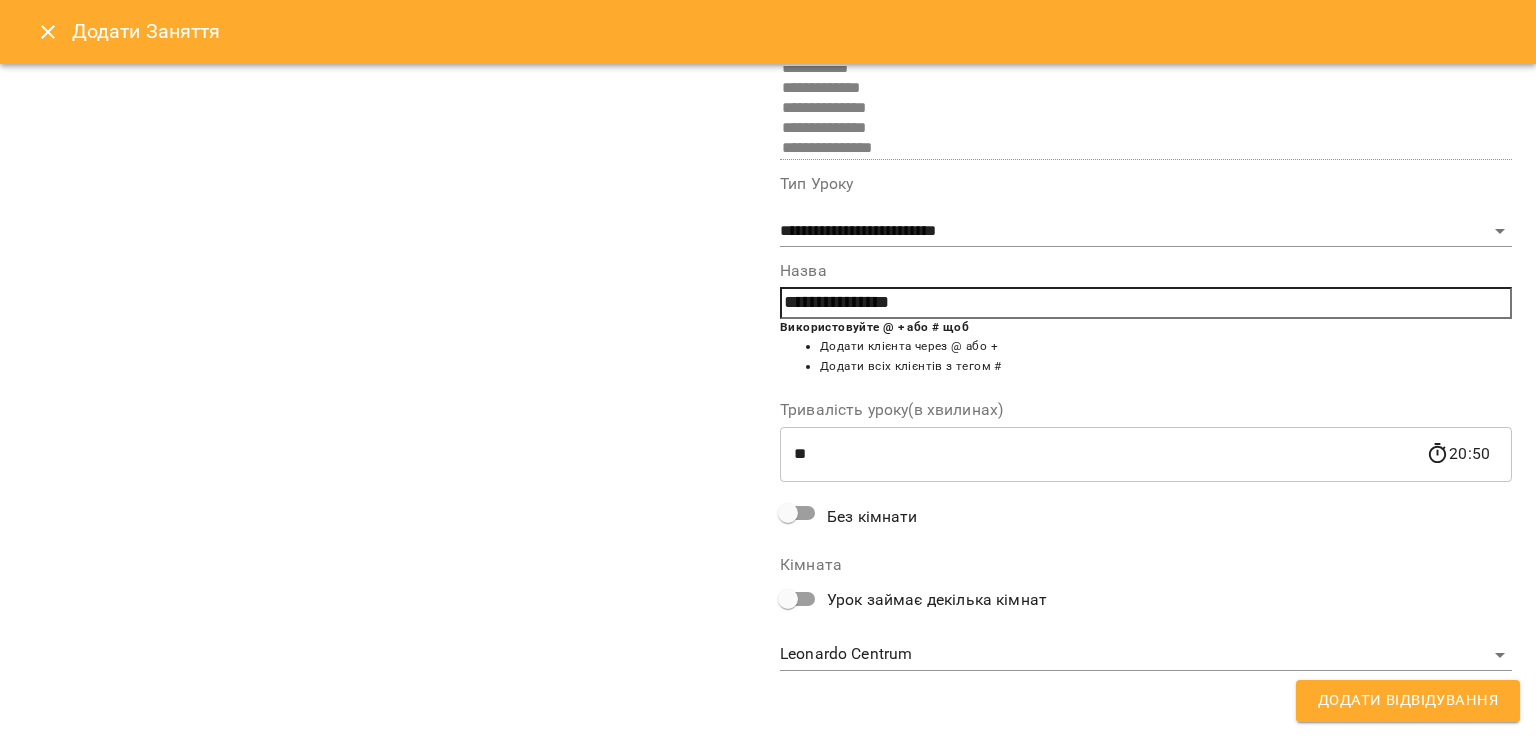 scroll, scrollTop: 71, scrollLeft: 0, axis: vertical 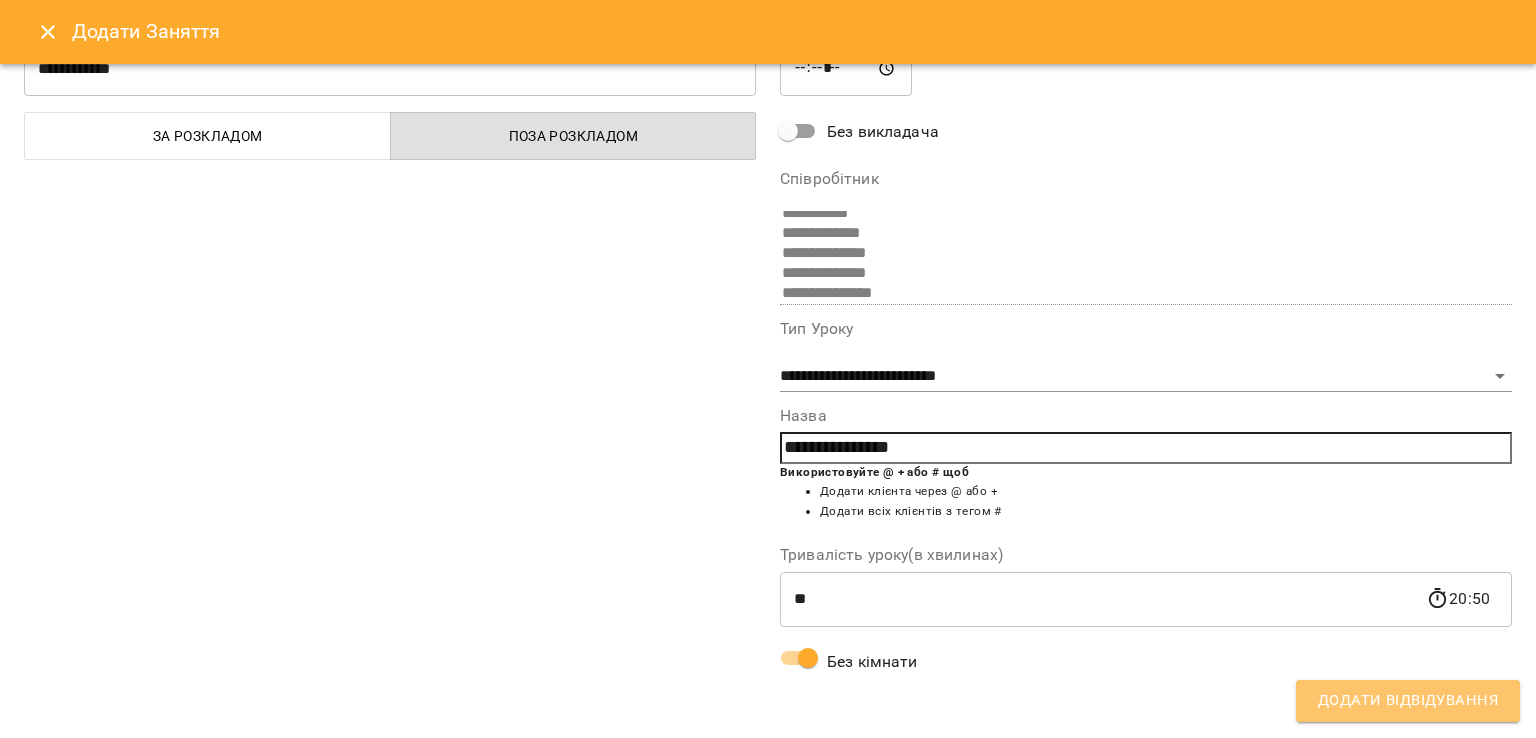 click on "Додати Відвідування" at bounding box center [1408, 701] 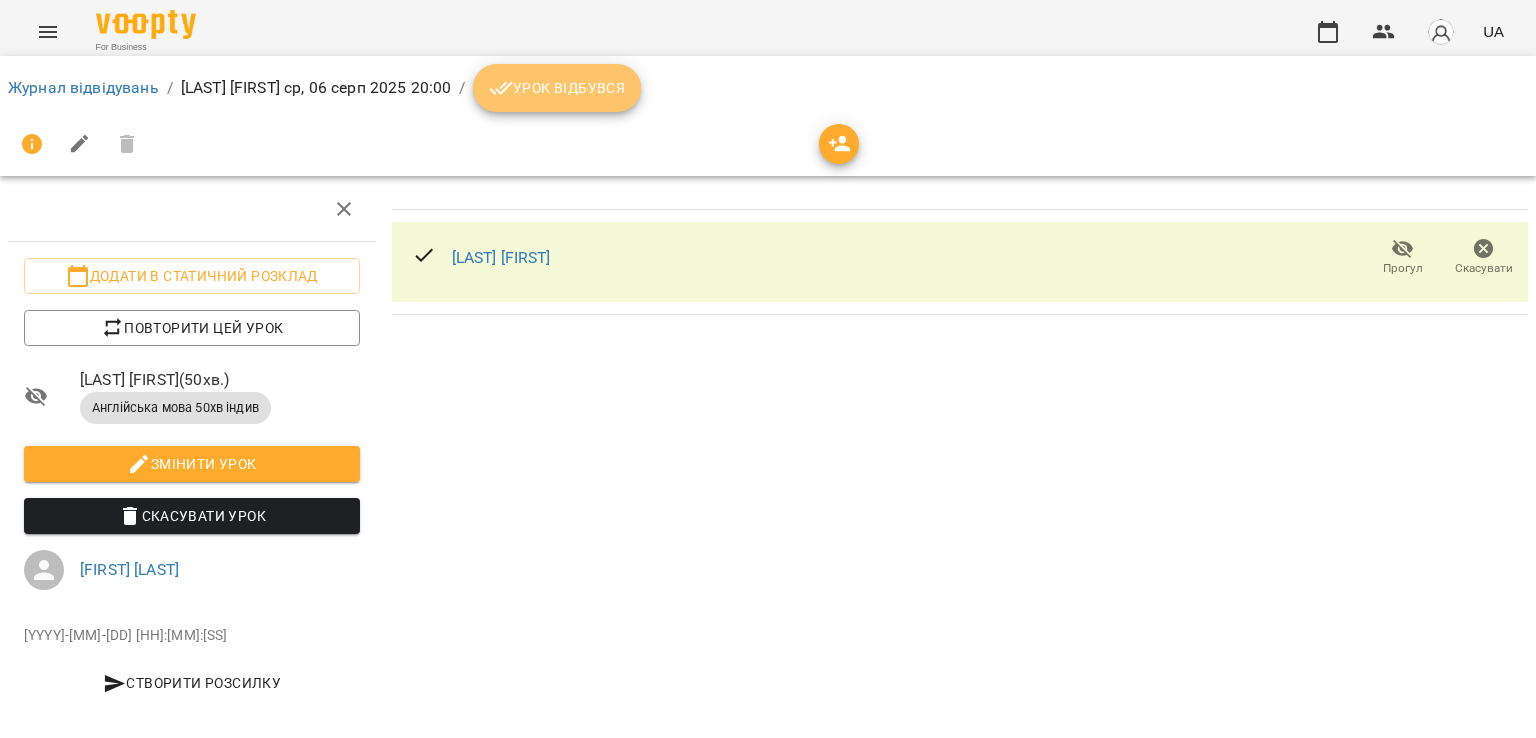 click on "Урок відбувся" at bounding box center [557, 88] 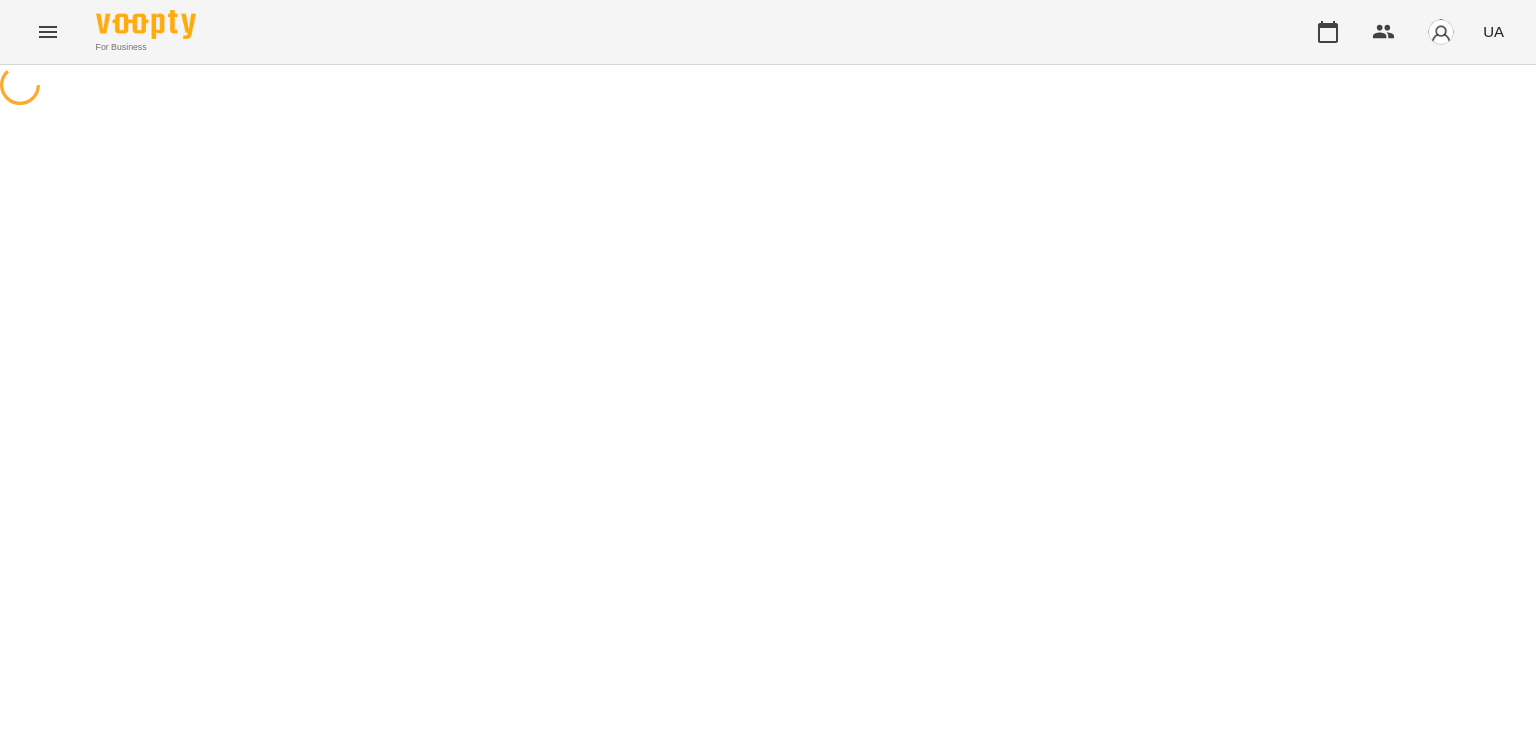 scroll, scrollTop: 0, scrollLeft: 0, axis: both 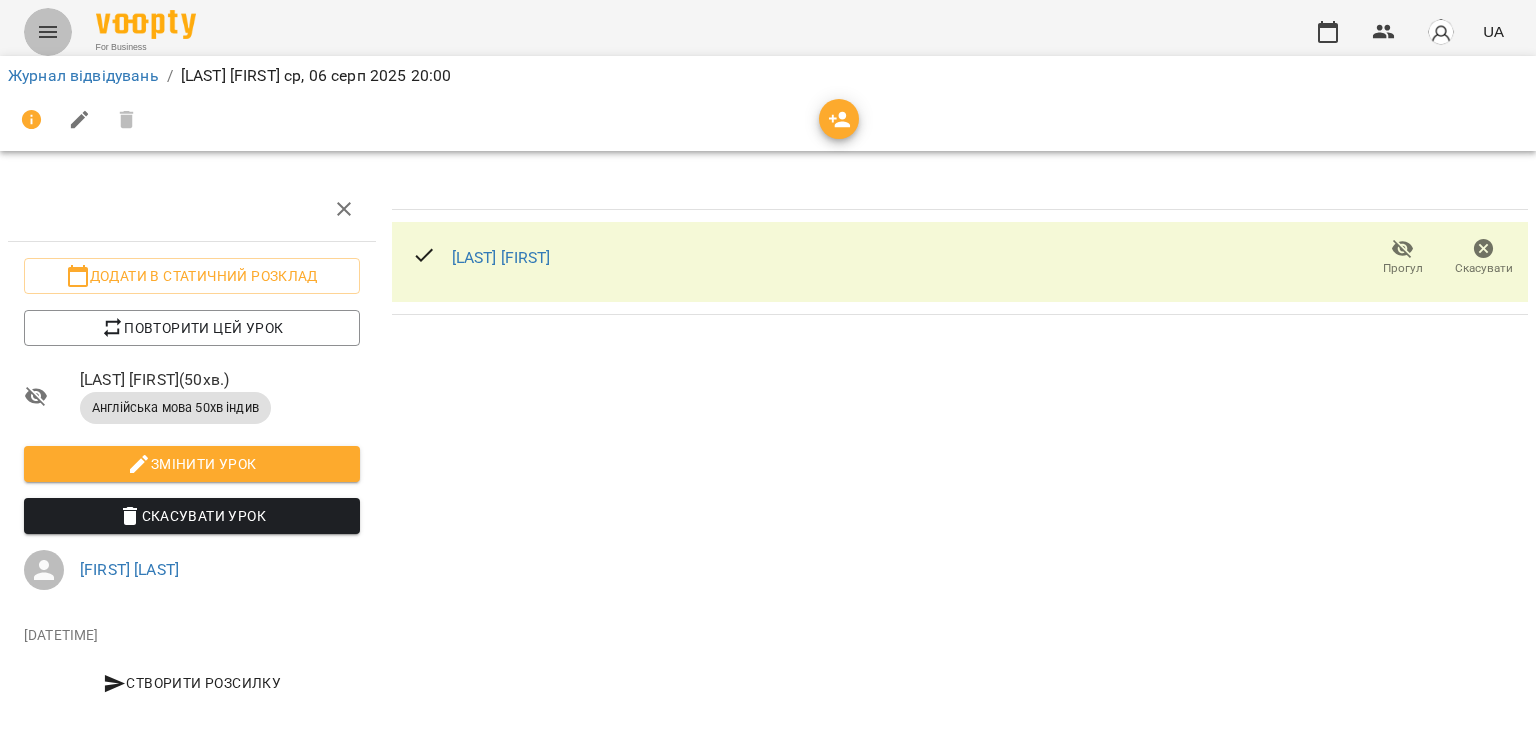 click 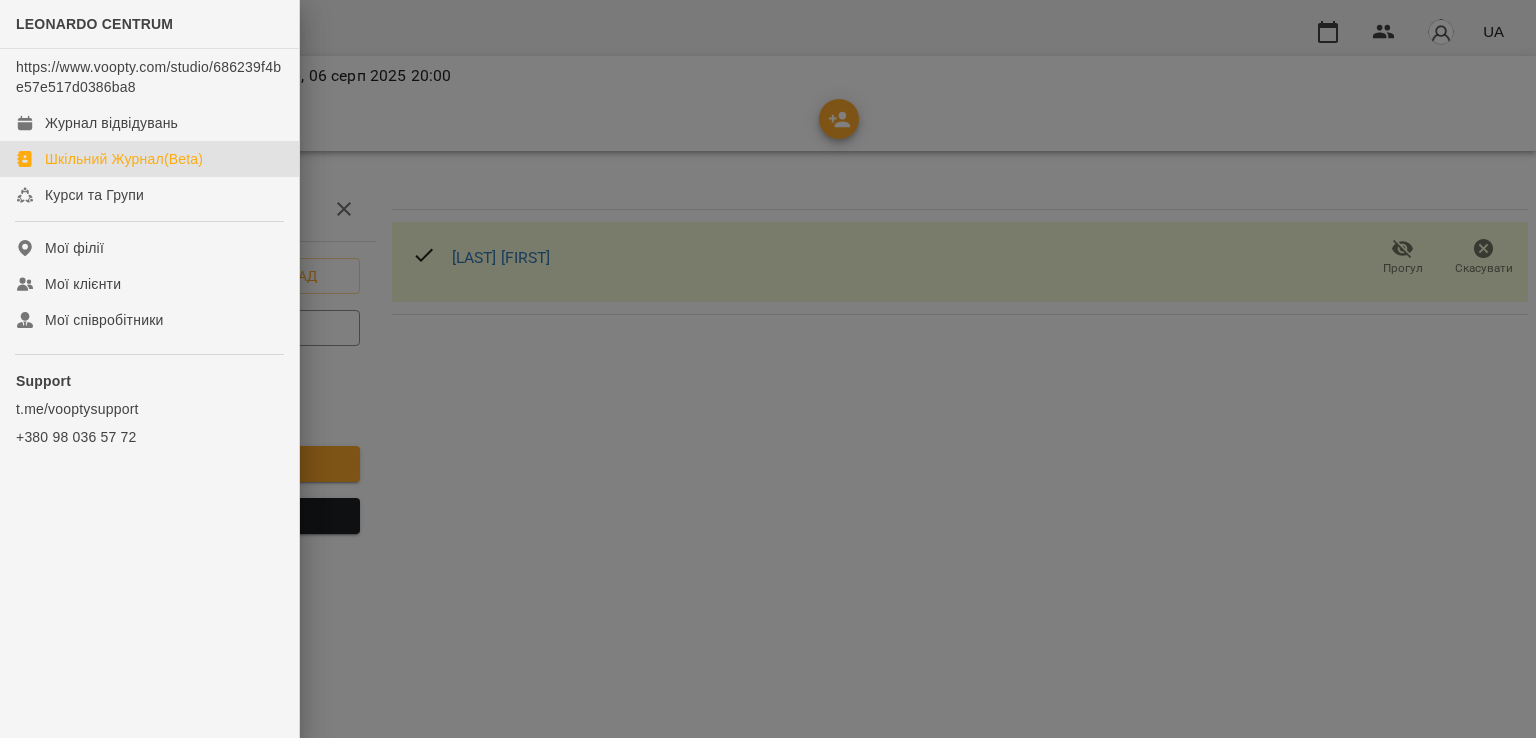 click on "Шкільний Журнал(Beta)" at bounding box center (124, 159) 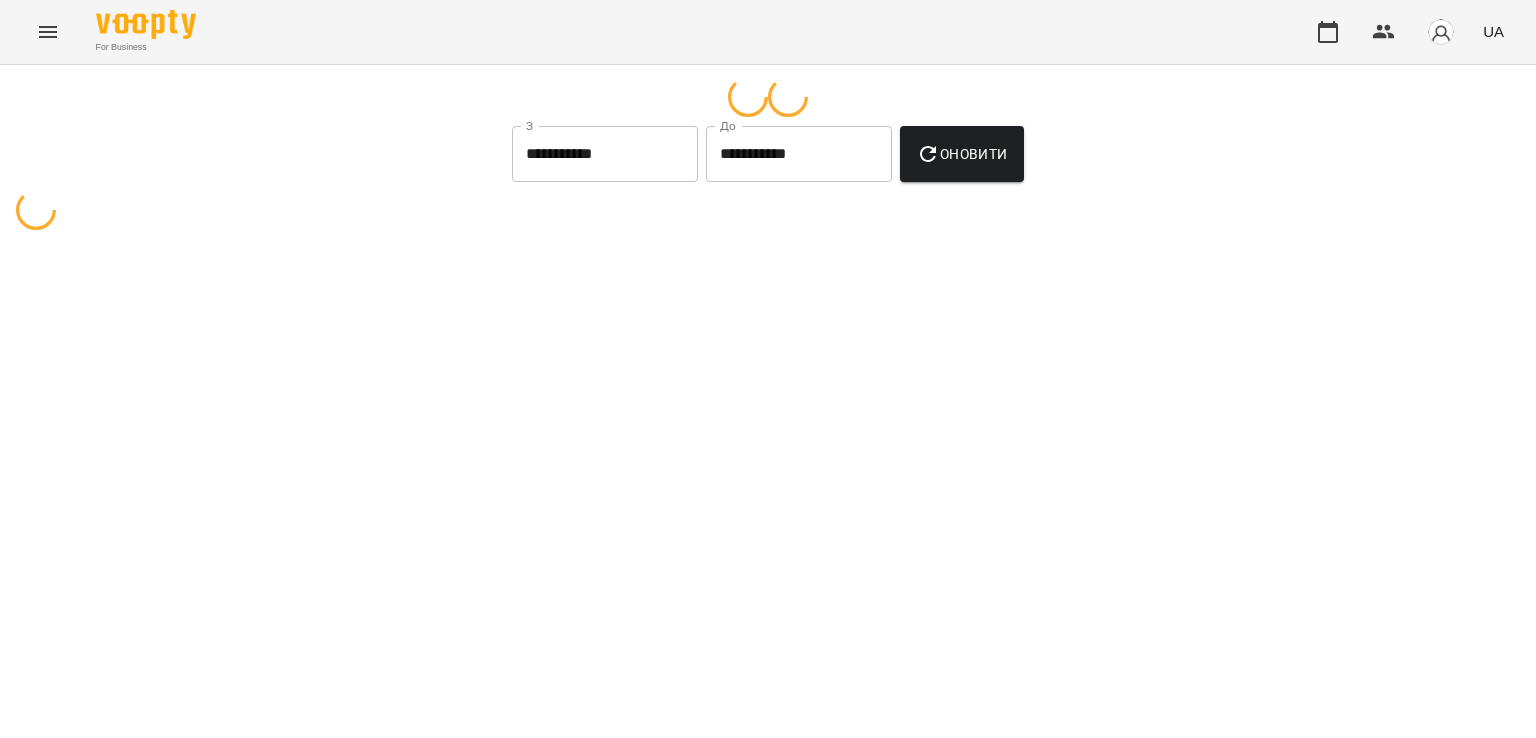 click at bounding box center (48, 32) 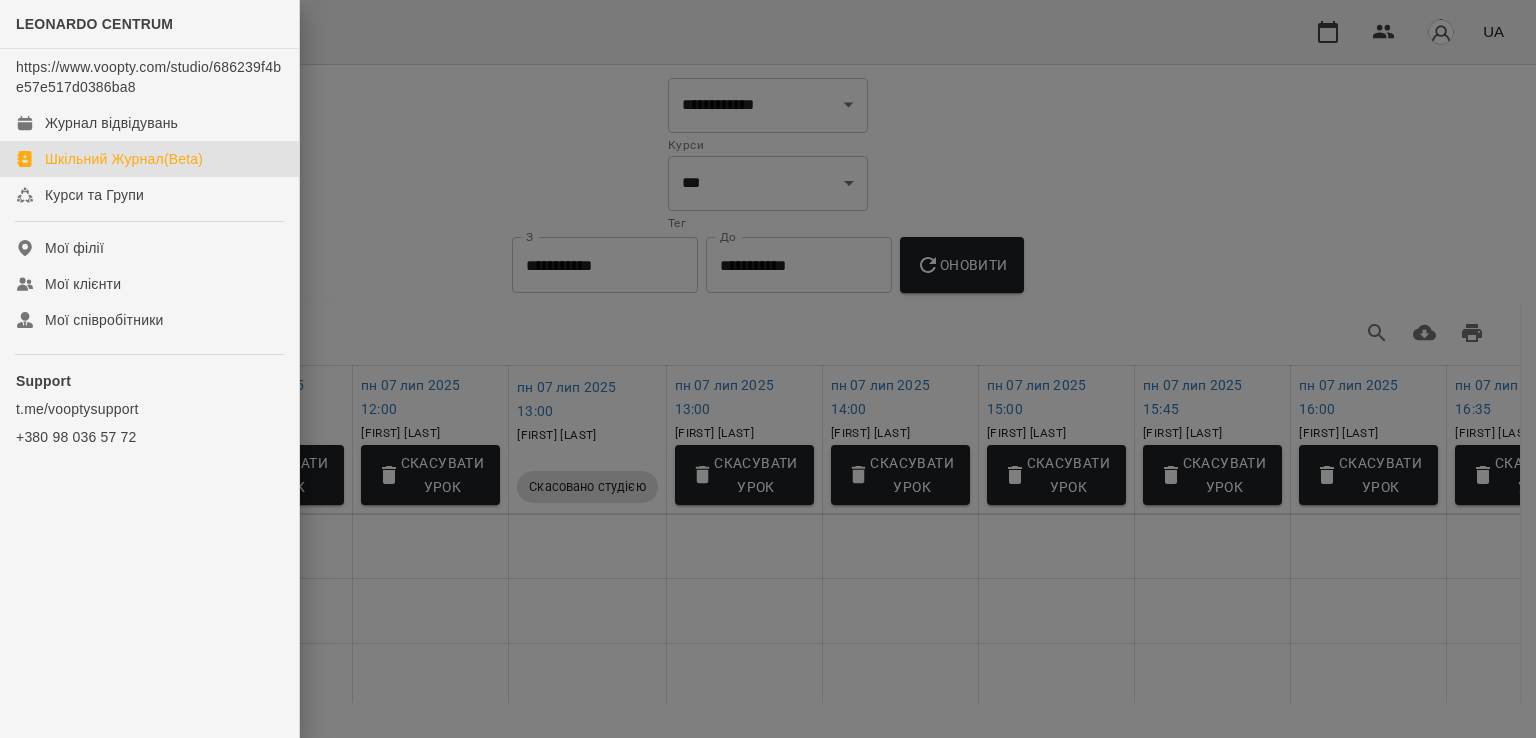 click at bounding box center [768, 369] 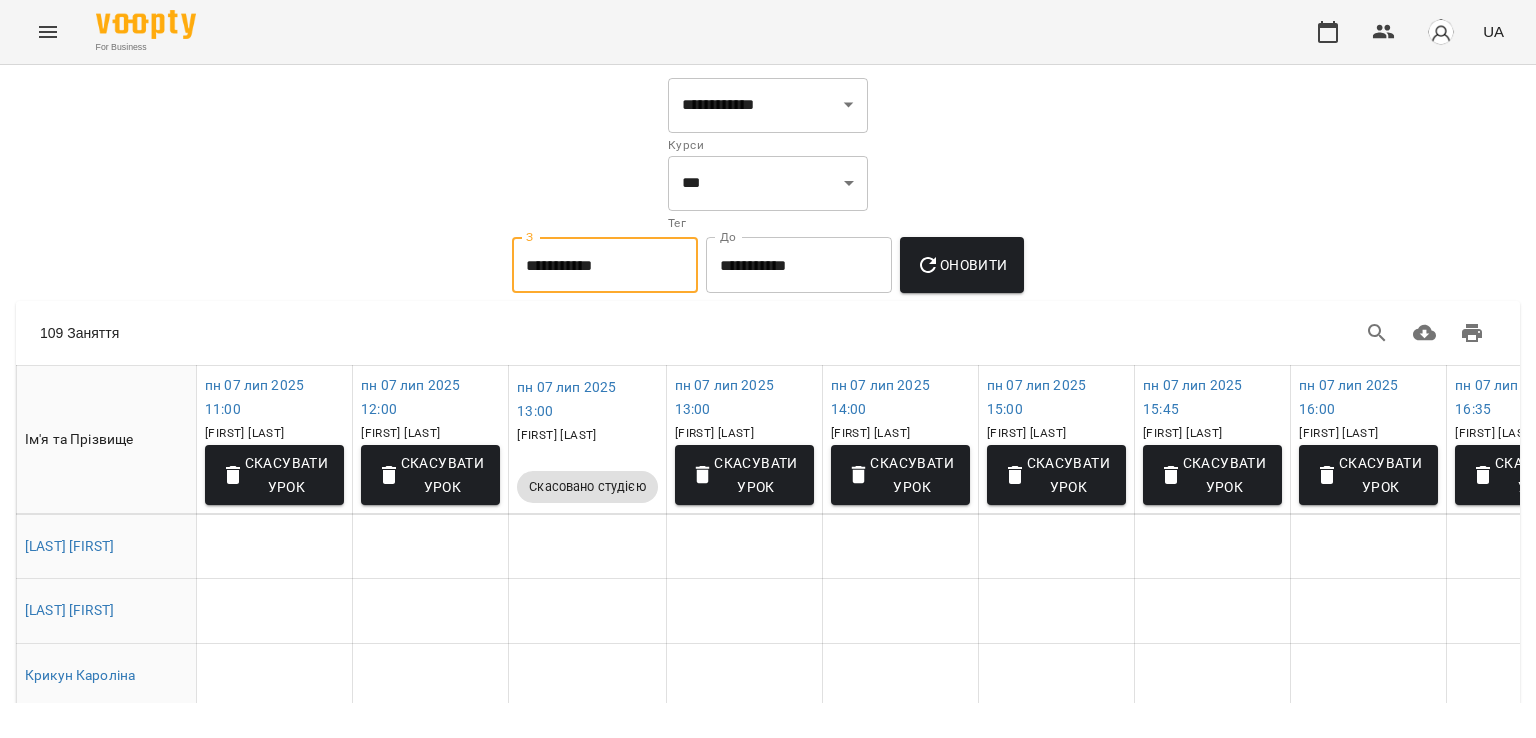 click on "**********" at bounding box center [605, 265] 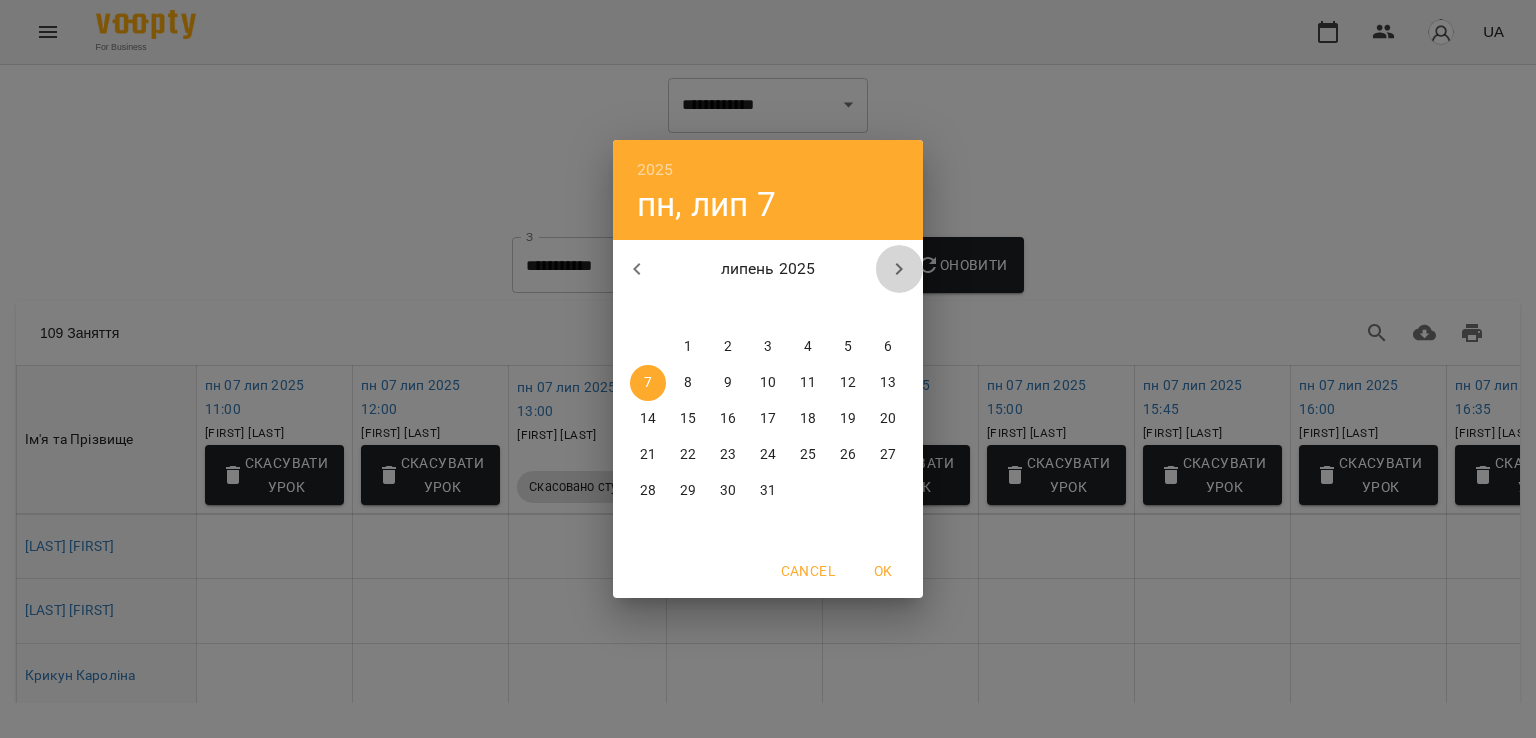 click 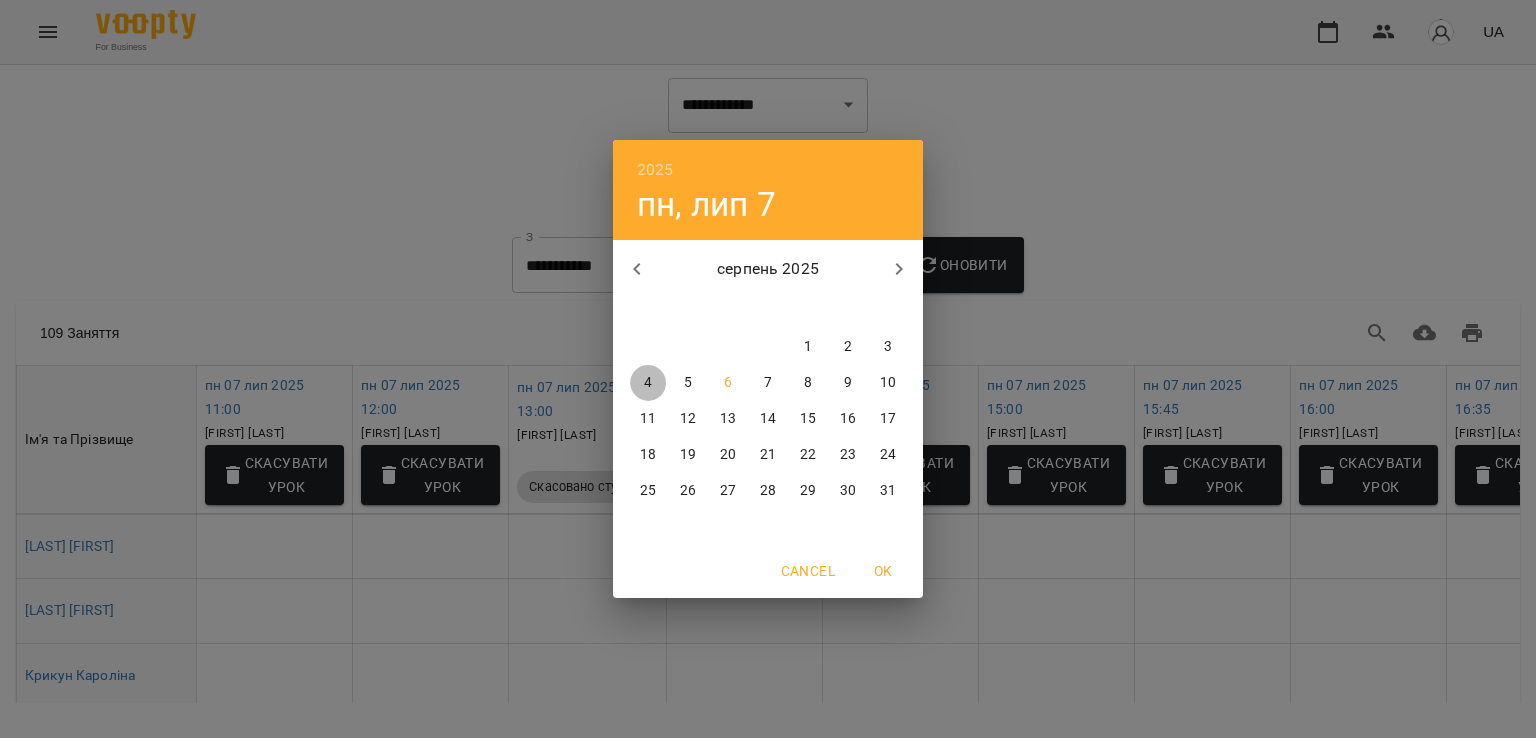 click on "4" at bounding box center (648, 383) 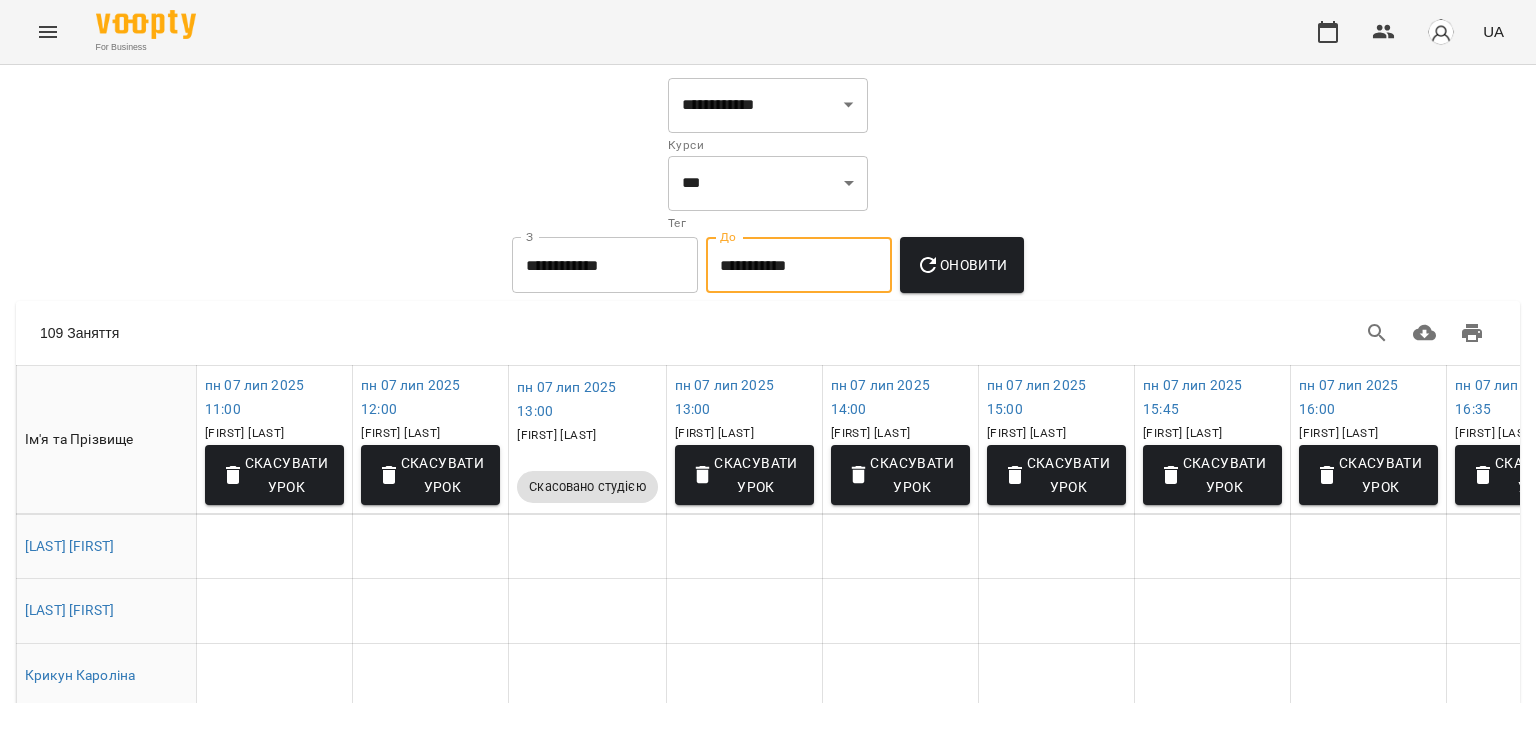 click on "**********" at bounding box center [799, 265] 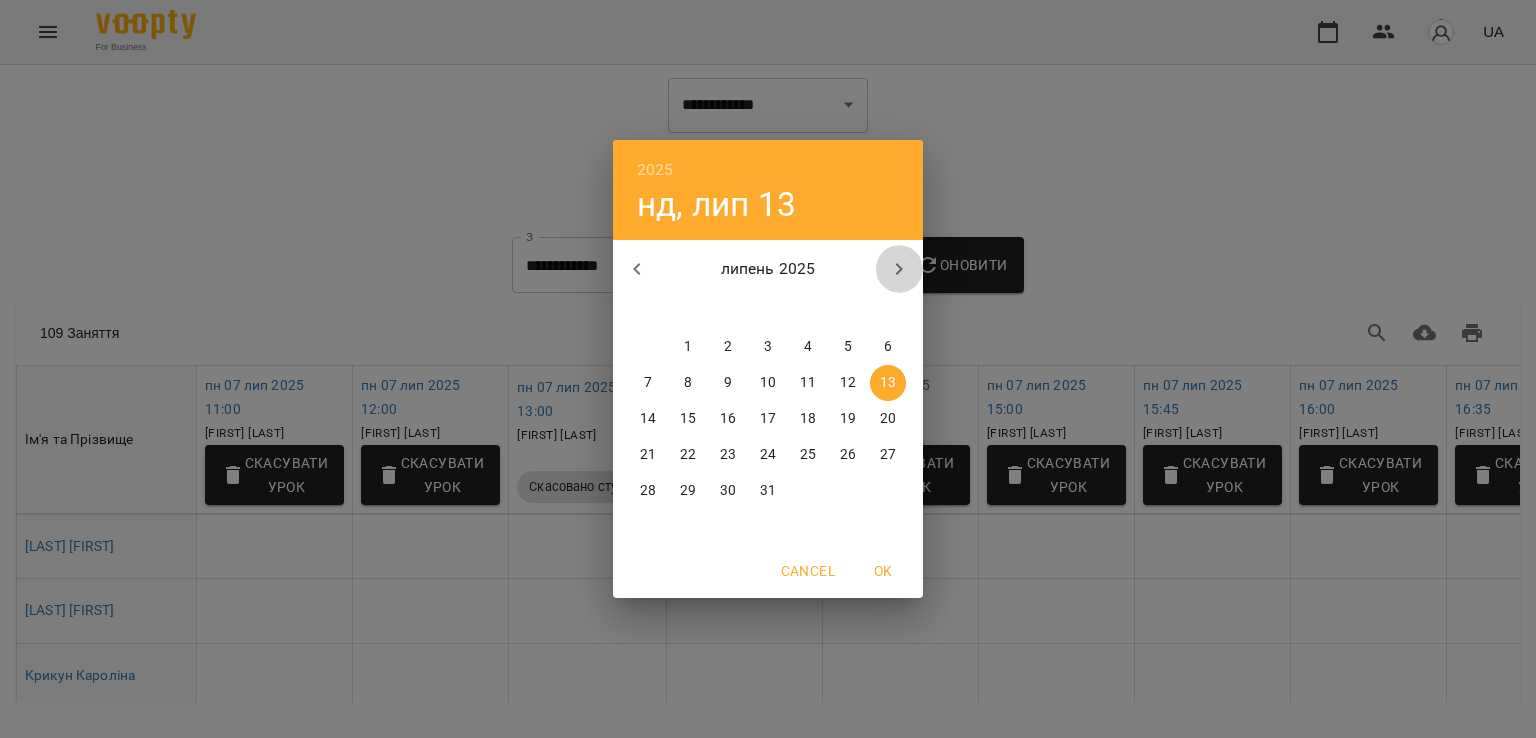 click 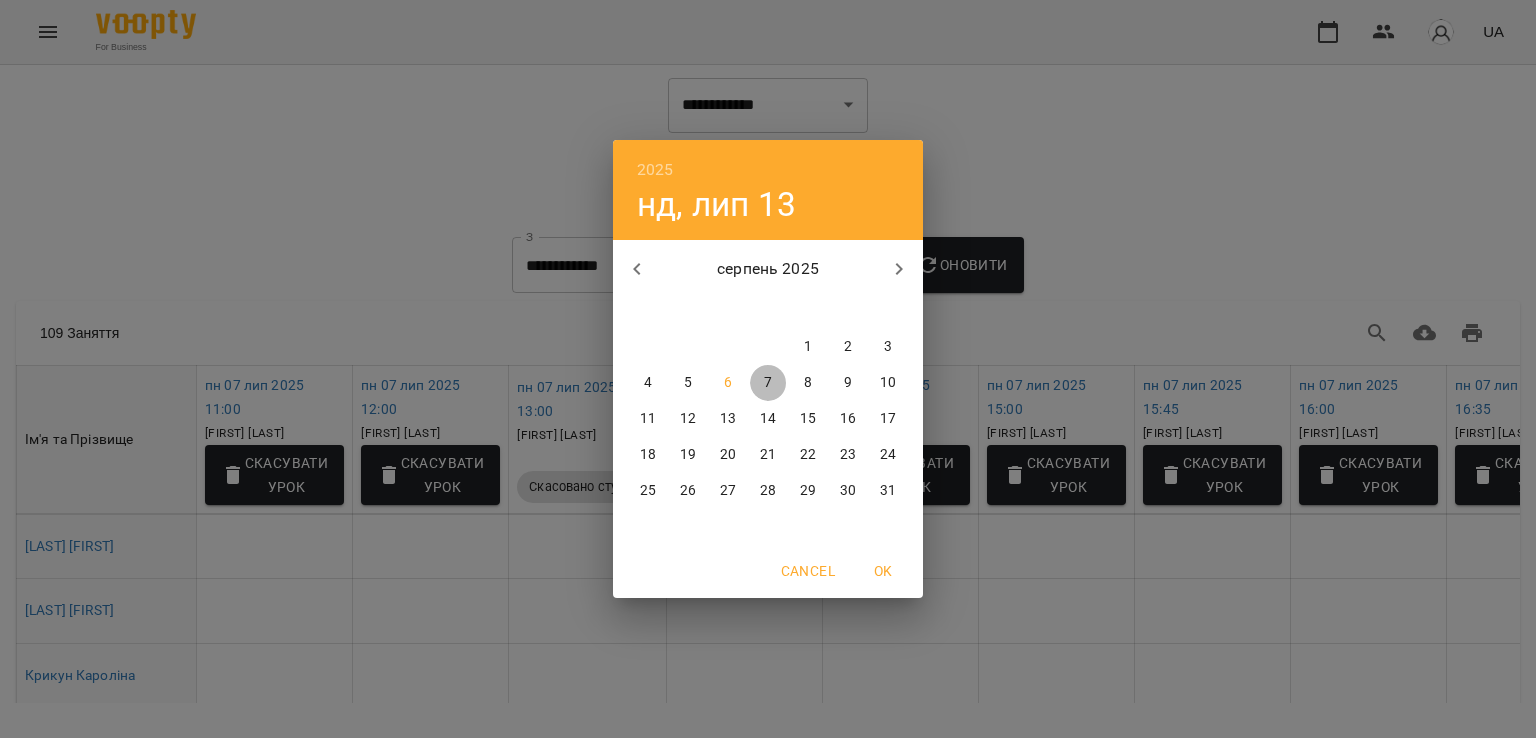 click on "7" at bounding box center [768, 383] 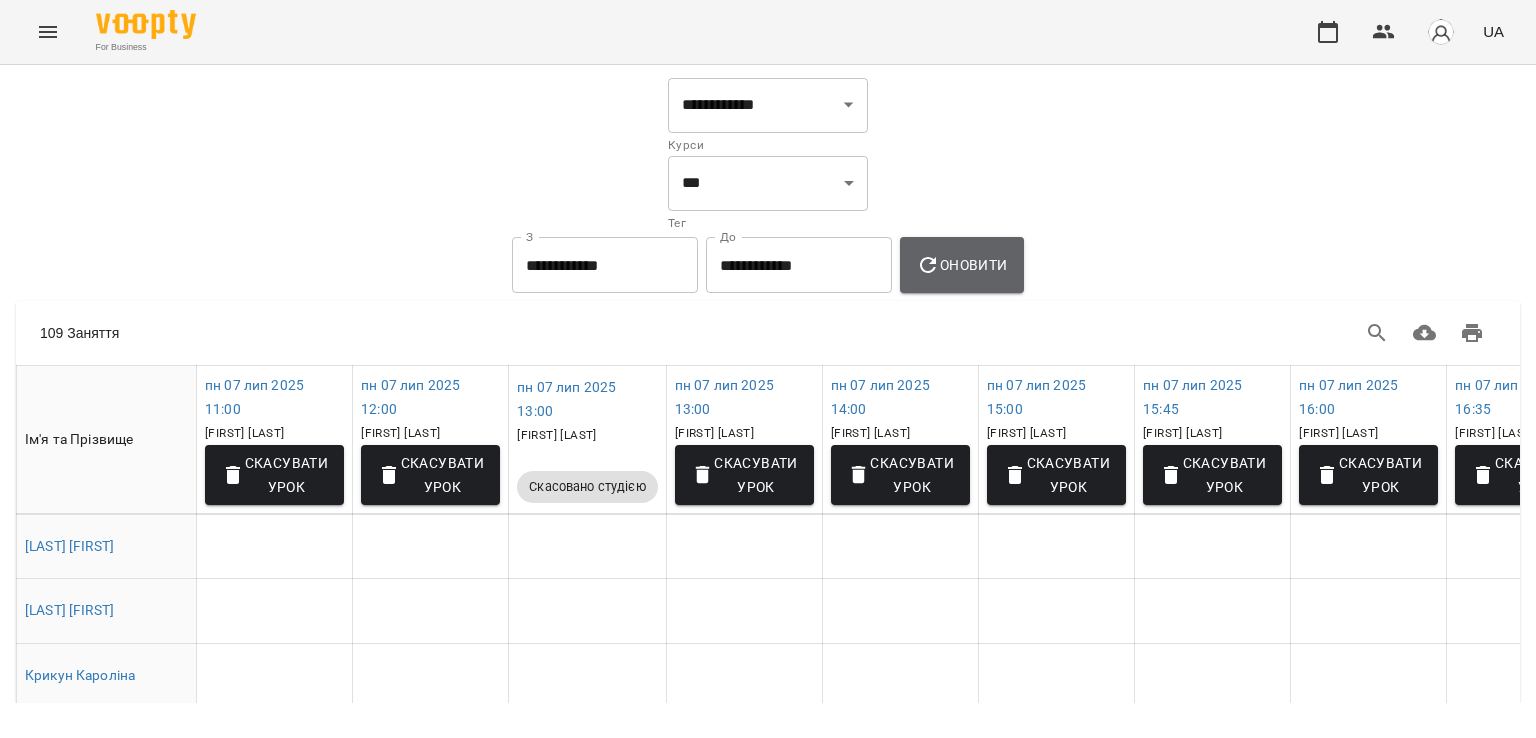 click on "Оновити" at bounding box center [961, 265] 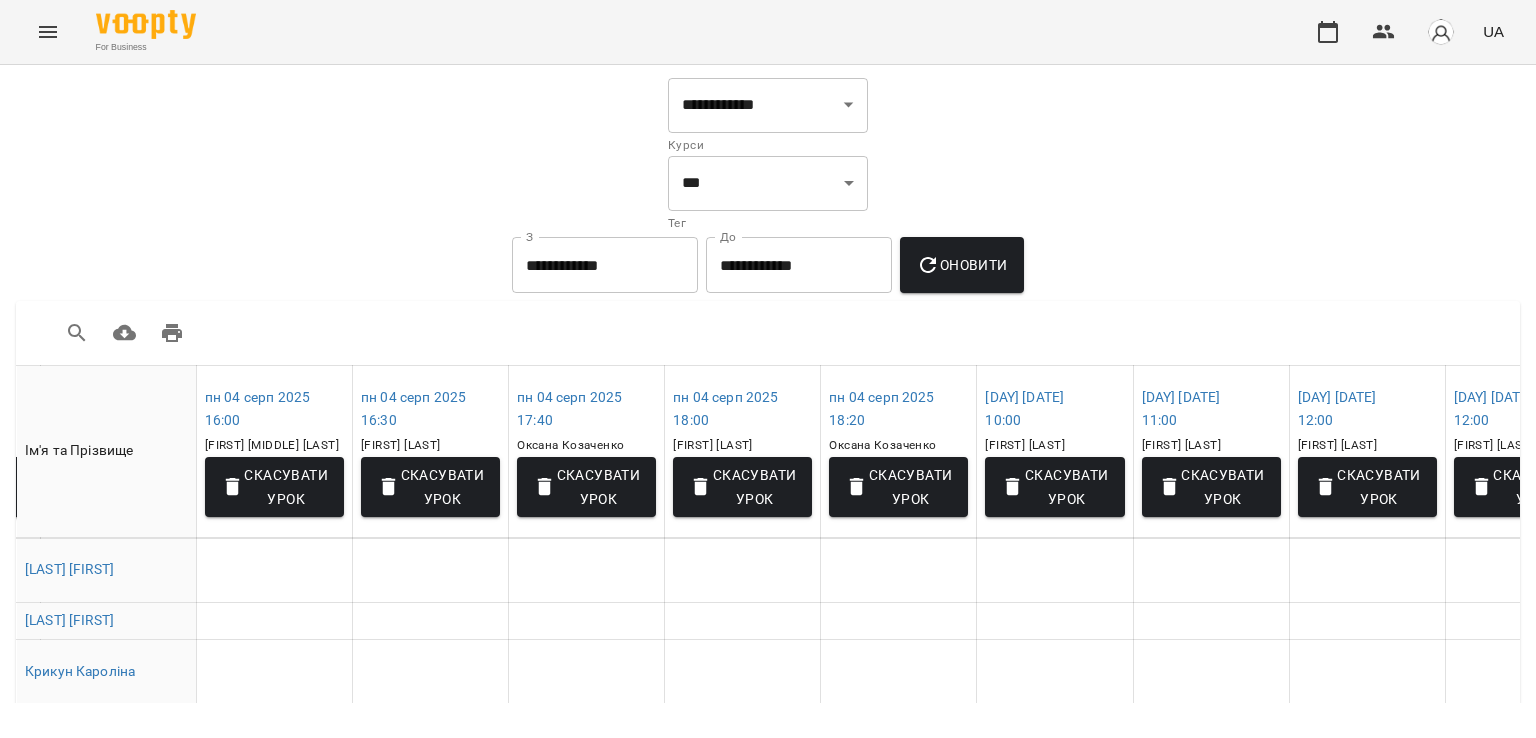 scroll, scrollTop: 0, scrollLeft: 1354, axis: horizontal 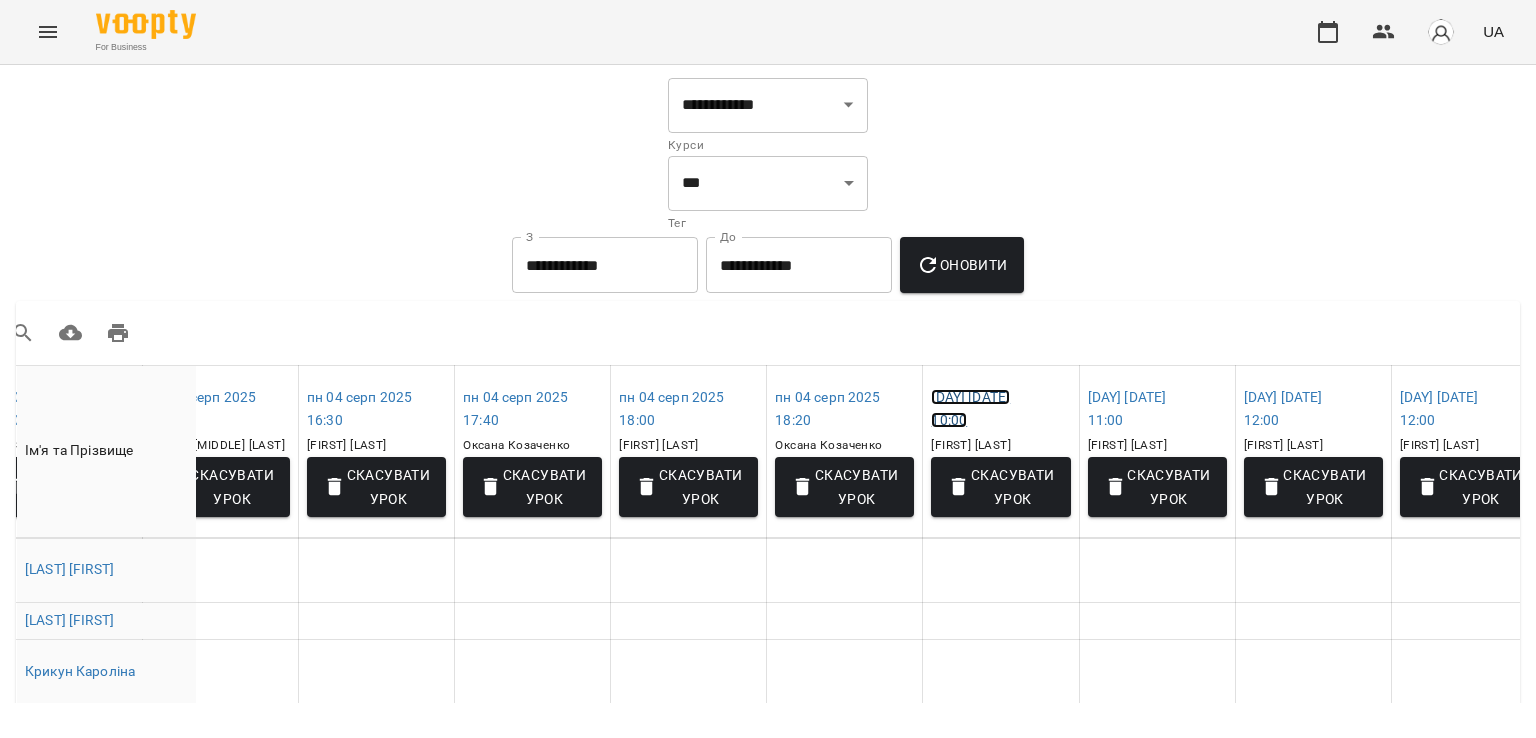 click on "вт 05 серп 2025 10:00" at bounding box center [970, 409] 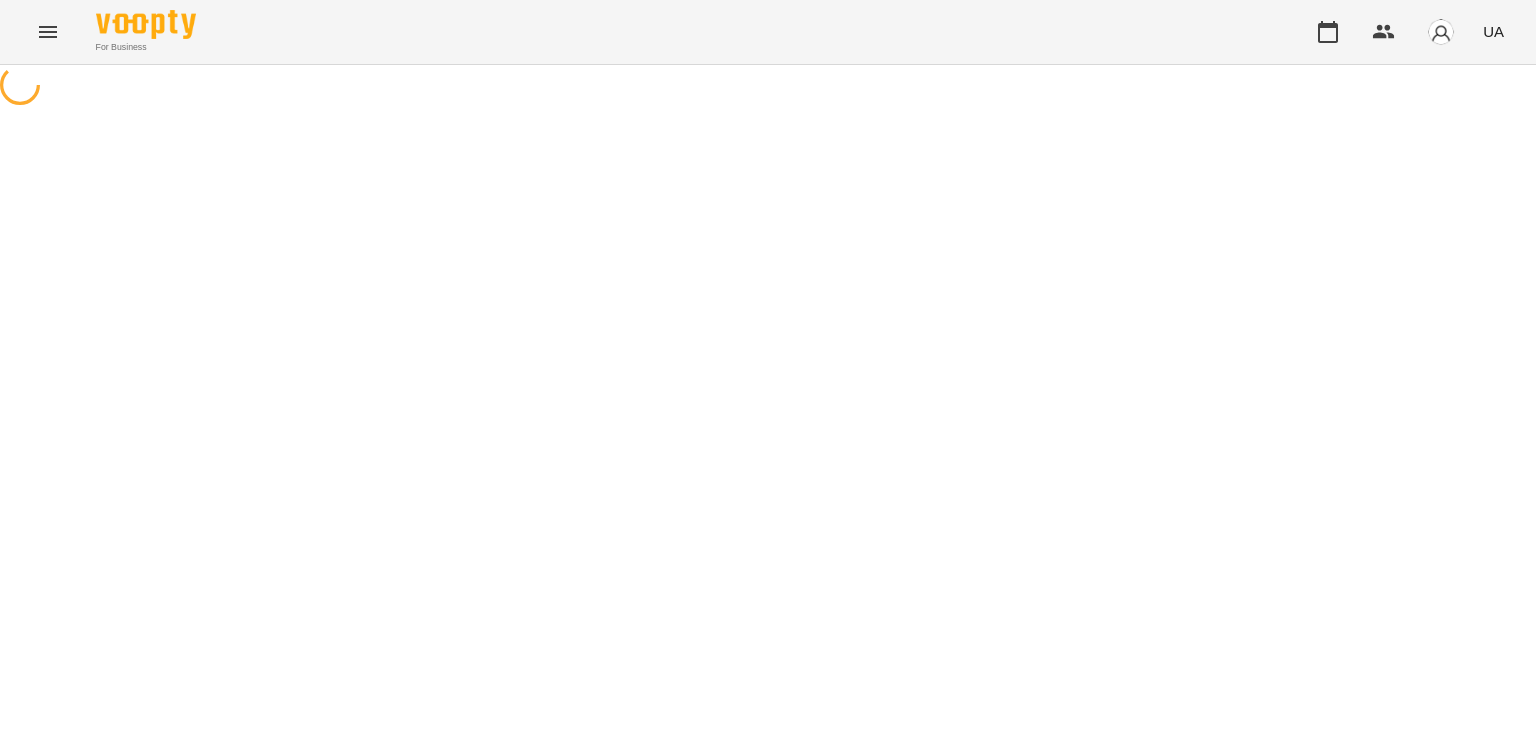 select on "***" 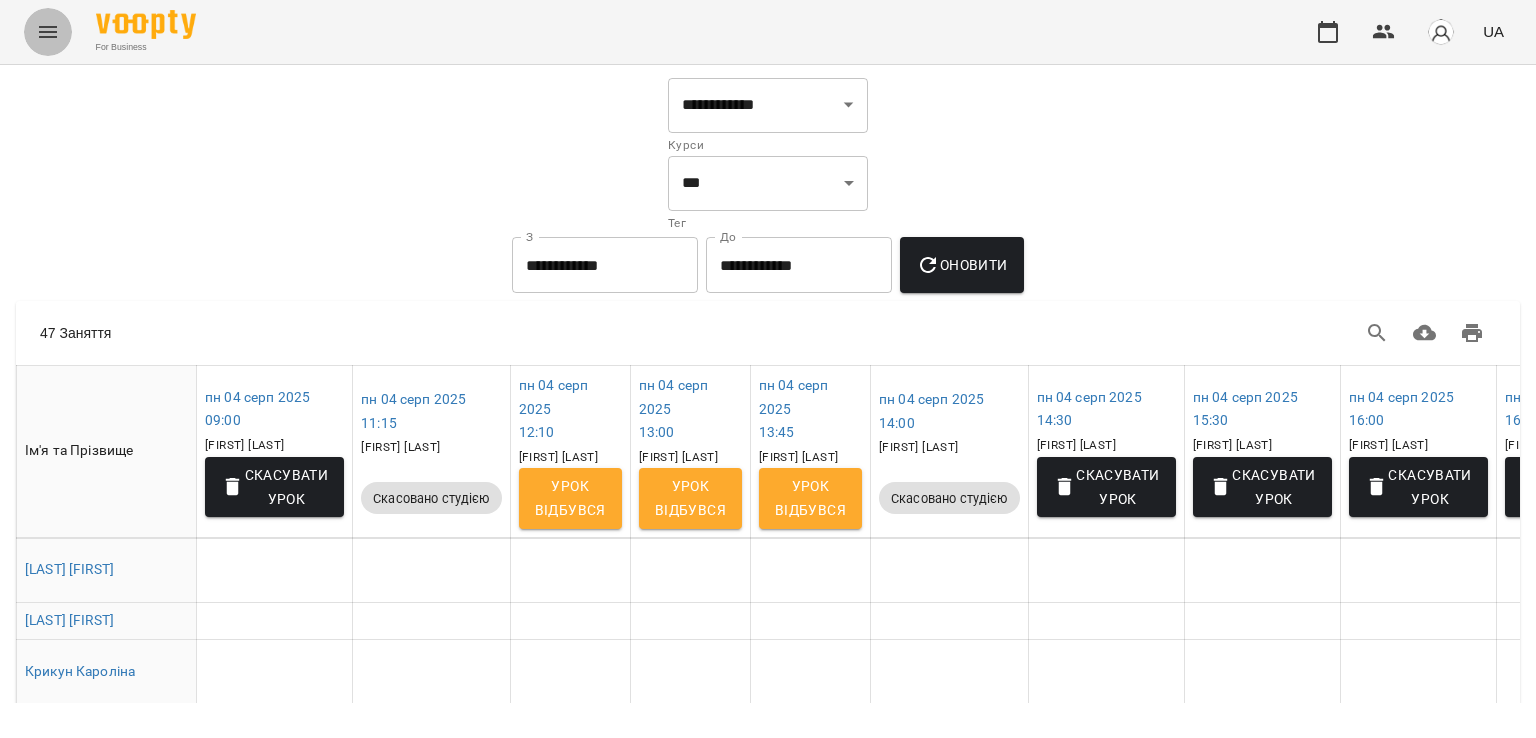 click 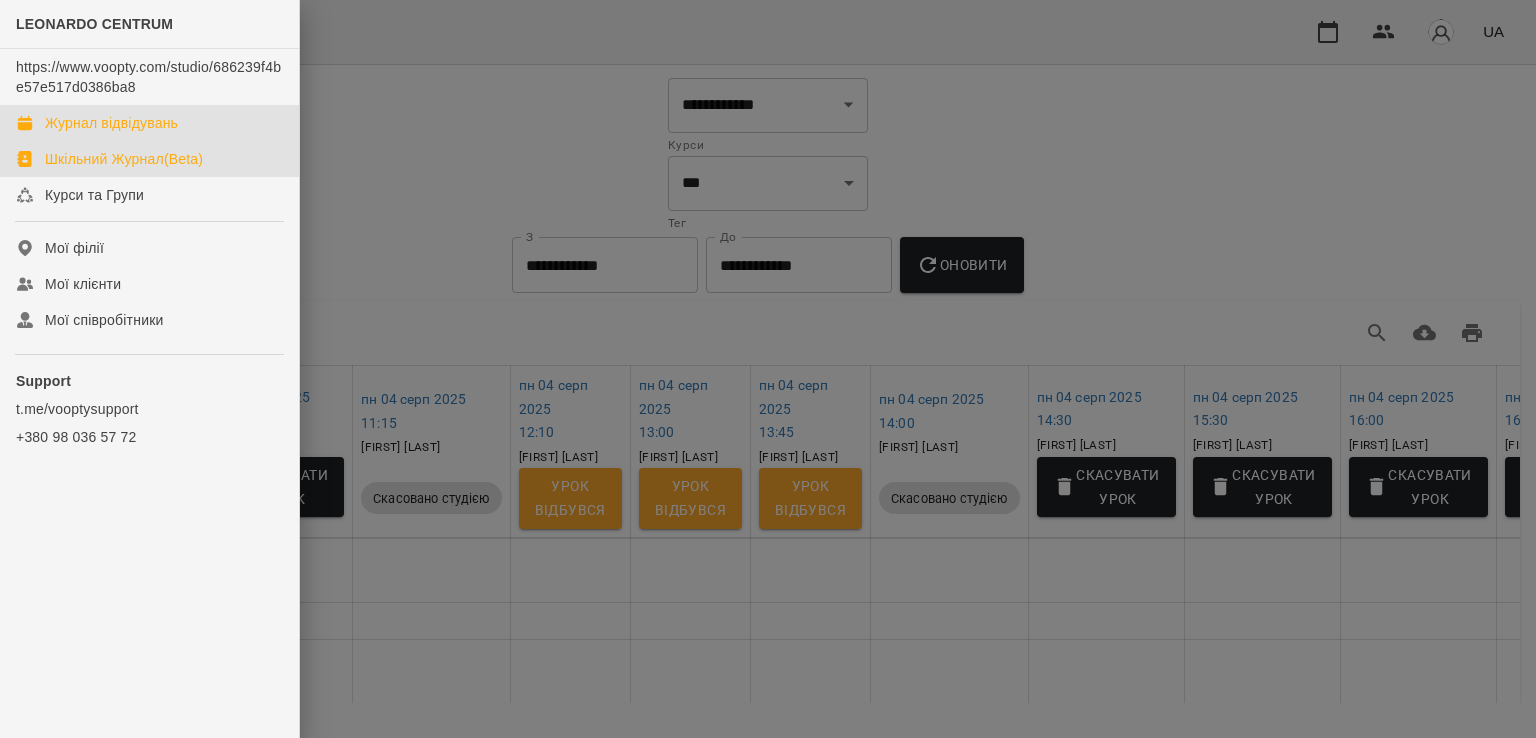 click on "Журнал відвідувань" at bounding box center (111, 123) 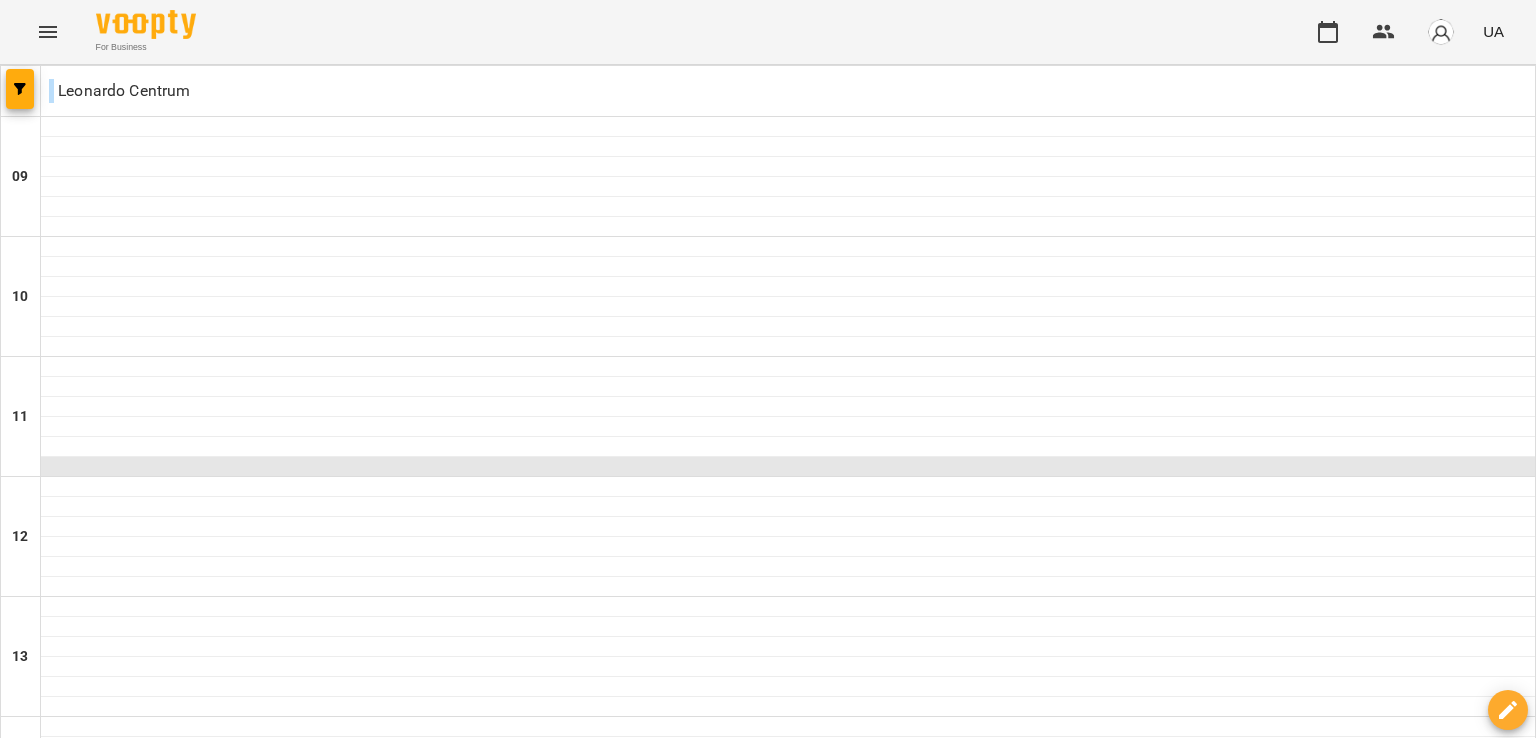 scroll, scrollTop: 1064, scrollLeft: 0, axis: vertical 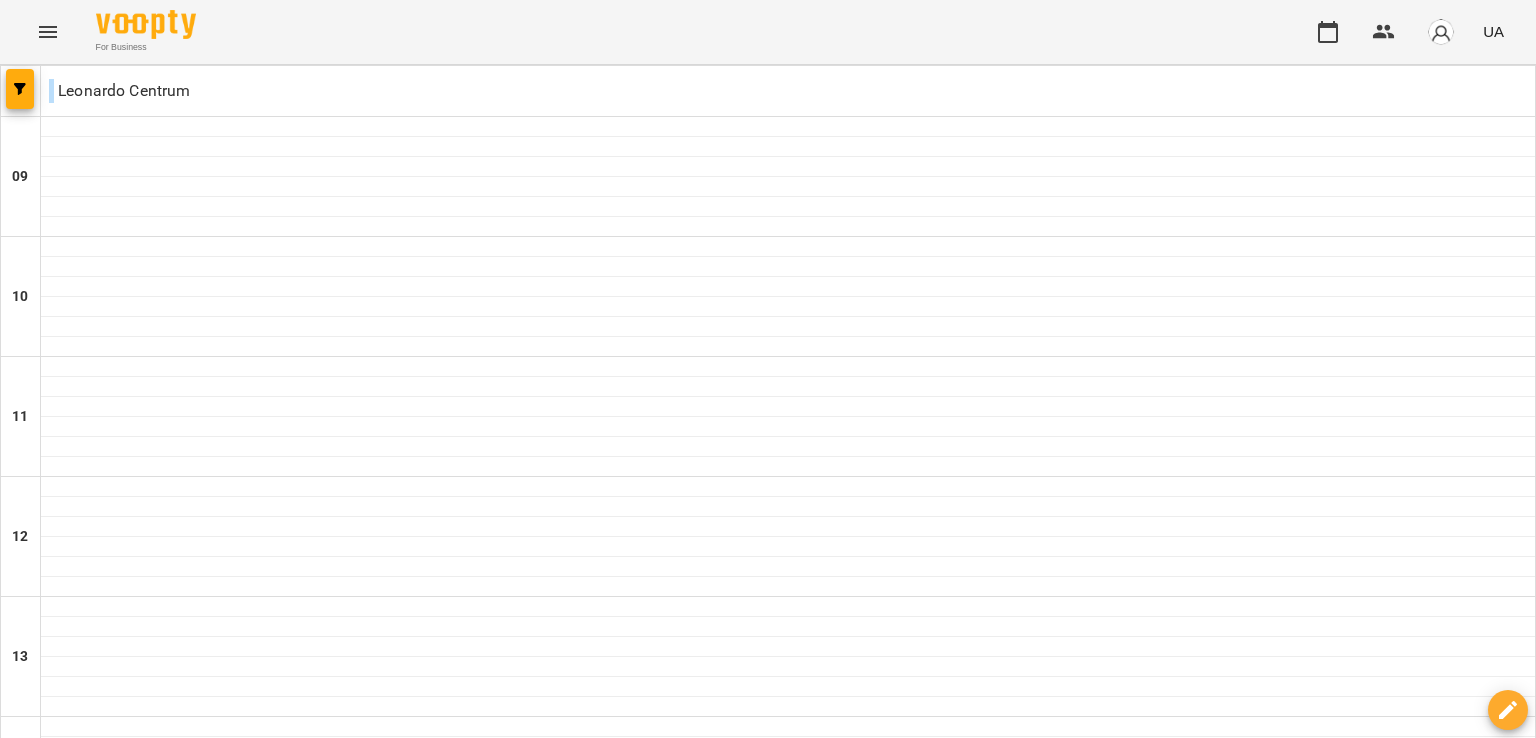 click at bounding box center [788, 1207] 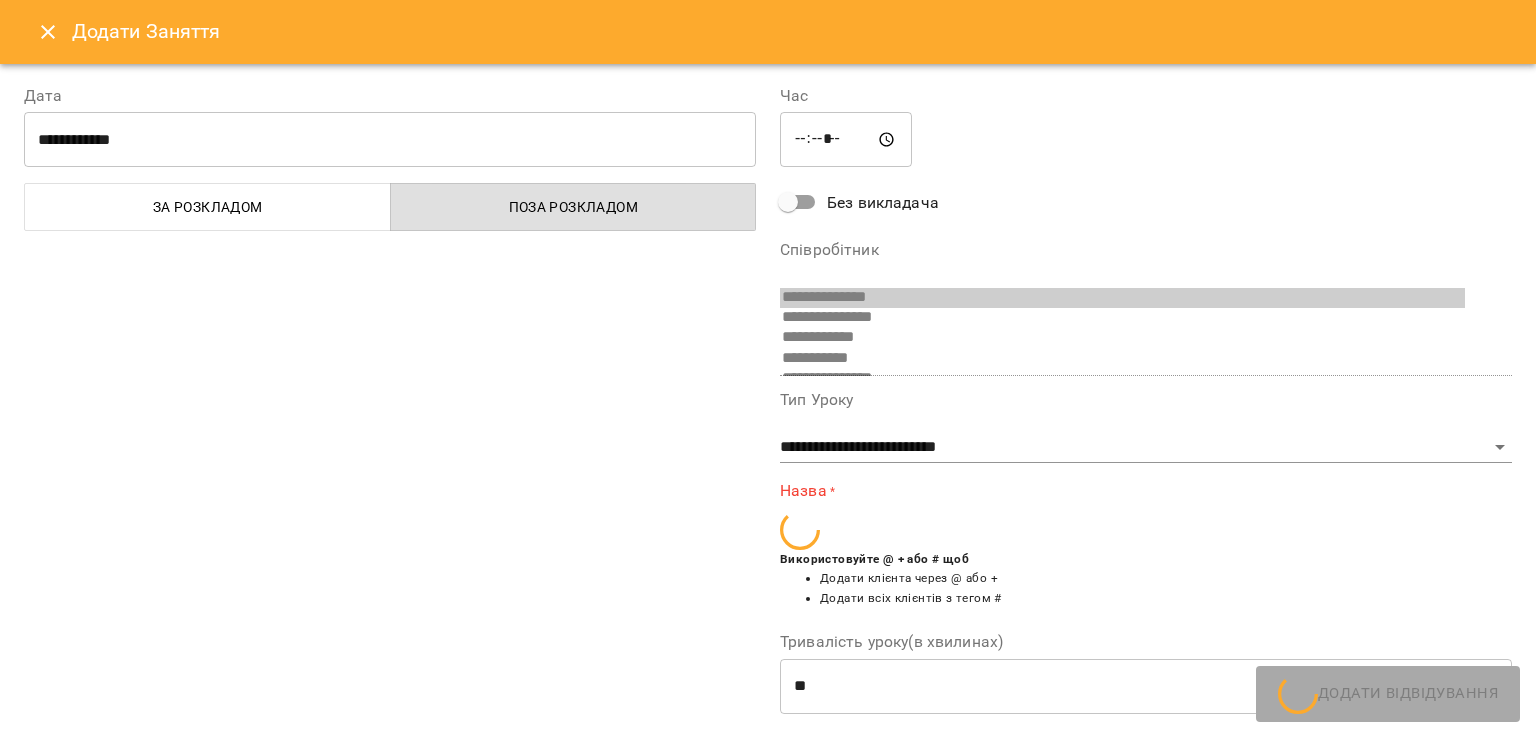 scroll, scrollTop: 296, scrollLeft: 0, axis: vertical 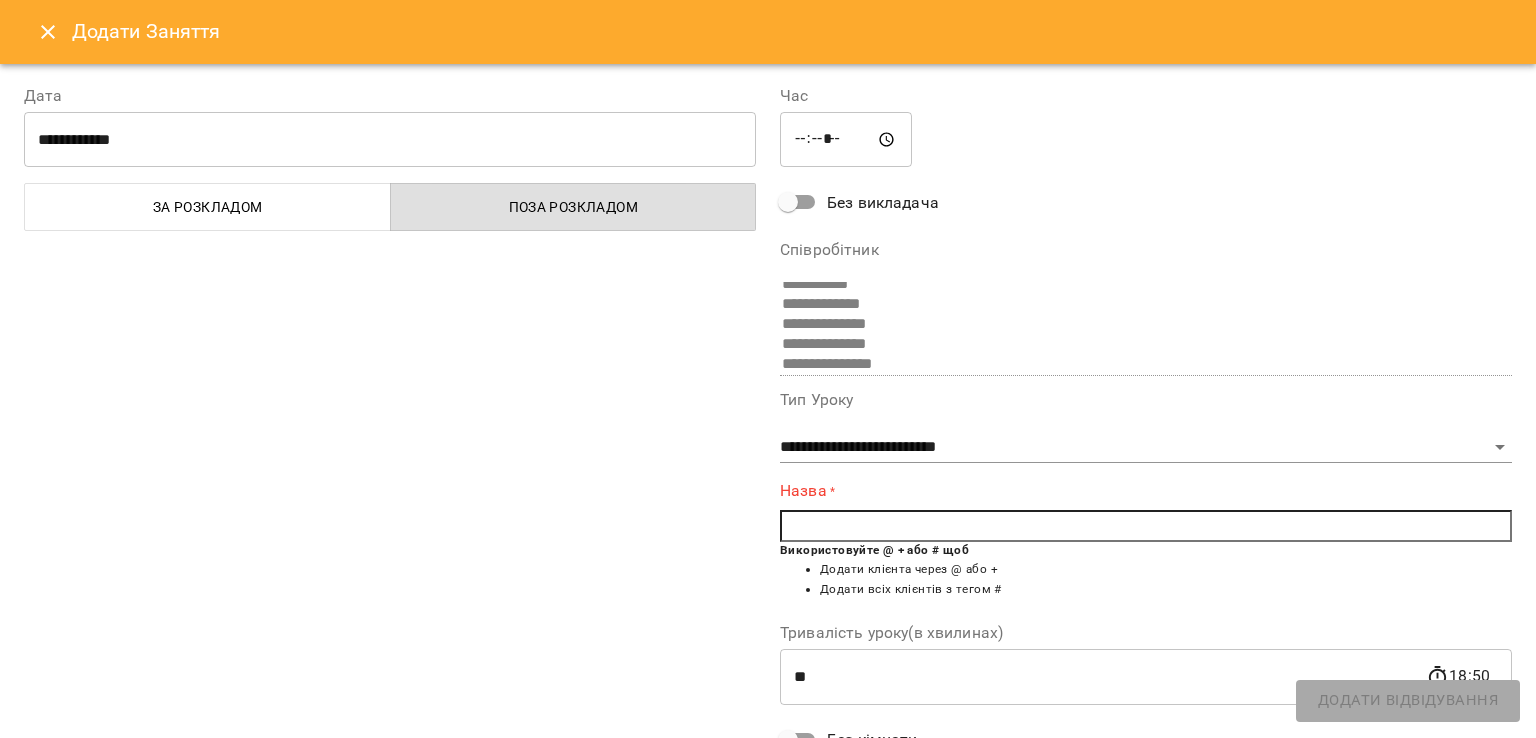 click at bounding box center (1146, 526) 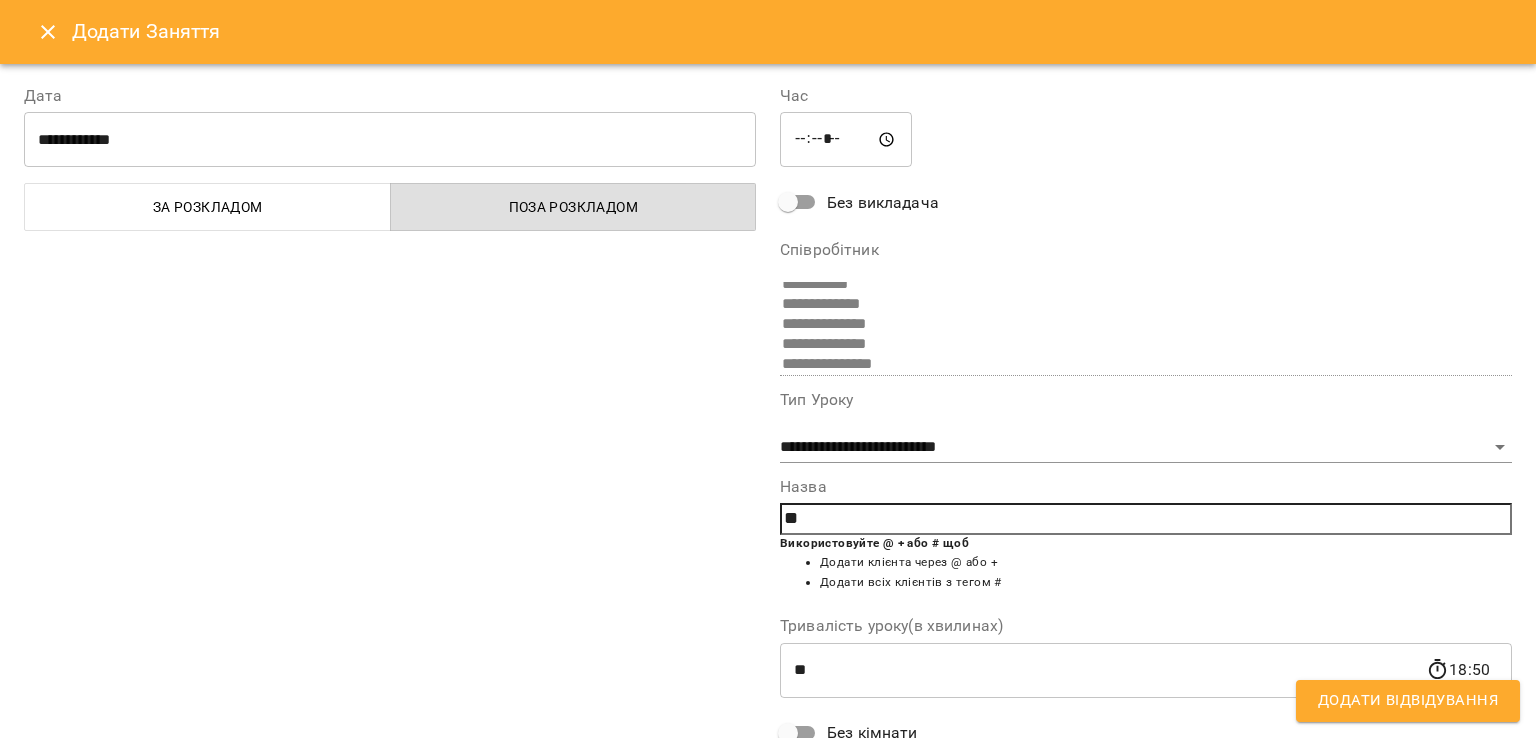 type on "*" 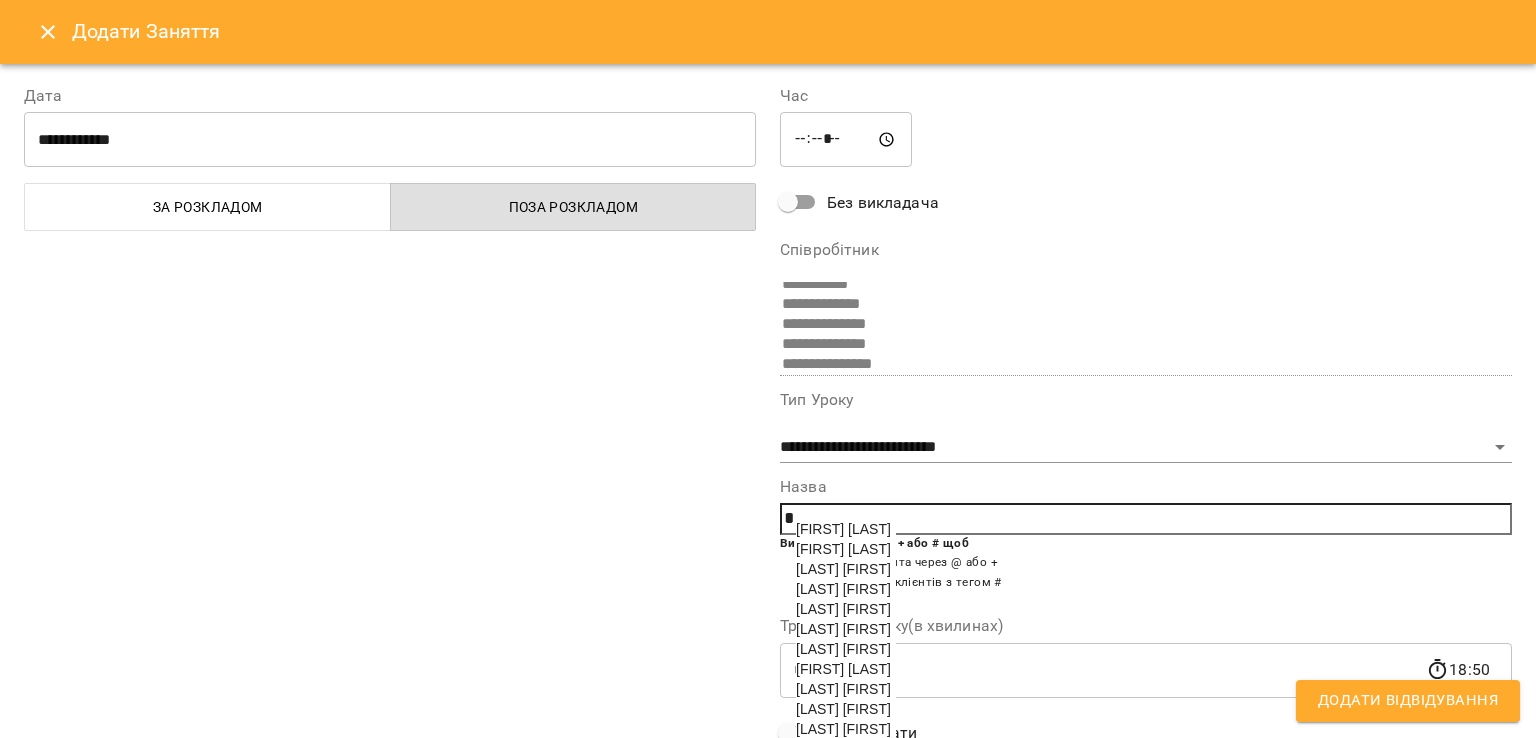 click on "[FIRST] [LAST]" at bounding box center [843, 529] 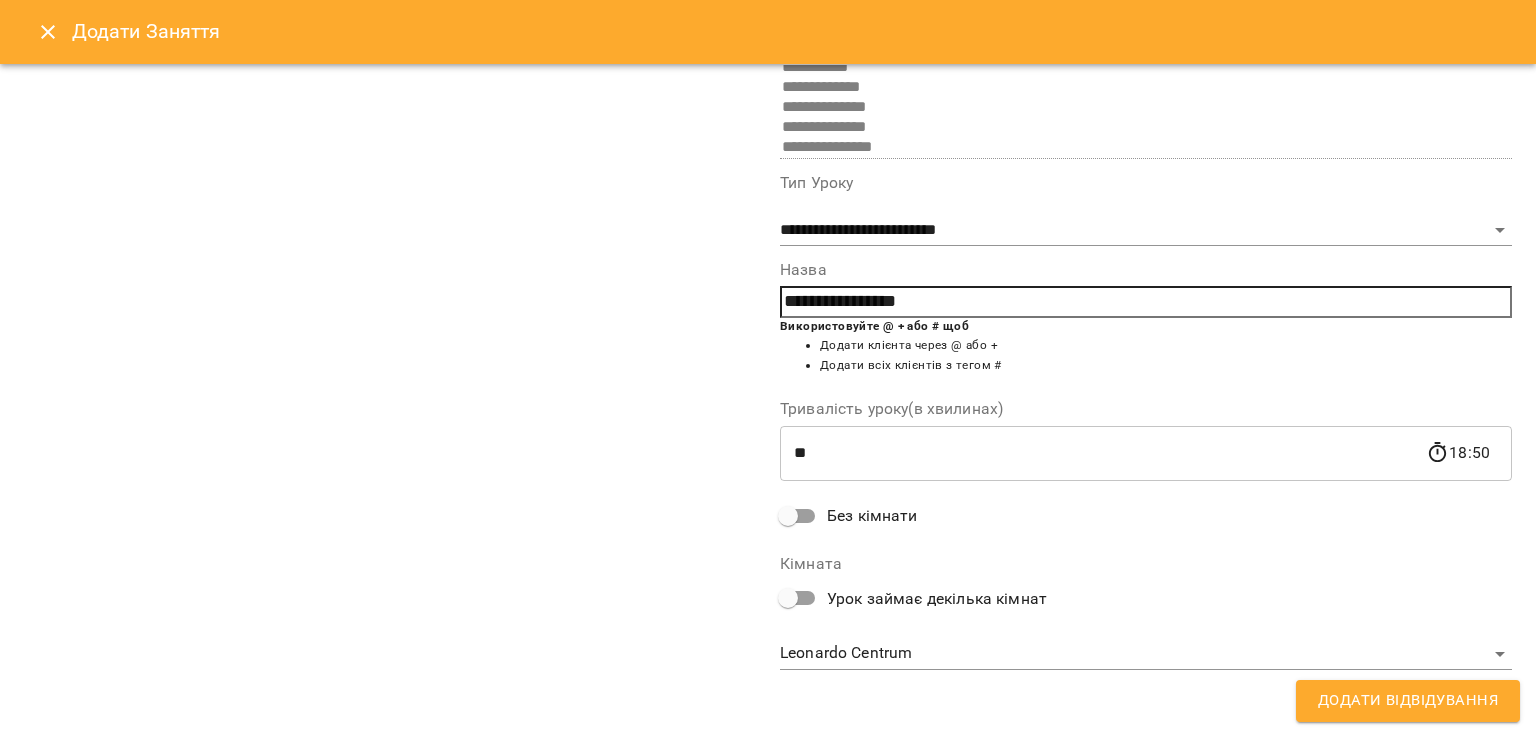 scroll, scrollTop: 217, scrollLeft: 0, axis: vertical 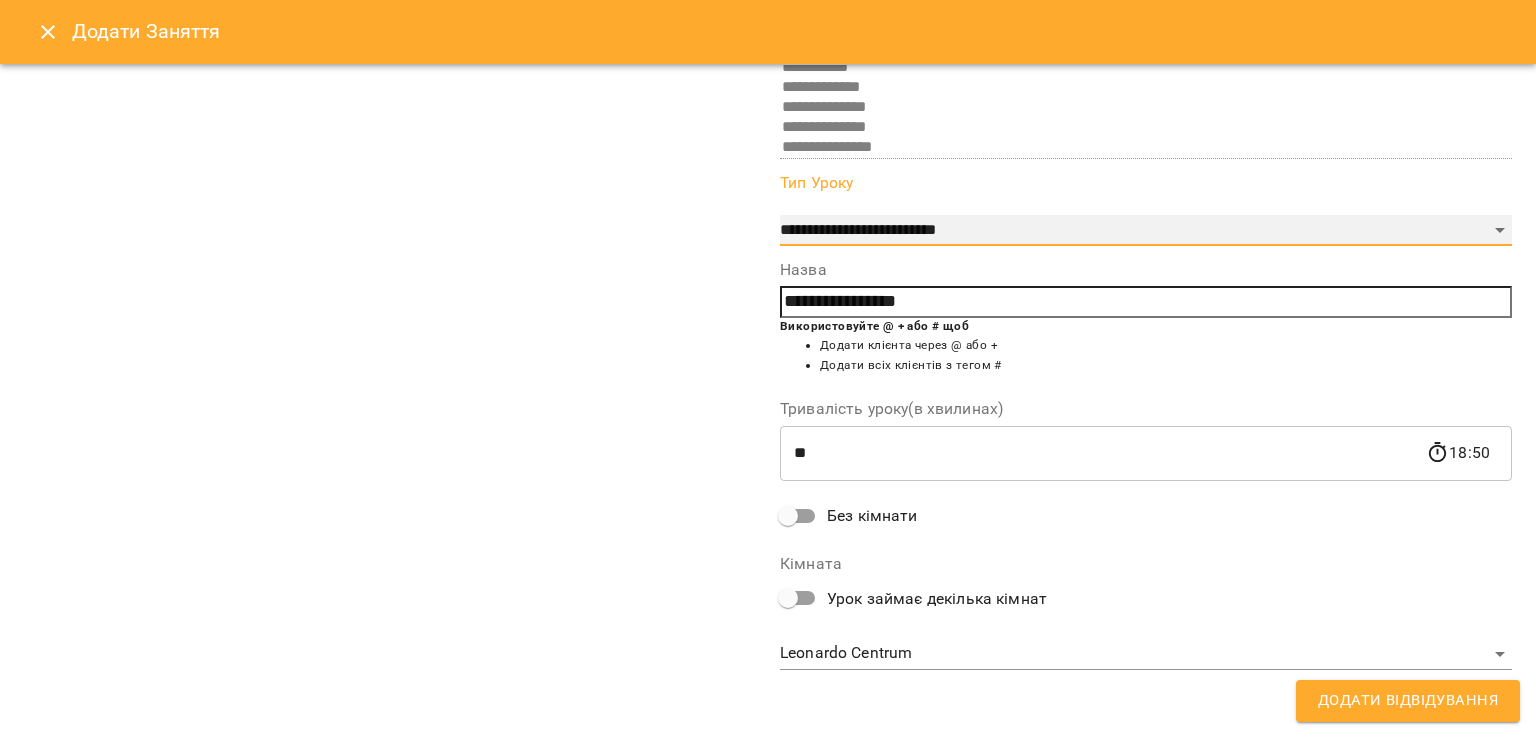 click on "**********" at bounding box center (1146, 231) 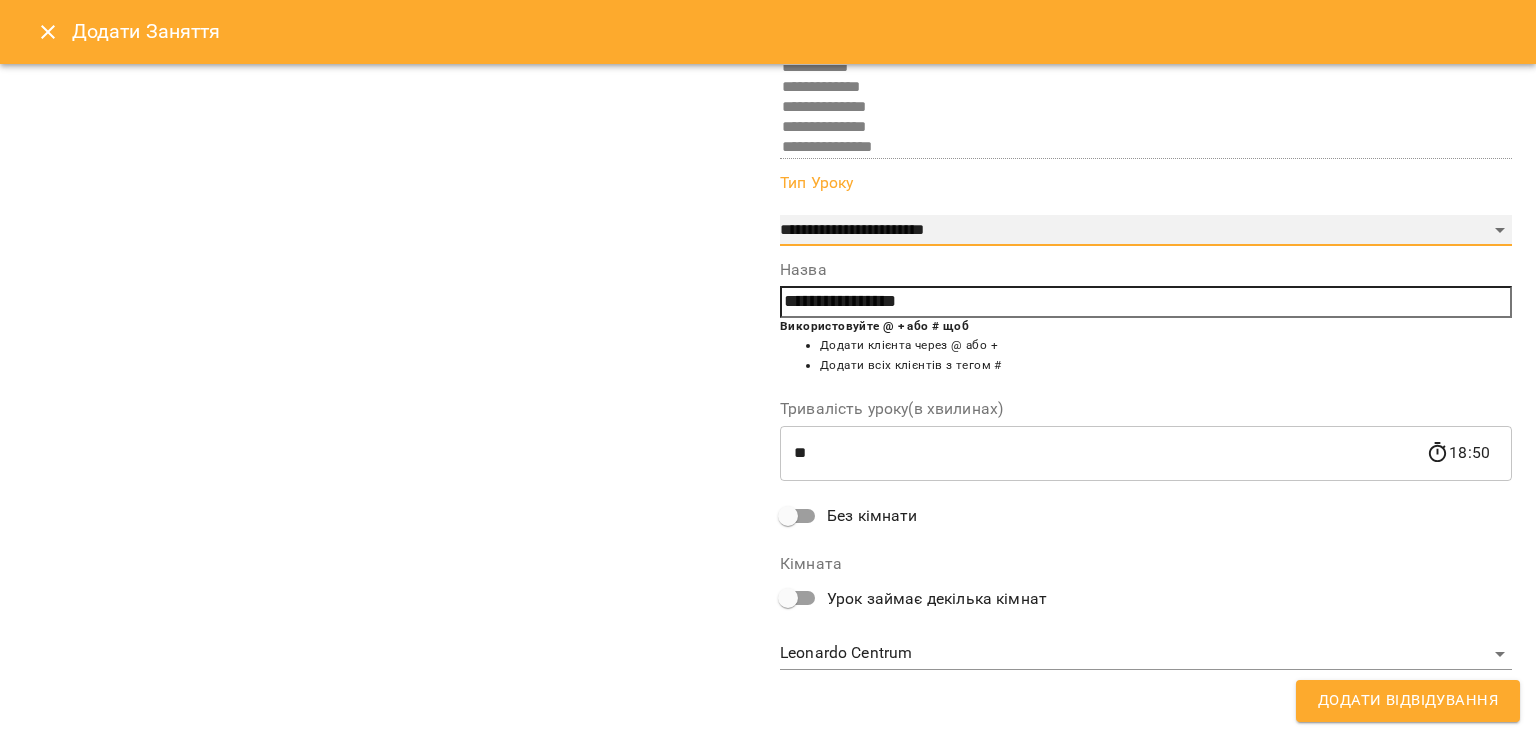 click on "**********" at bounding box center [1146, 231] 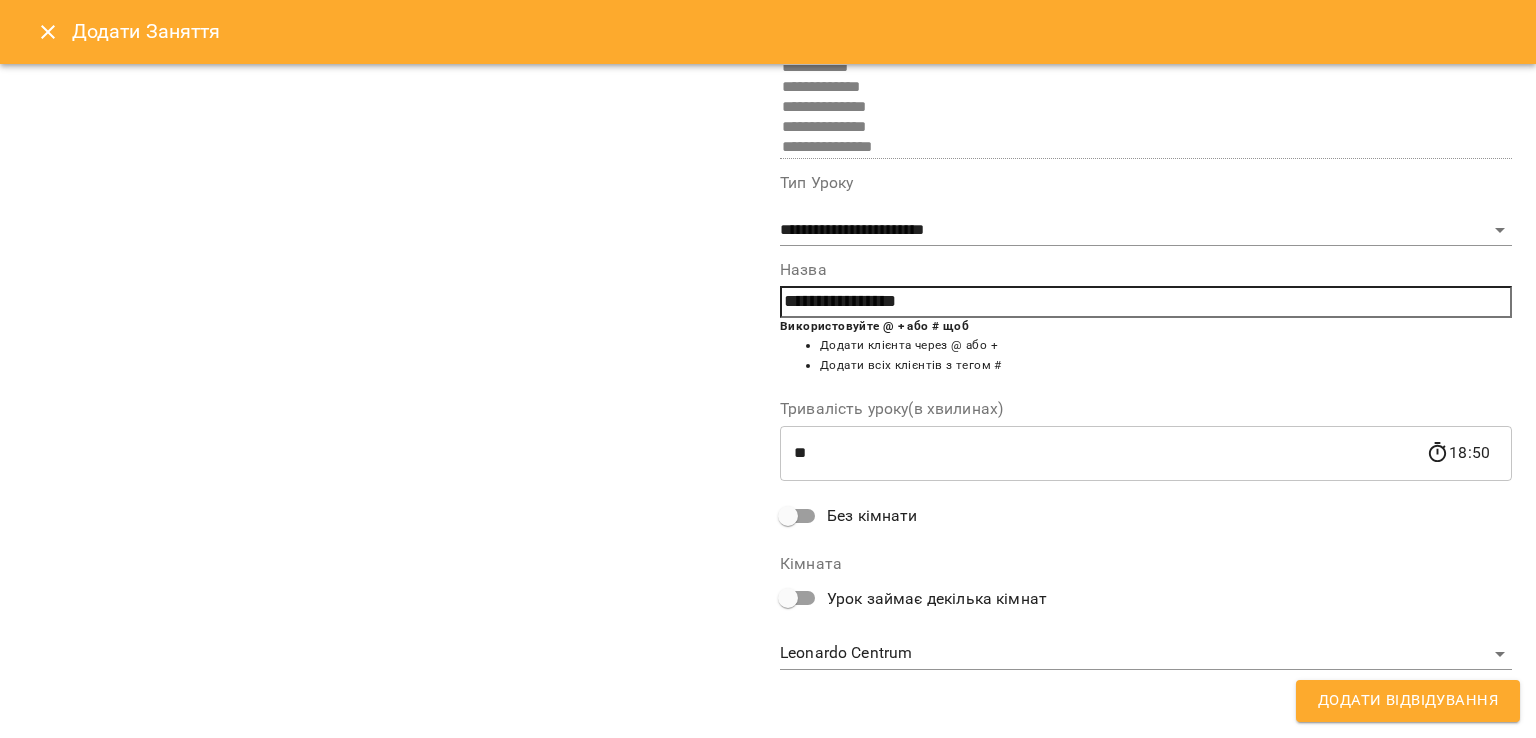 click on "Без кімнати" at bounding box center [872, 516] 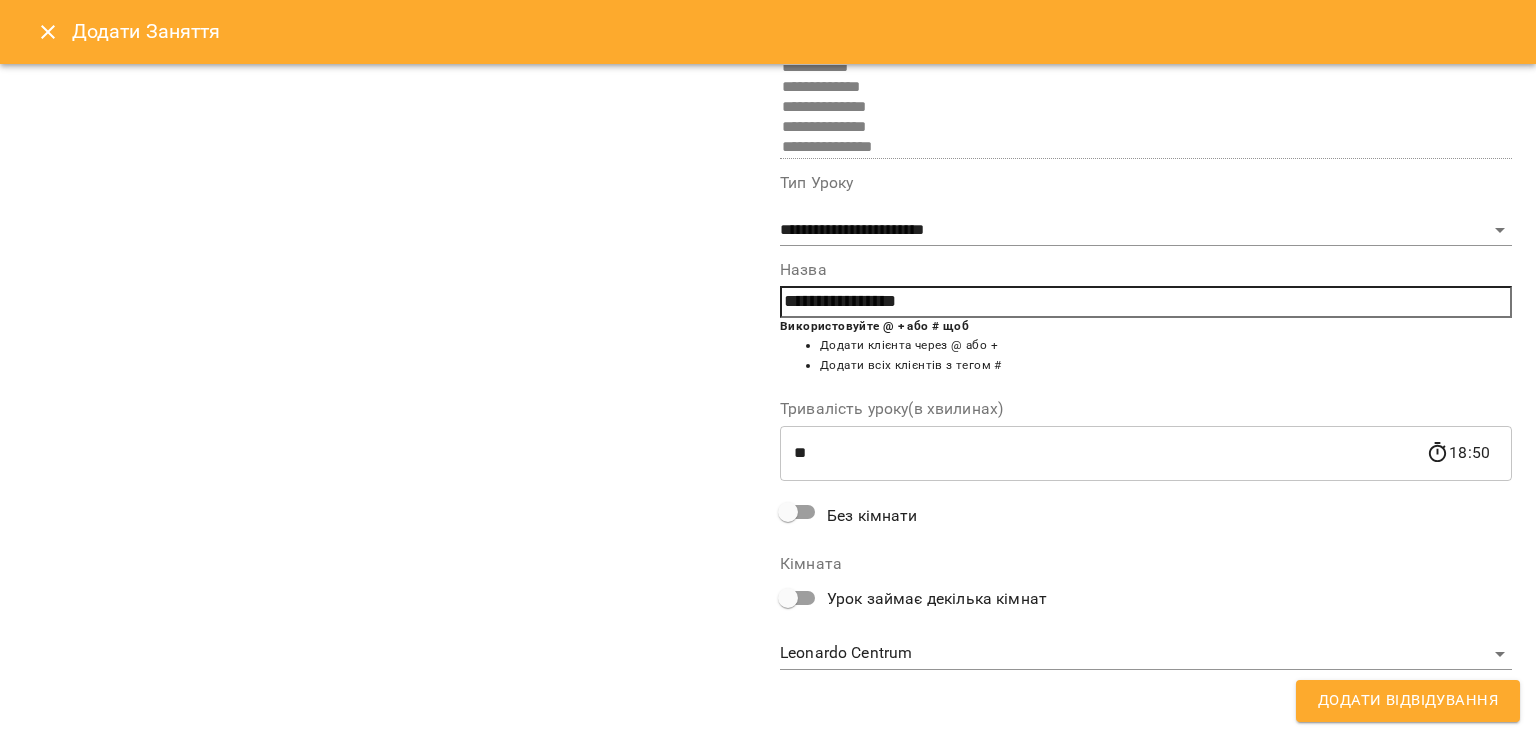scroll, scrollTop: 71, scrollLeft: 0, axis: vertical 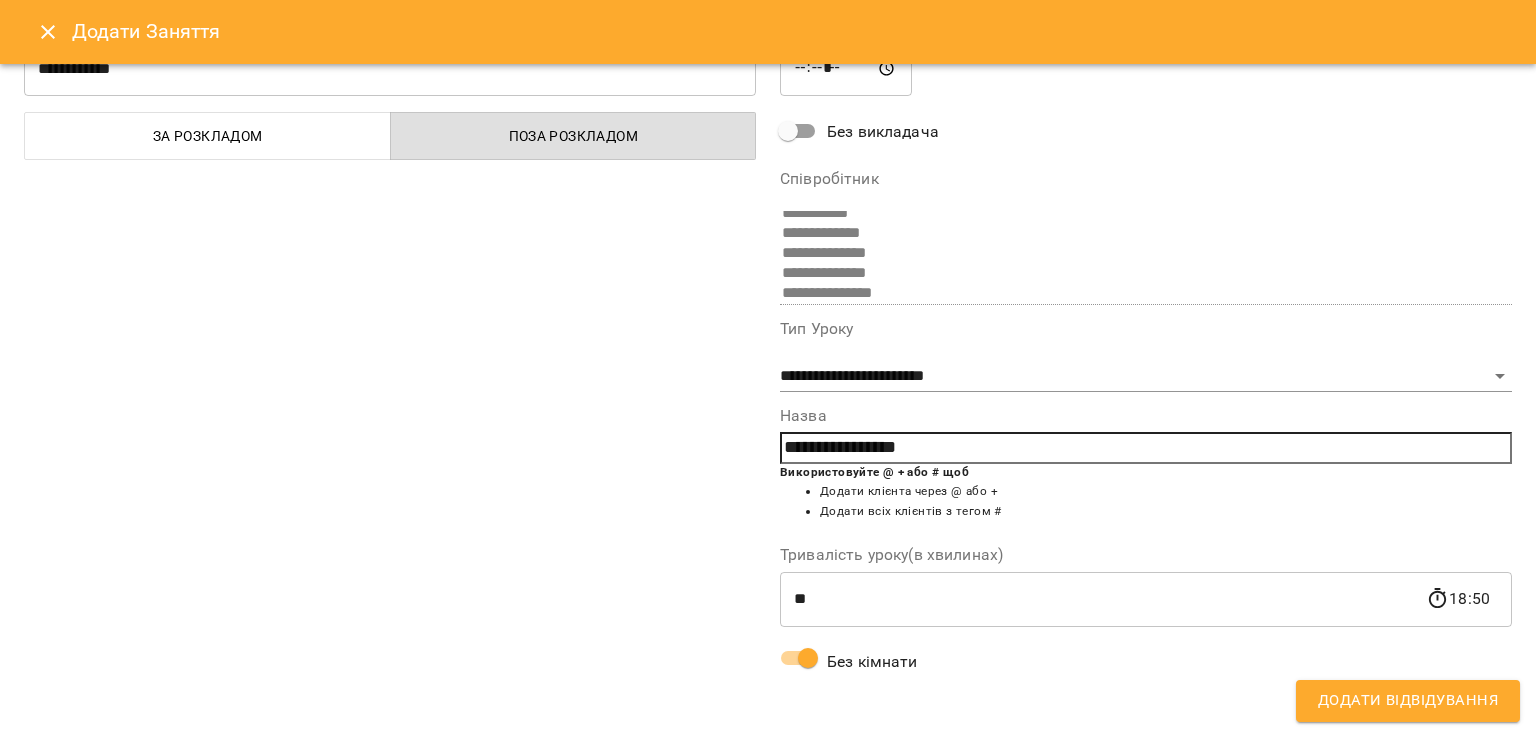 click on "Додати Відвідування" at bounding box center [1408, 701] 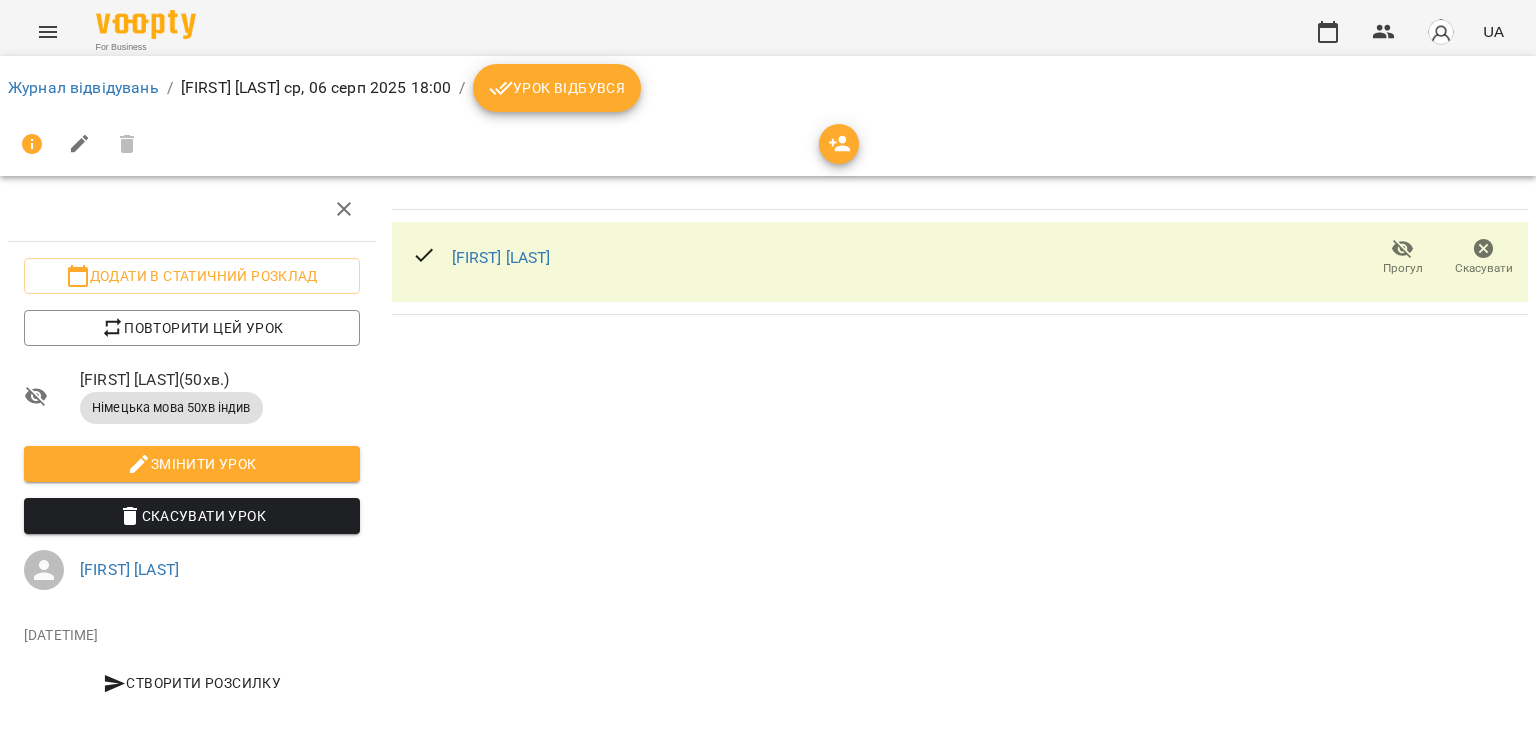 click on "Урок відбувся" at bounding box center [557, 88] 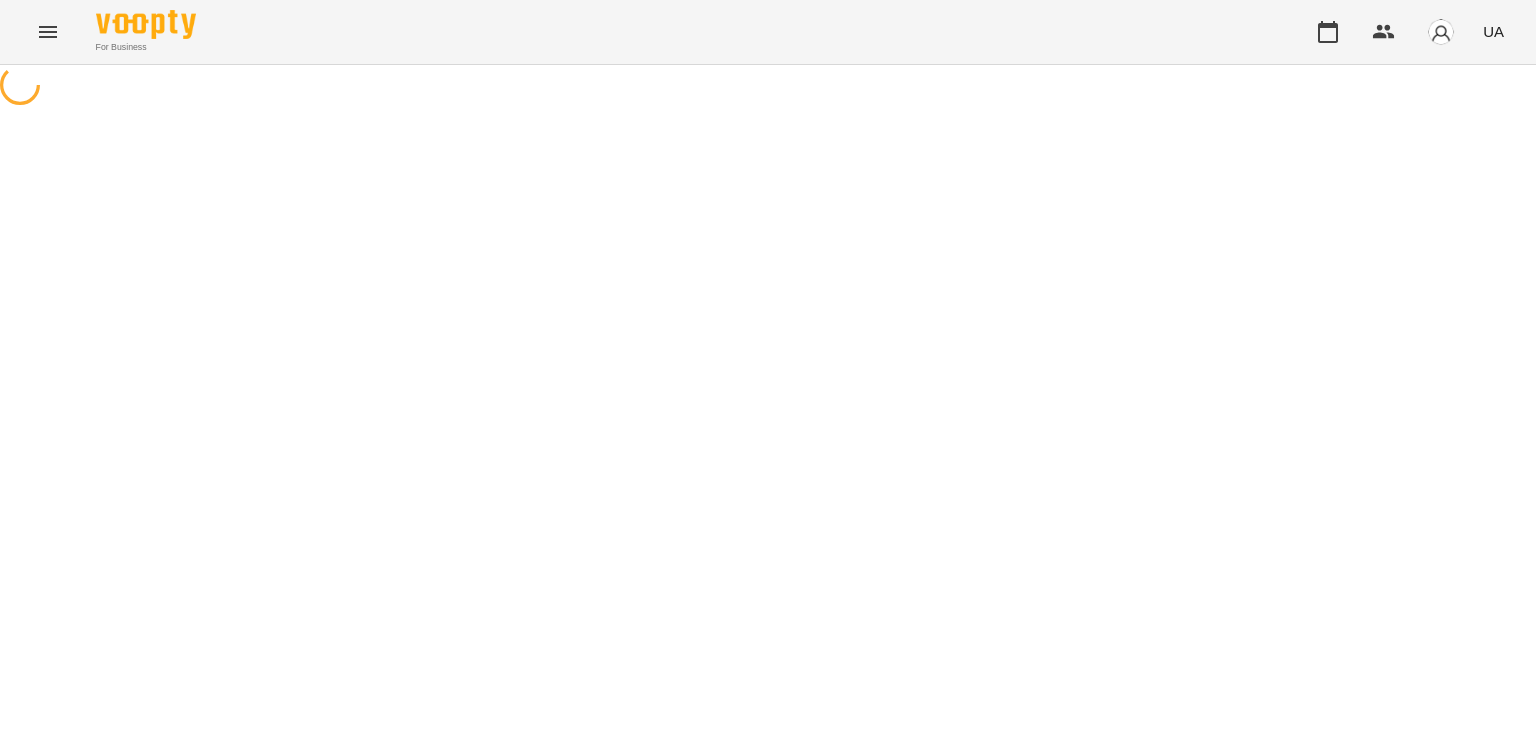 scroll, scrollTop: 0, scrollLeft: 0, axis: both 